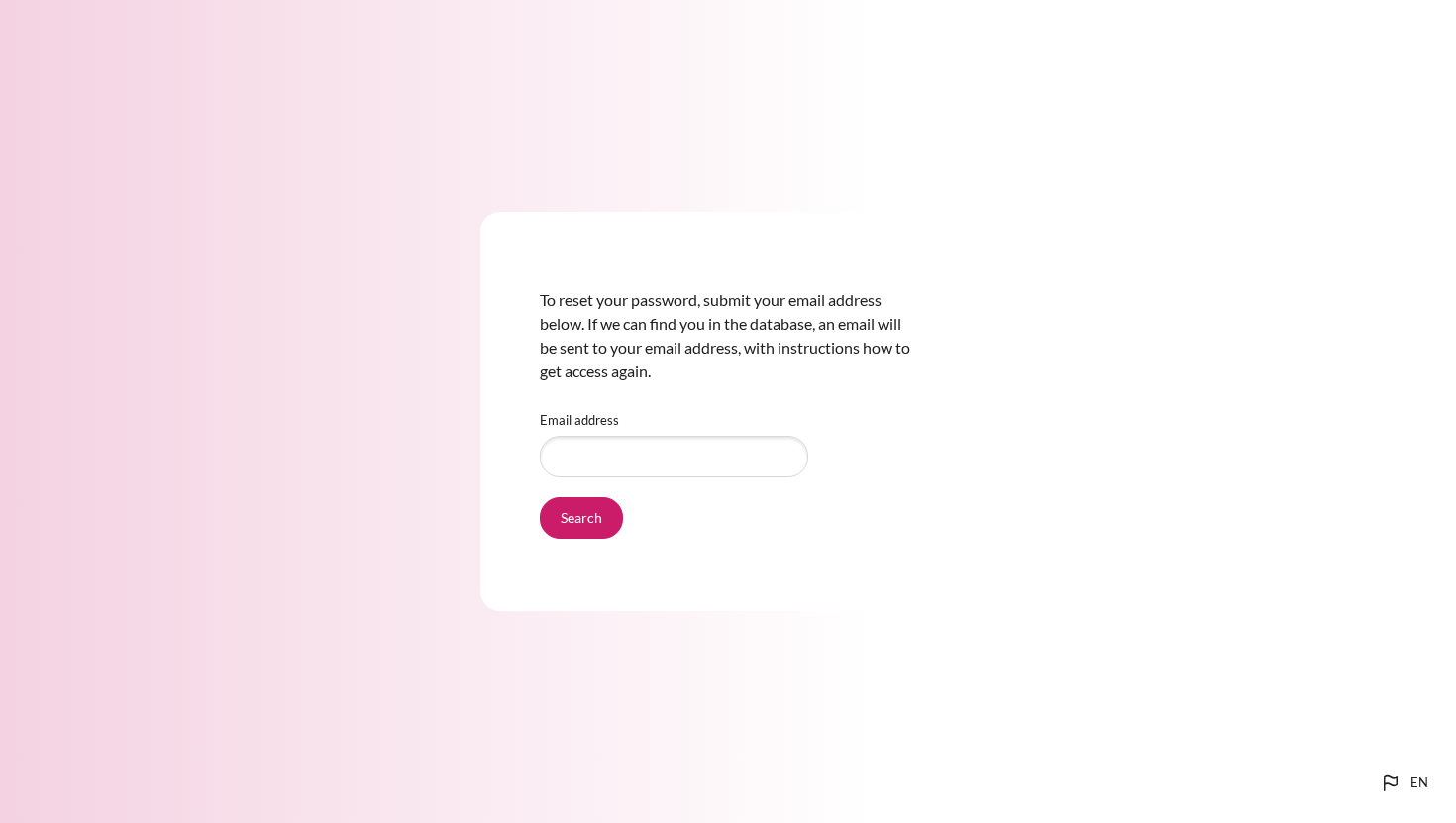 scroll, scrollTop: 0, scrollLeft: 0, axis: both 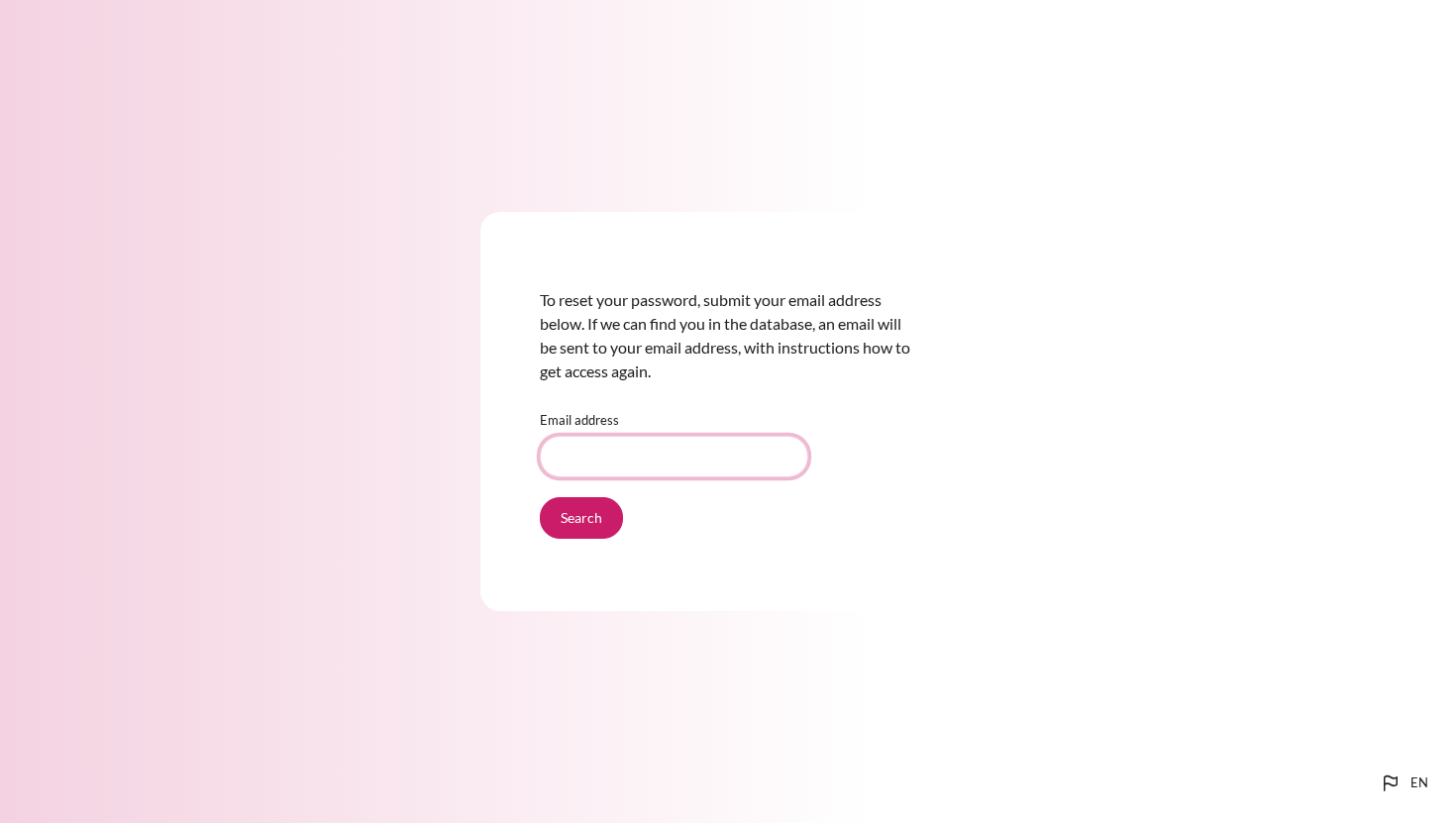 click on "Email address" at bounding box center (674, 457) 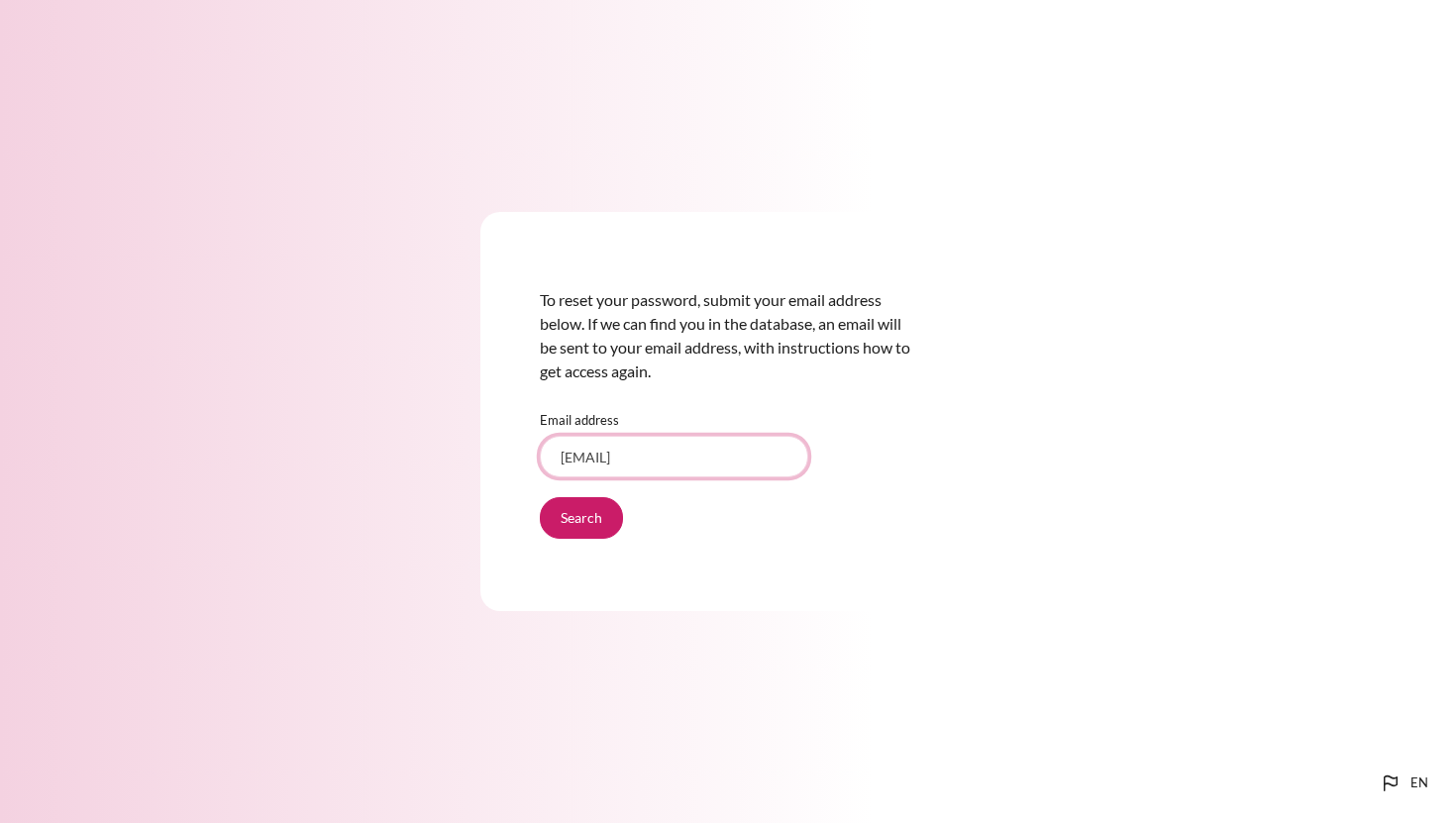 scroll, scrollTop: 0, scrollLeft: 0, axis: both 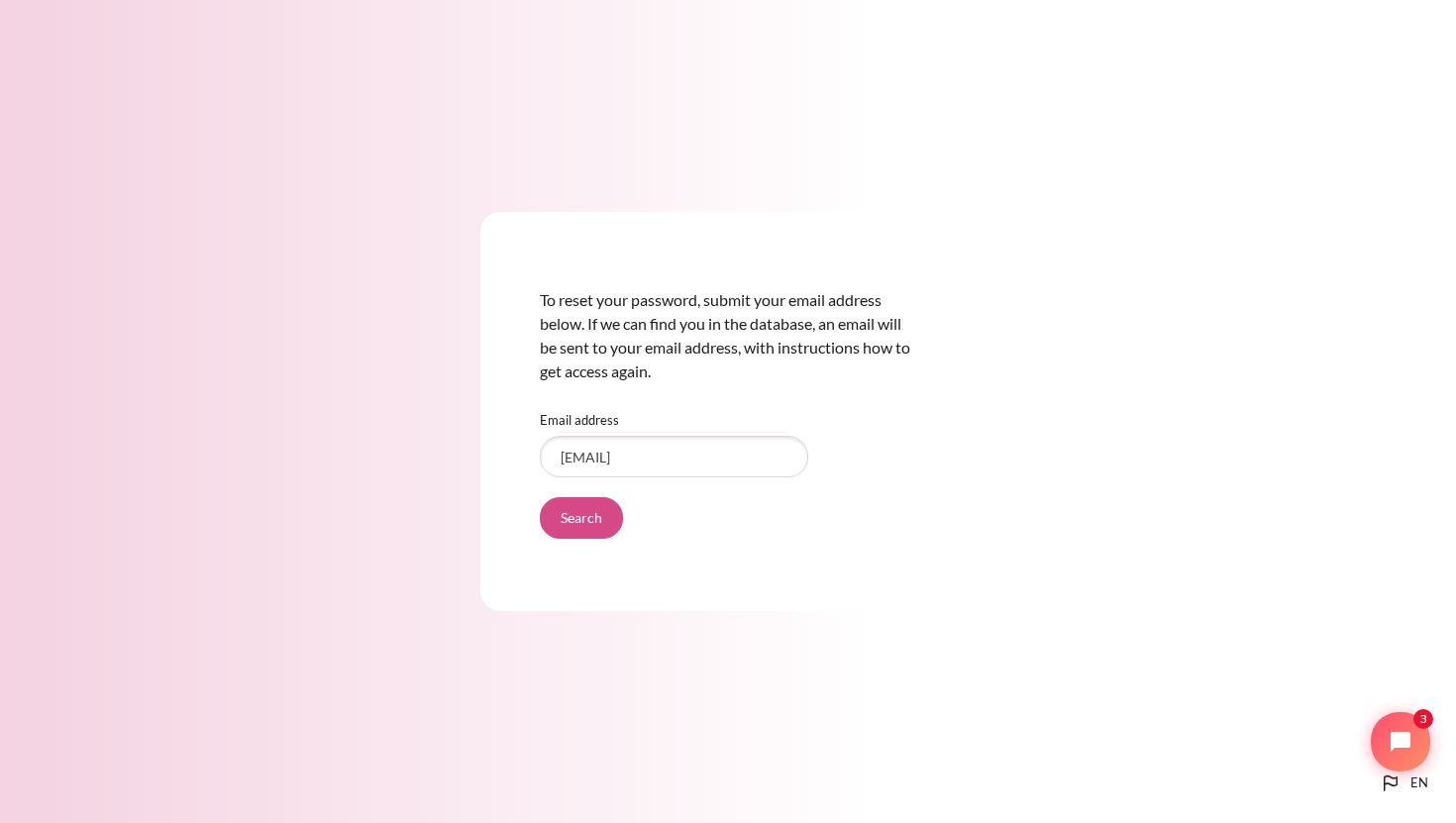 click on "Search" at bounding box center [581, 518] 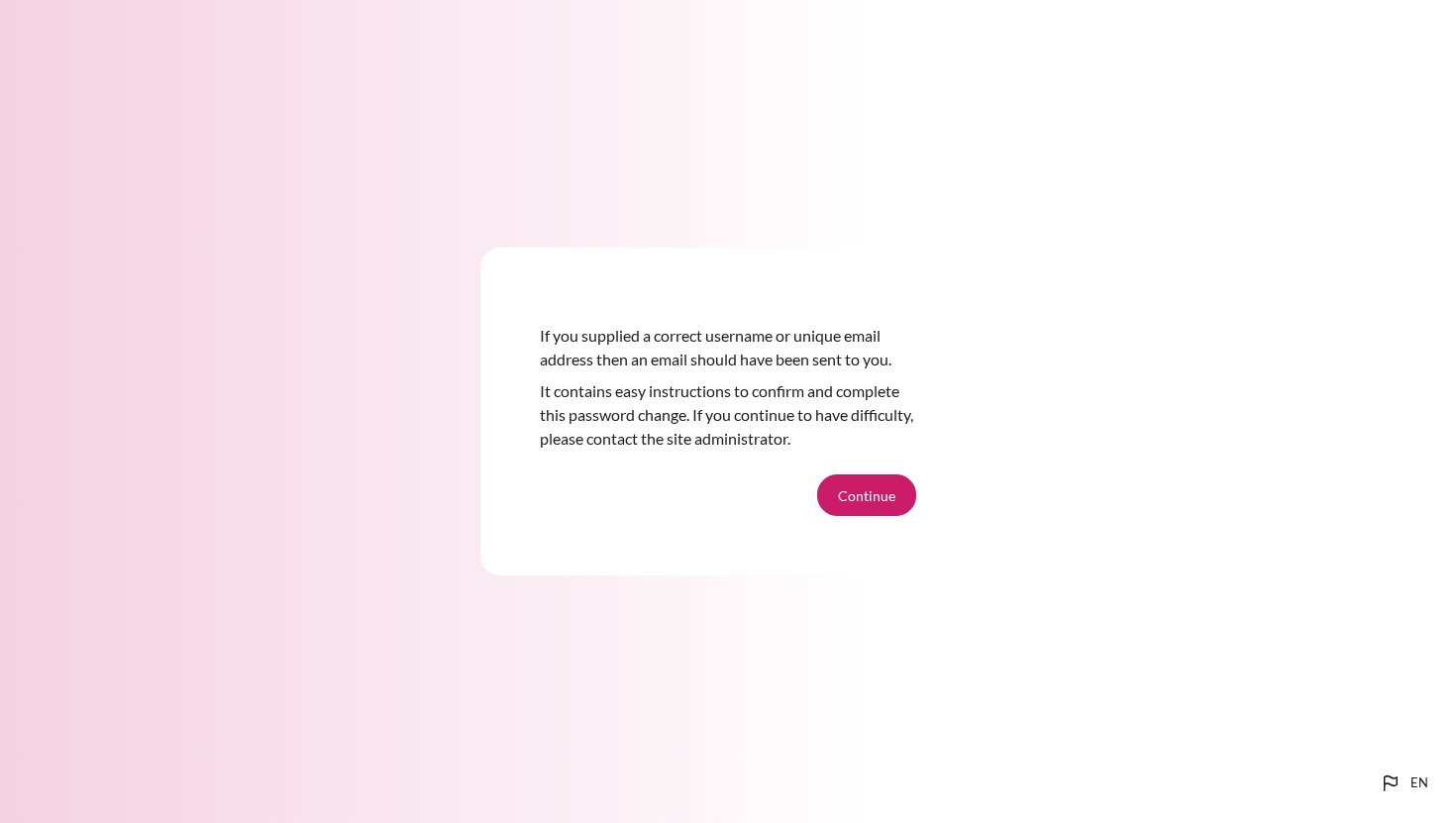 scroll, scrollTop: 0, scrollLeft: 0, axis: both 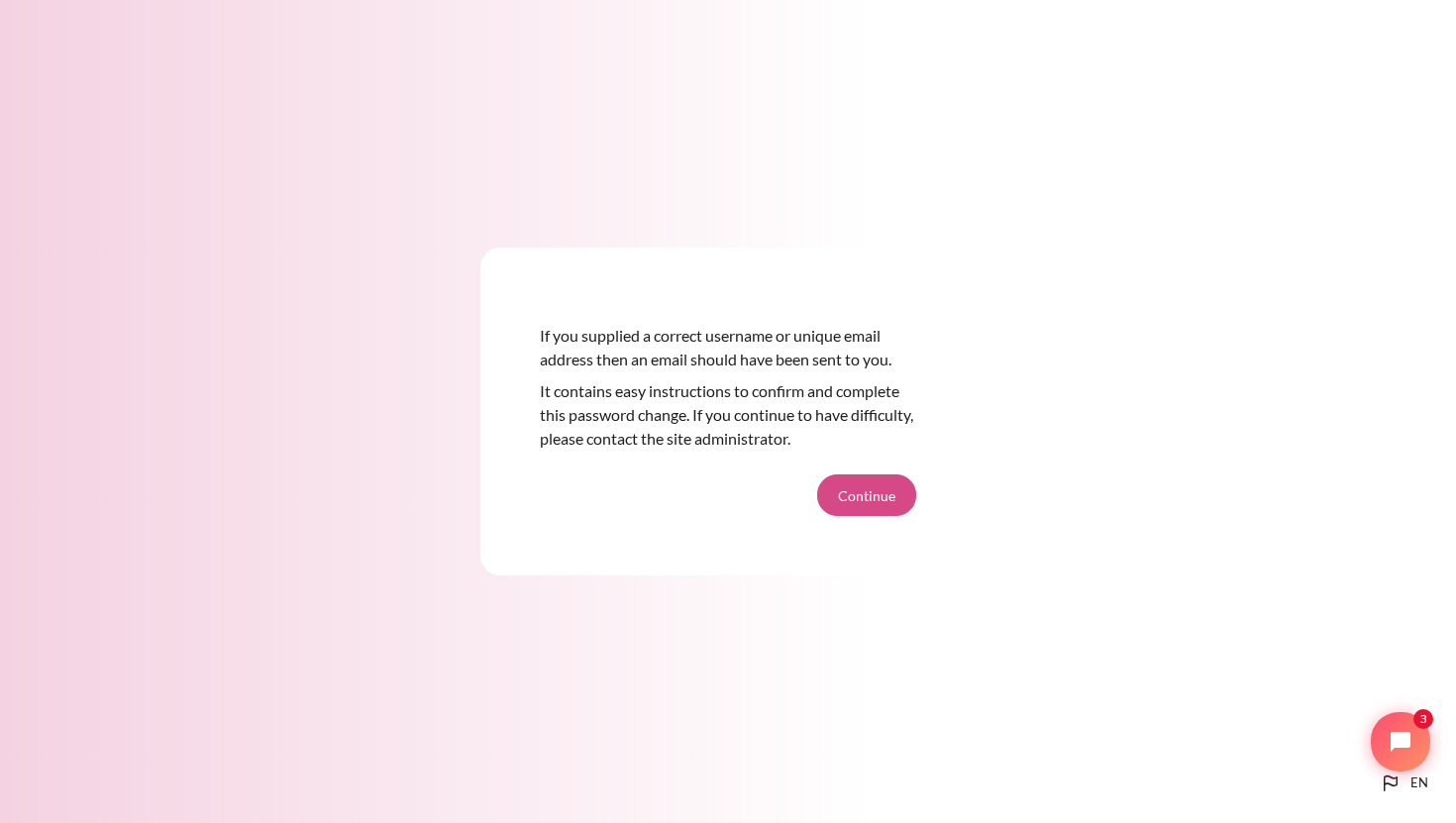 click on "Continue" at bounding box center [867, 495] 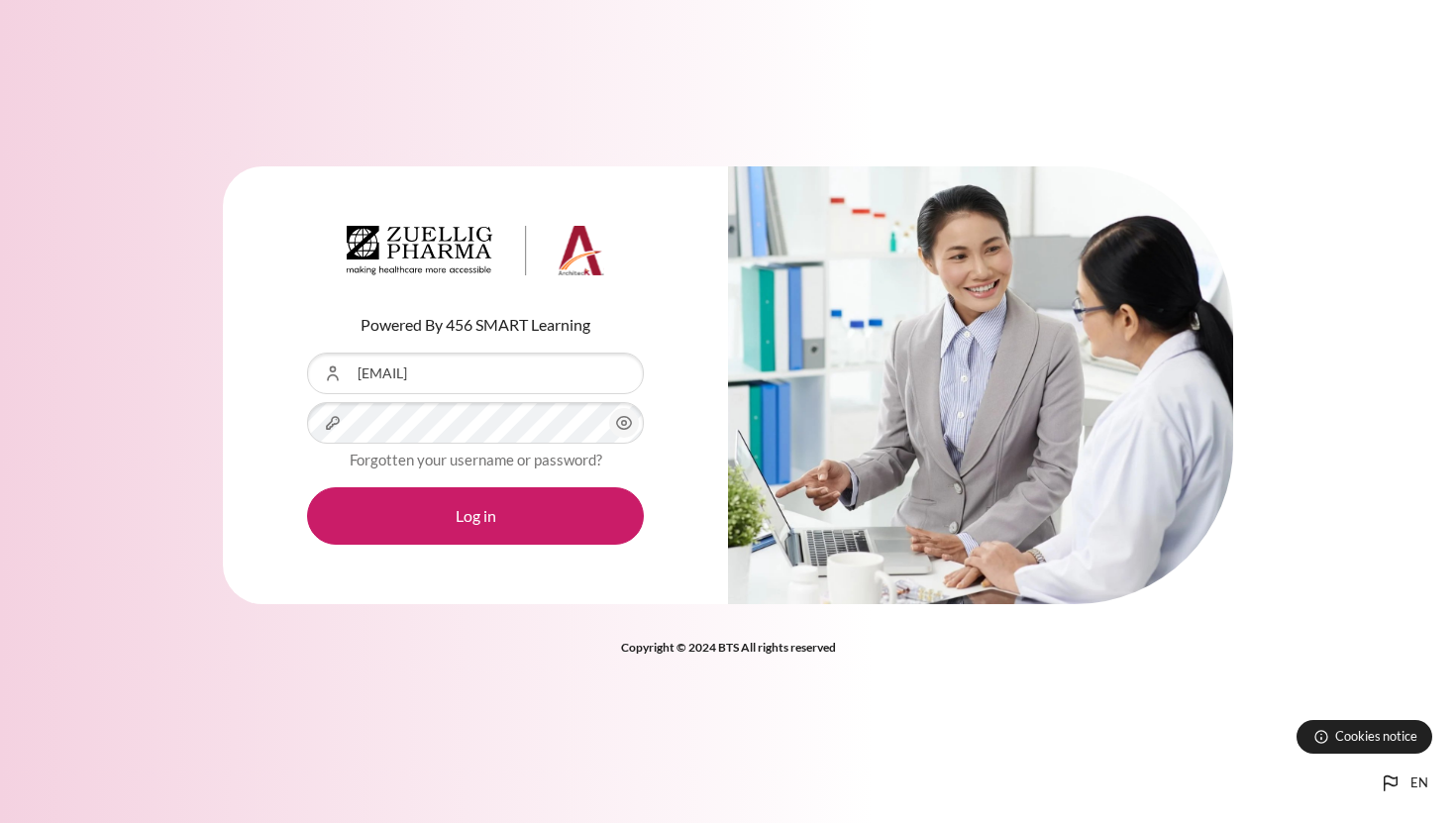 scroll, scrollTop: 0, scrollLeft: 0, axis: both 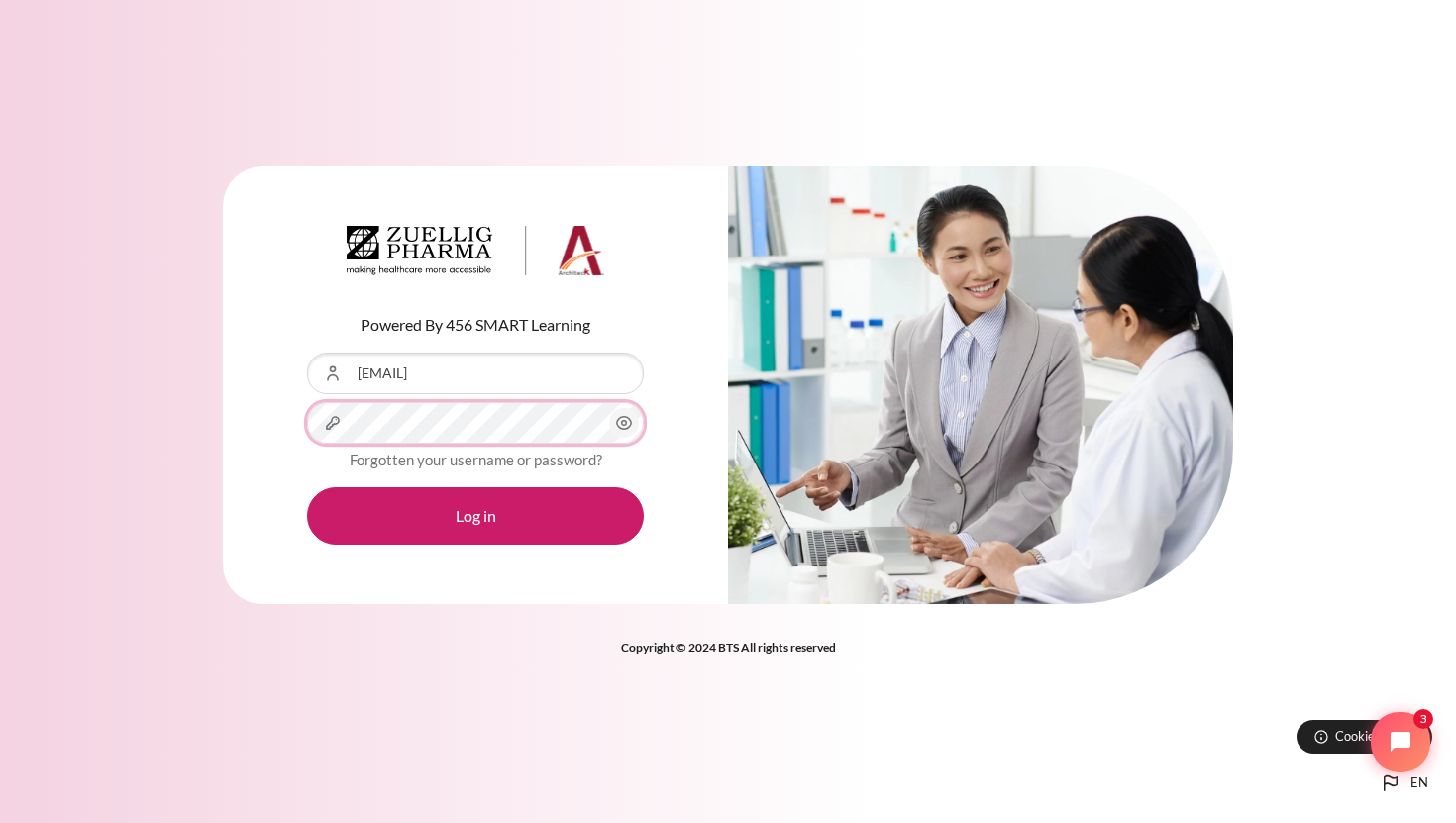 click on "Log in" at bounding box center (475, 516) 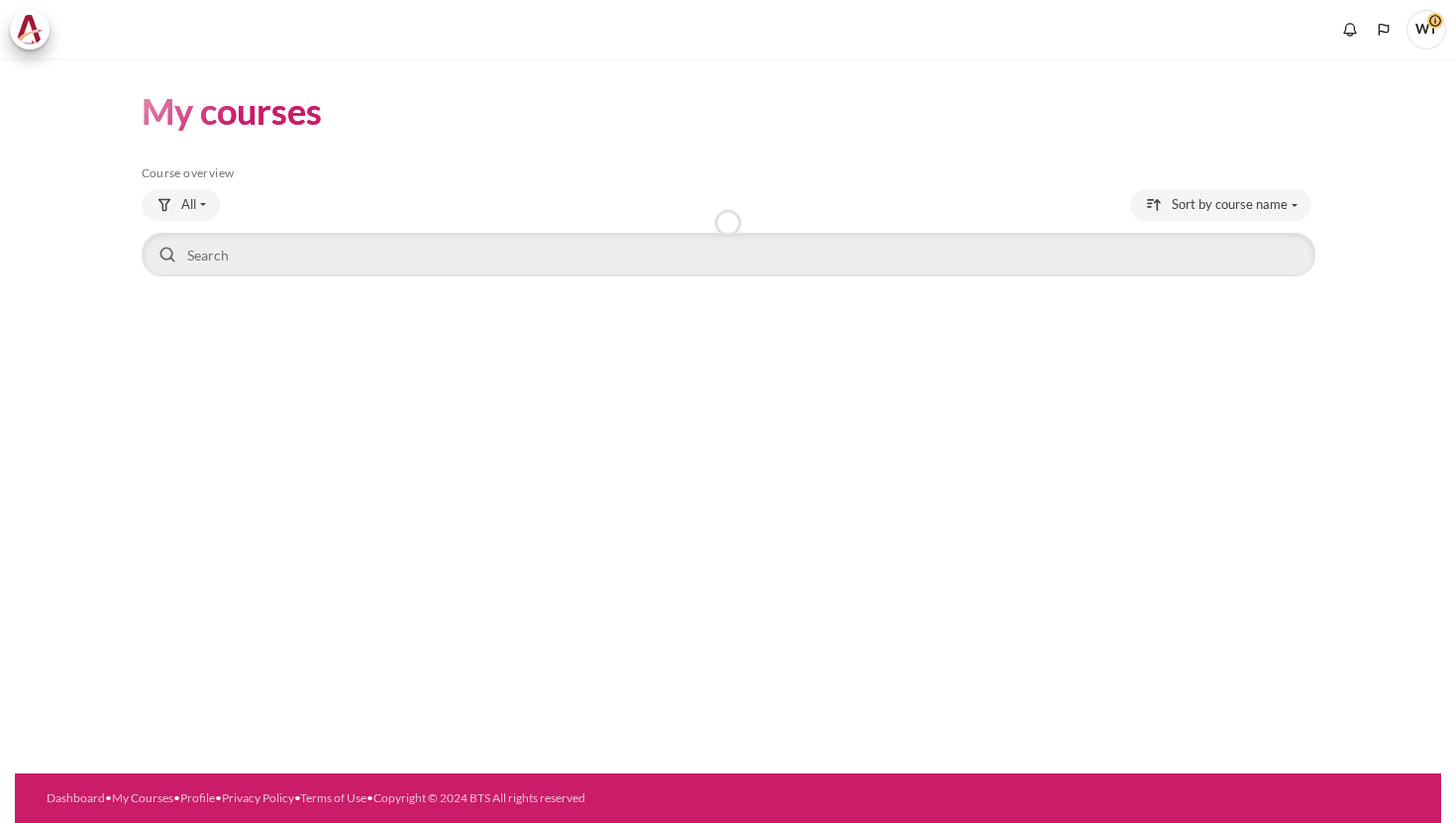 scroll, scrollTop: 0, scrollLeft: 0, axis: both 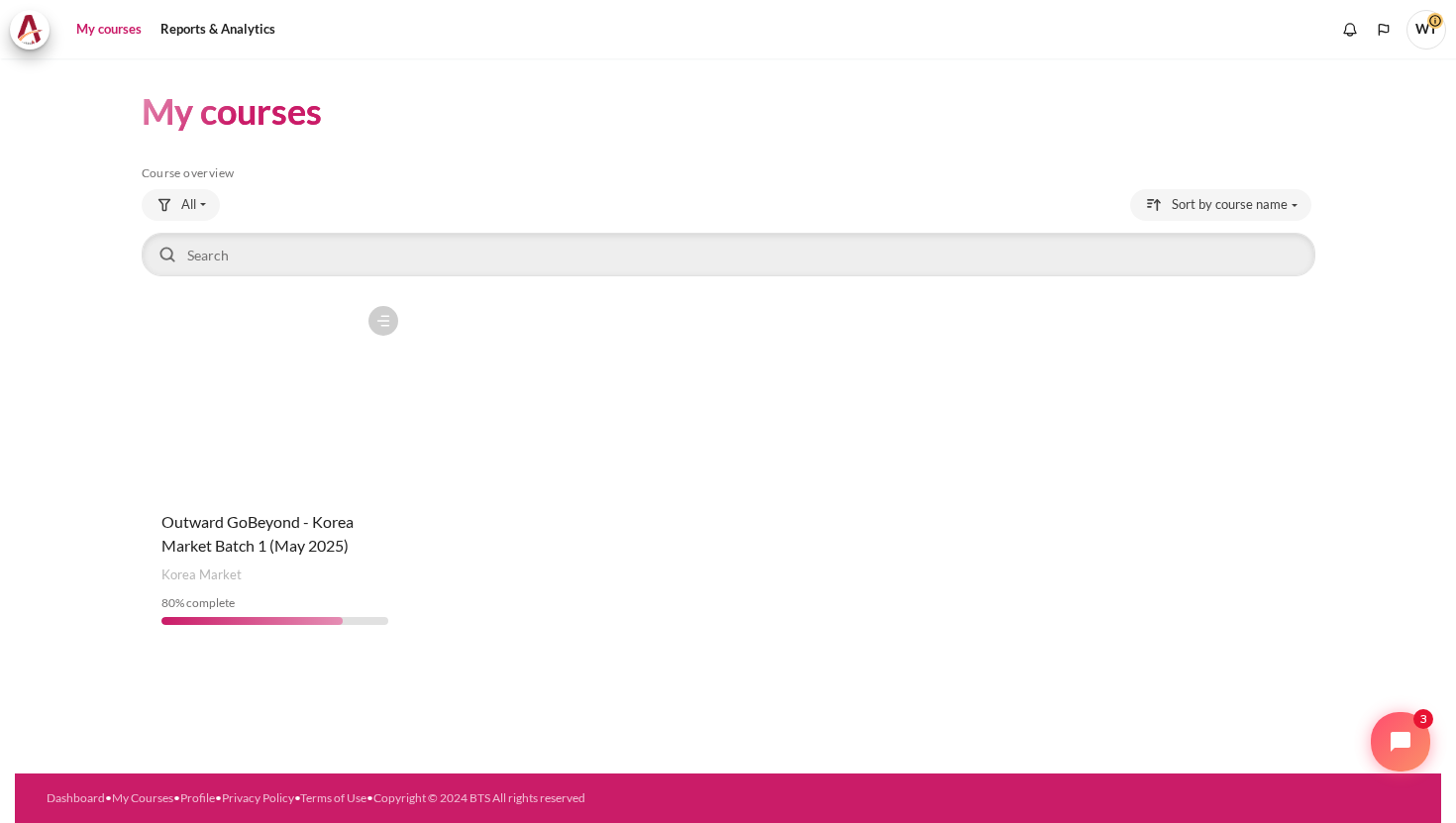 click at bounding box center (274, 395) 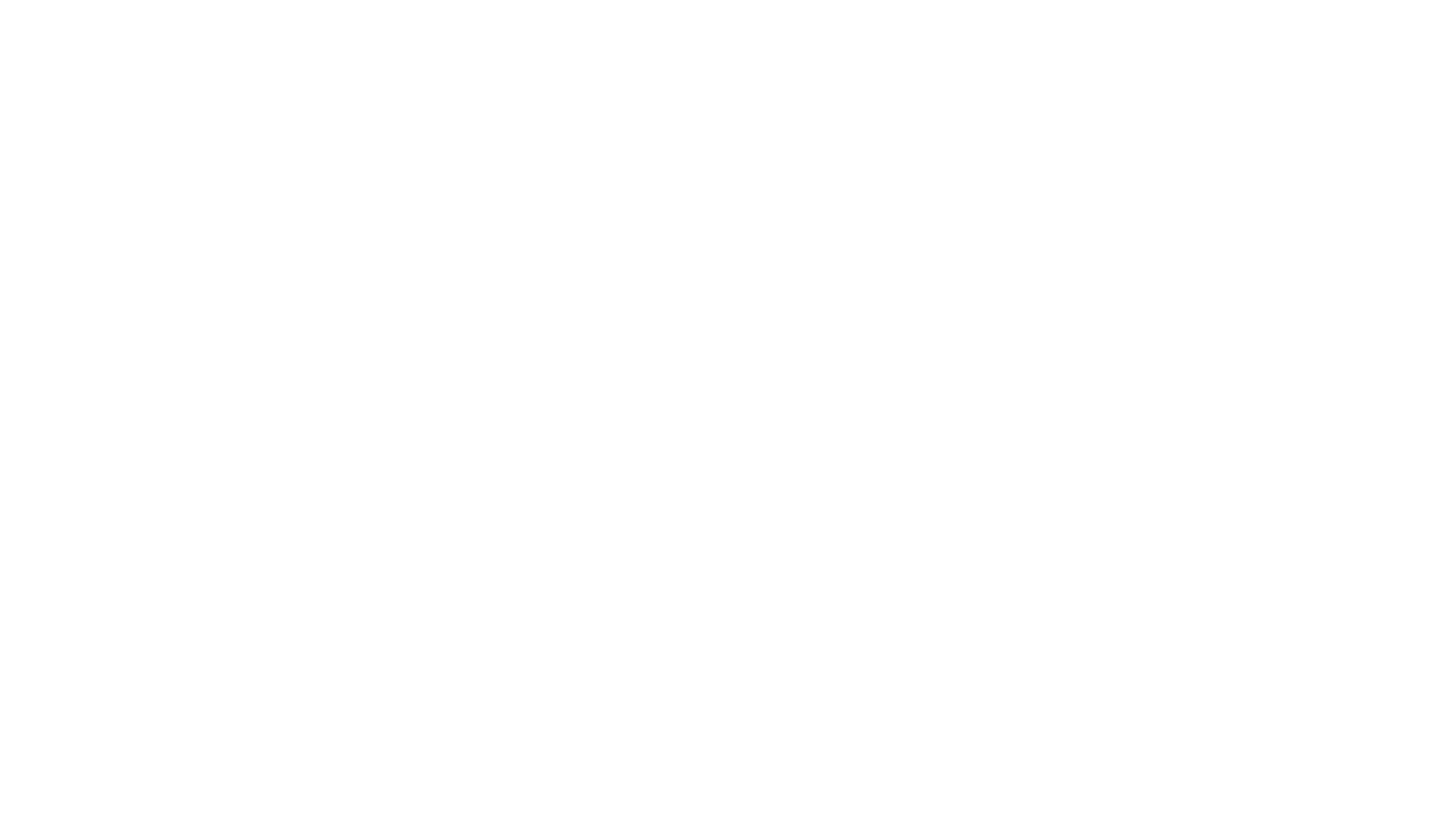 scroll, scrollTop: 0, scrollLeft: 0, axis: both 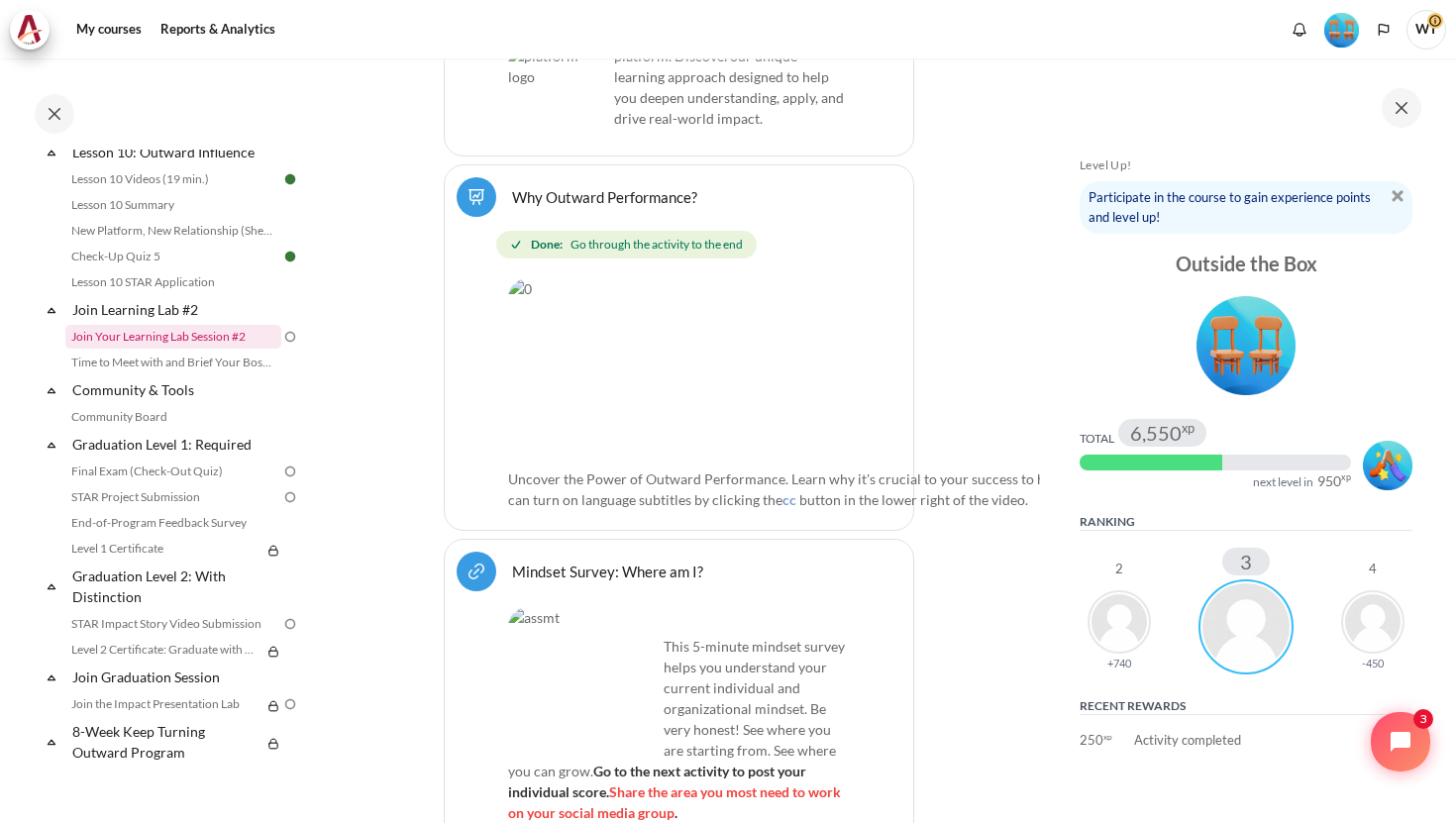 click on "Join Your Learning Lab Session #2" at bounding box center [173, 337] 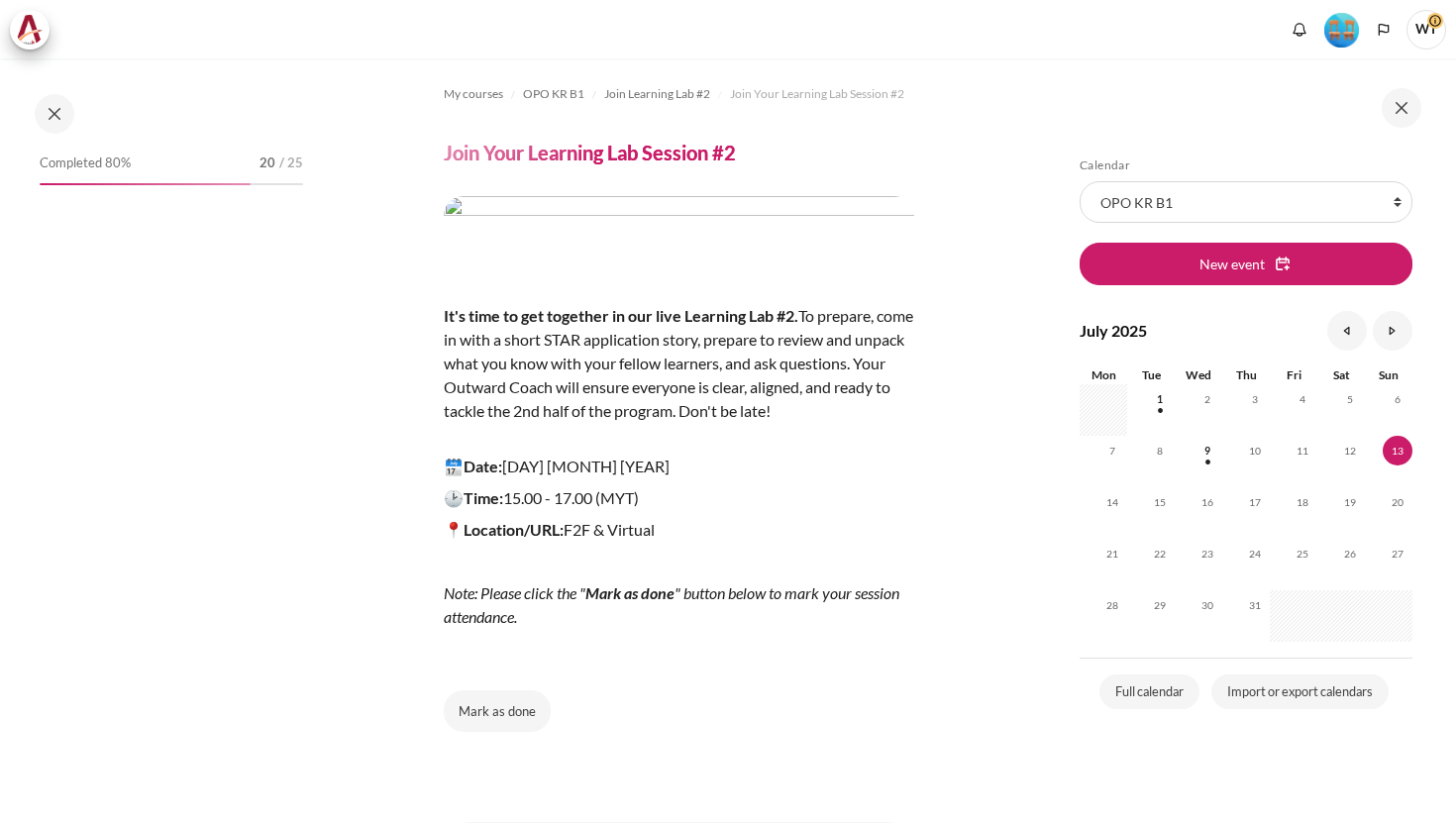 scroll, scrollTop: 0, scrollLeft: 0, axis: both 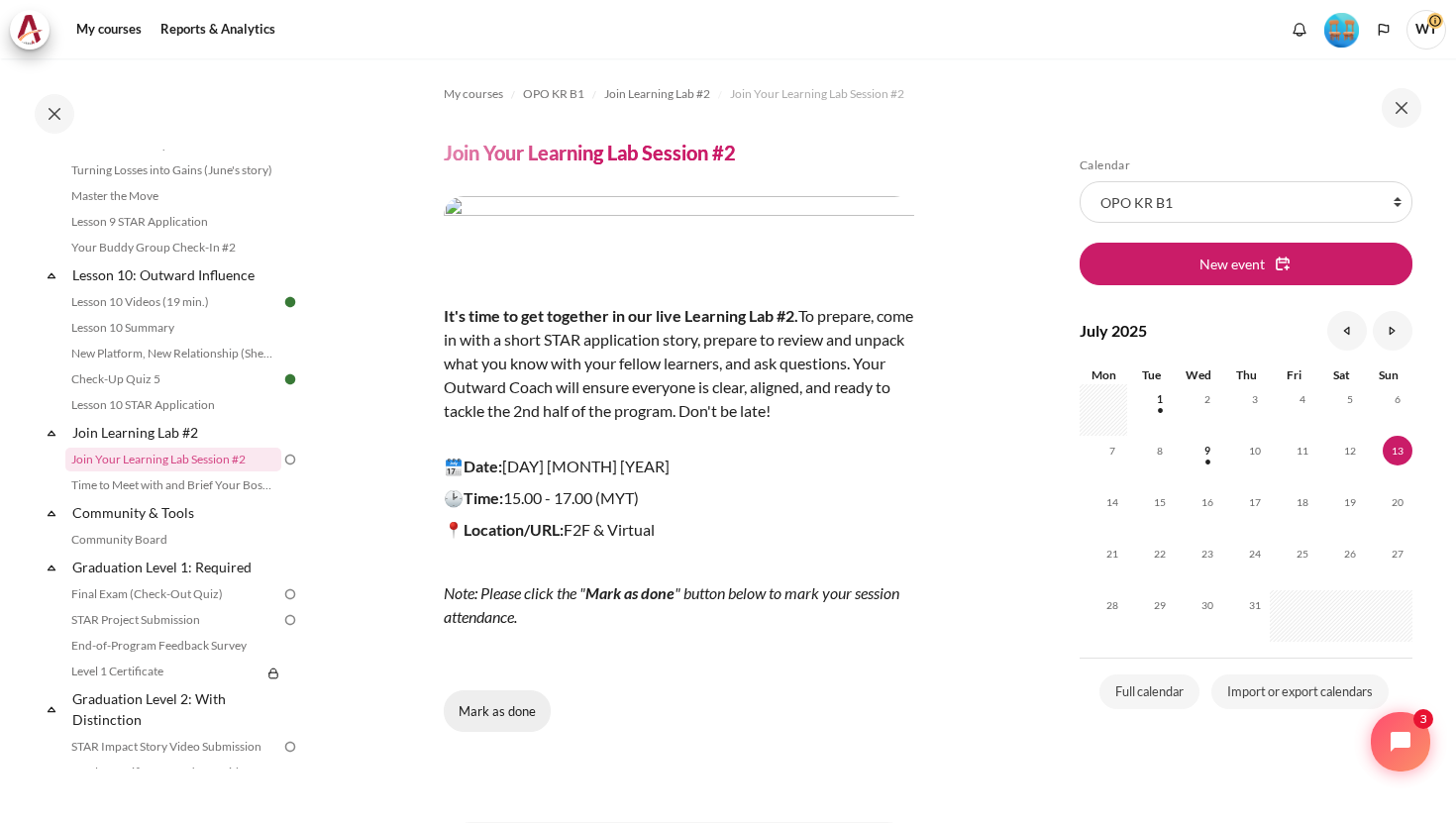 click on "Mark as done" at bounding box center [497, 711] 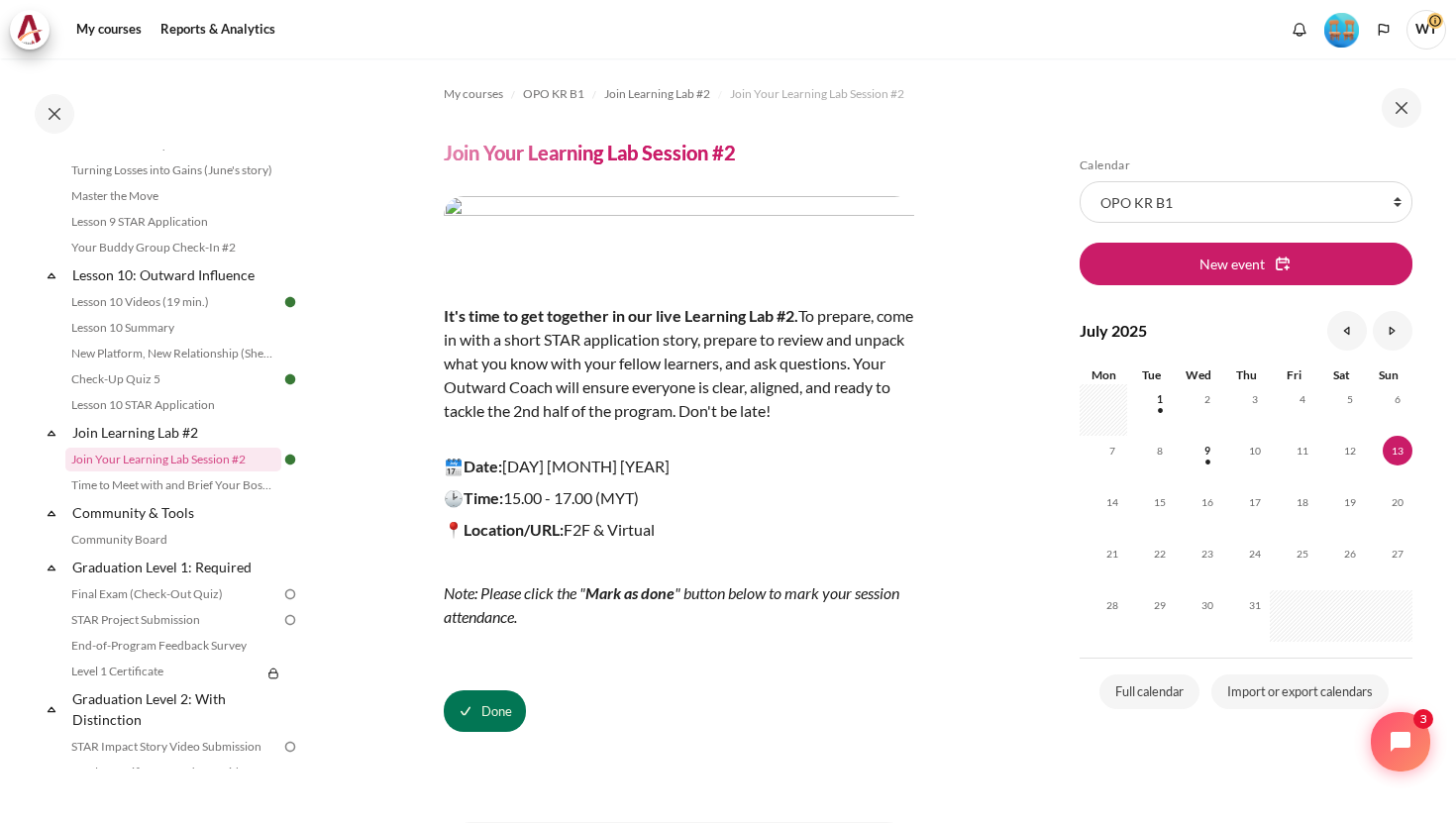 scroll, scrollTop: 122, scrollLeft: 0, axis: vertical 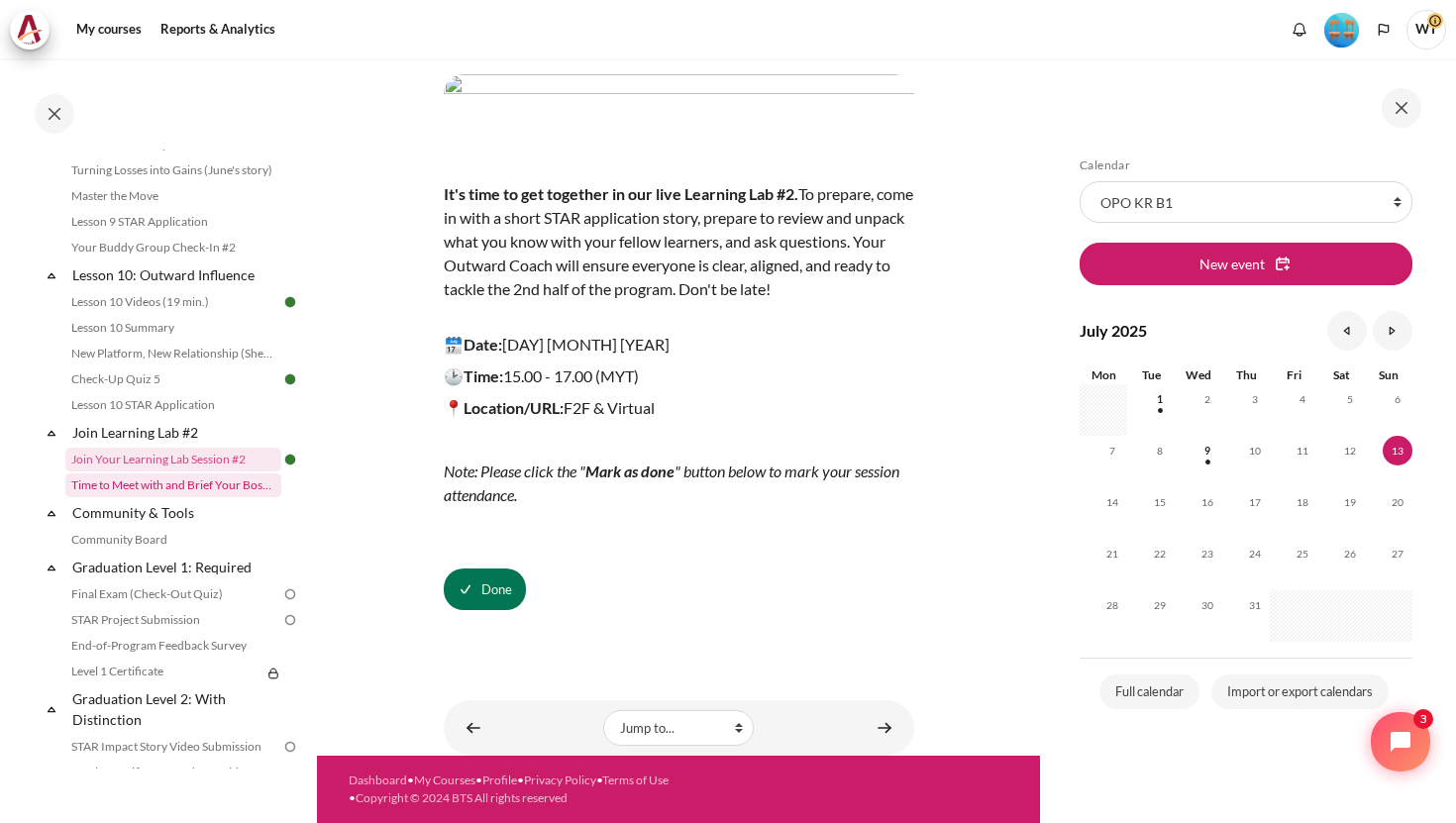click on "Time to Meet with and Brief Your Boss #2" at bounding box center (173, 485) 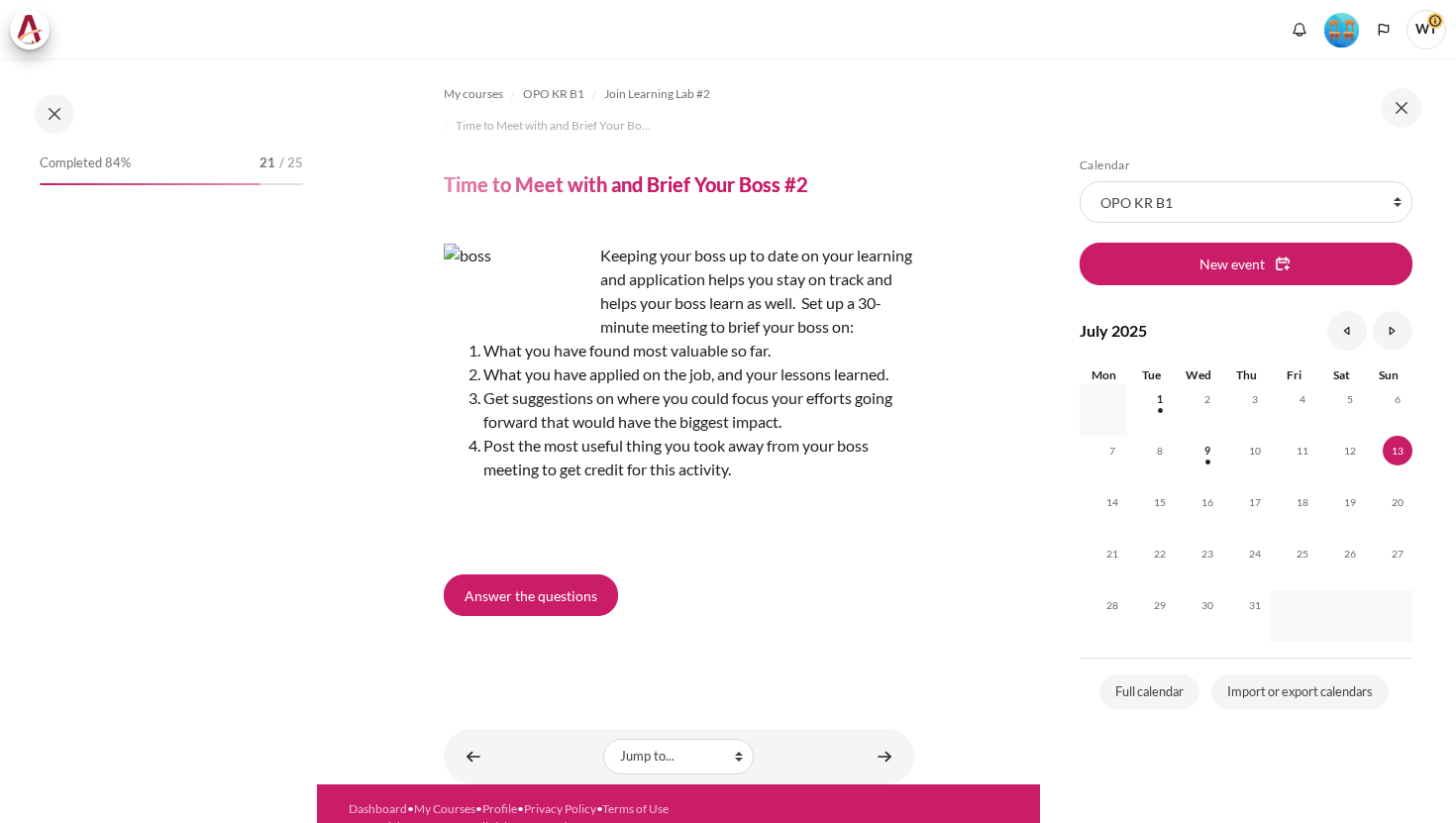 scroll, scrollTop: 0, scrollLeft: 0, axis: both 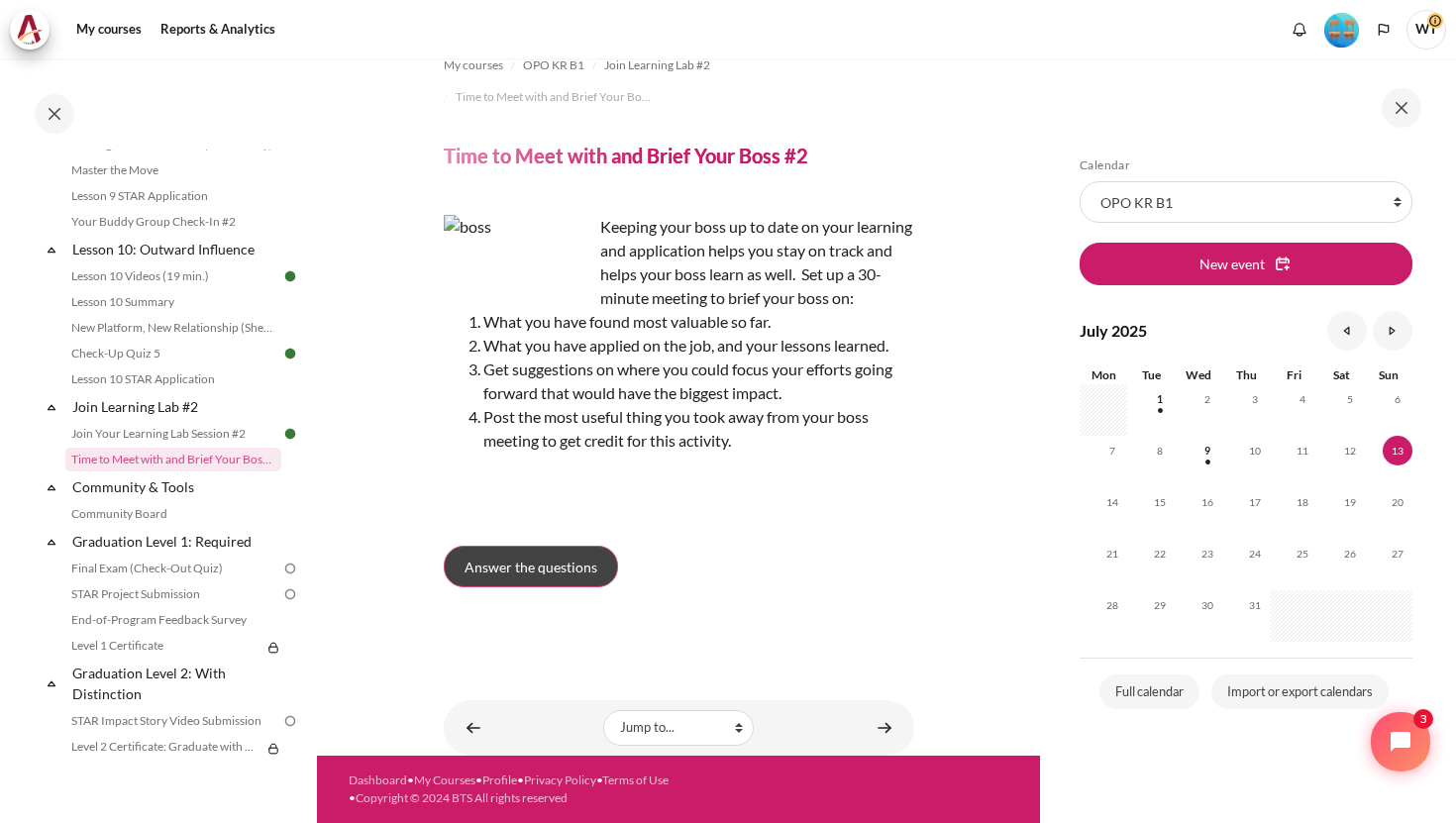 click on "Answer the questions" at bounding box center [531, 566] 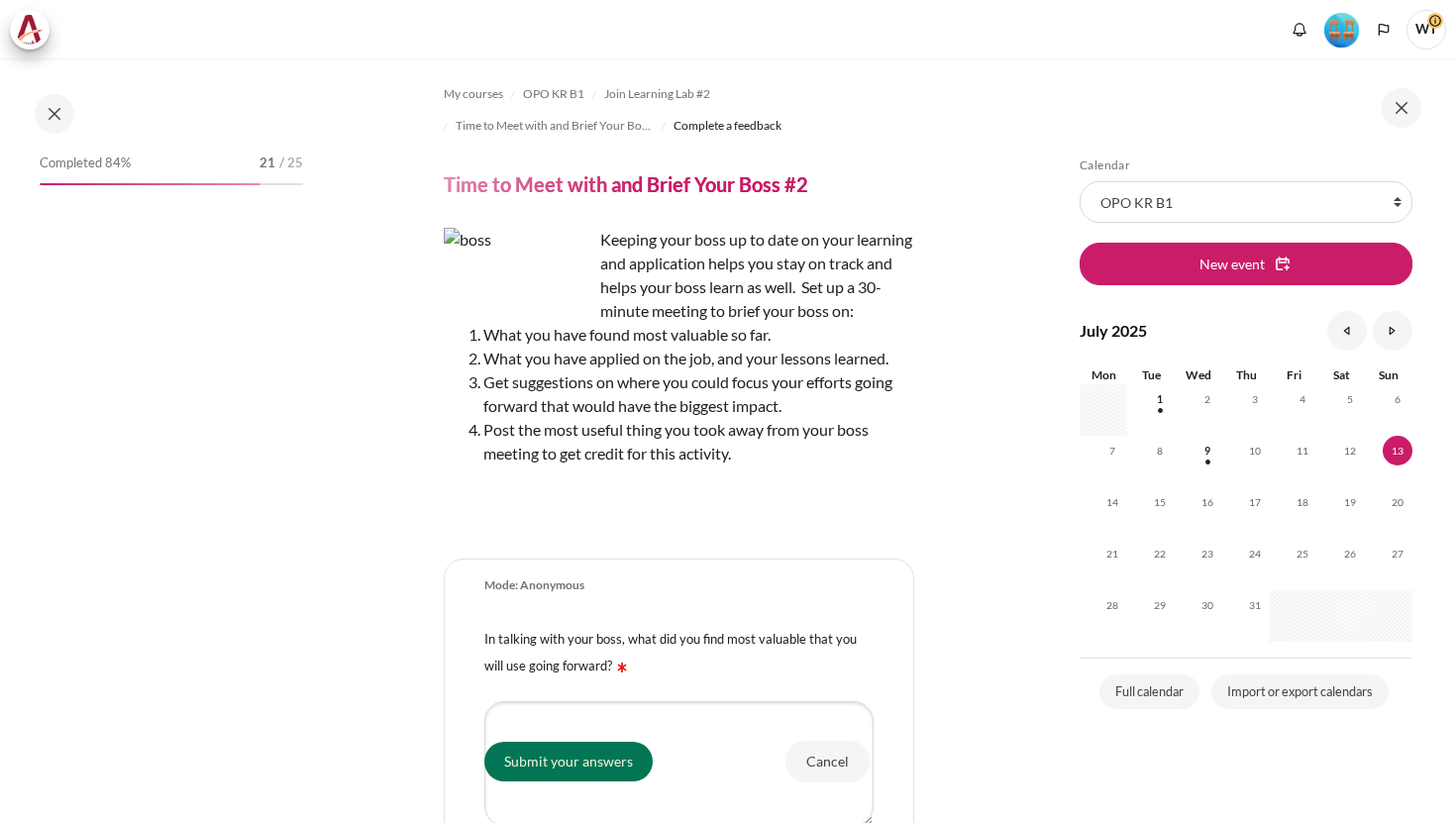 scroll, scrollTop: 0, scrollLeft: 0, axis: both 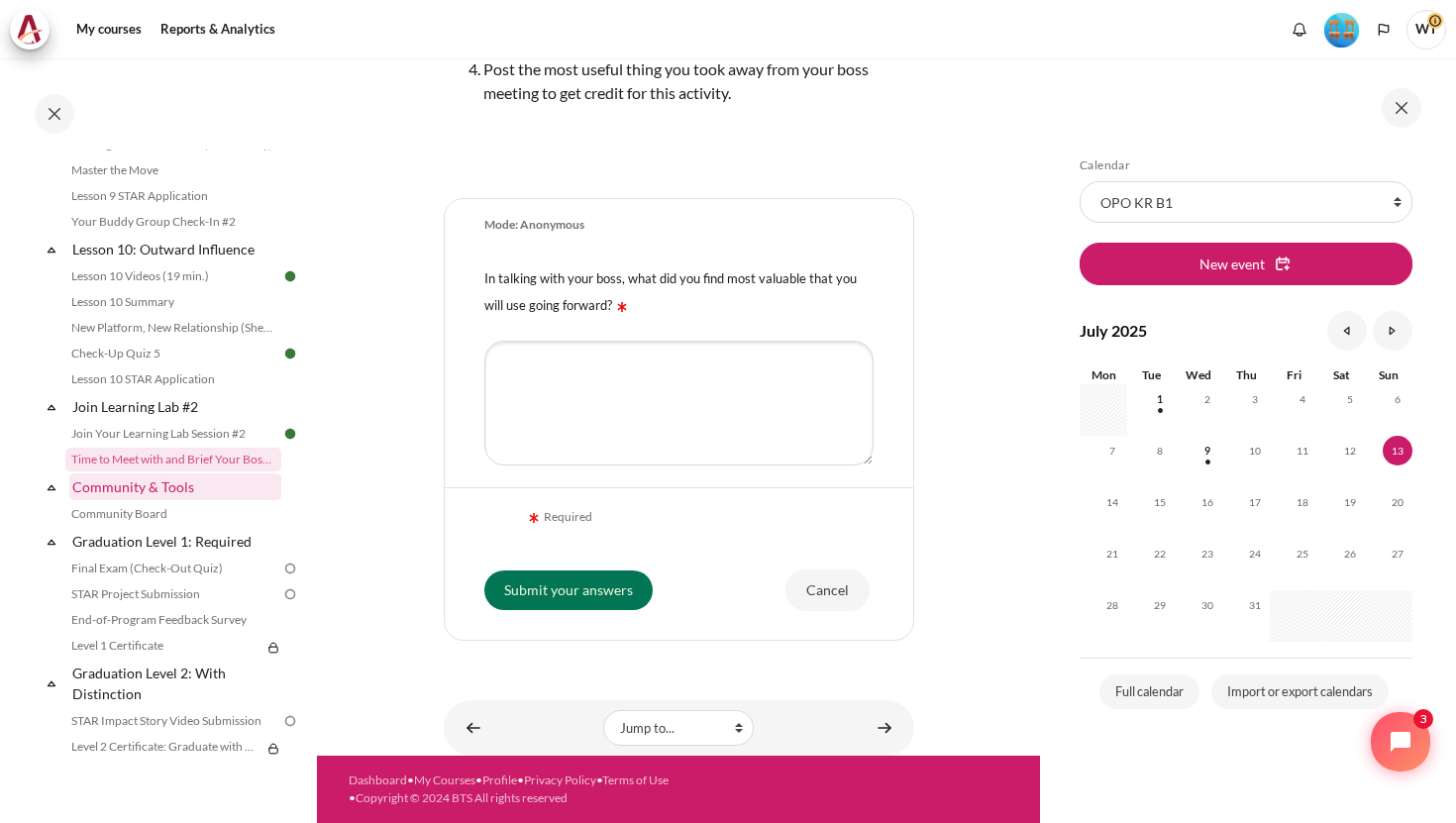 click on "Community & Tools" at bounding box center (175, 486) 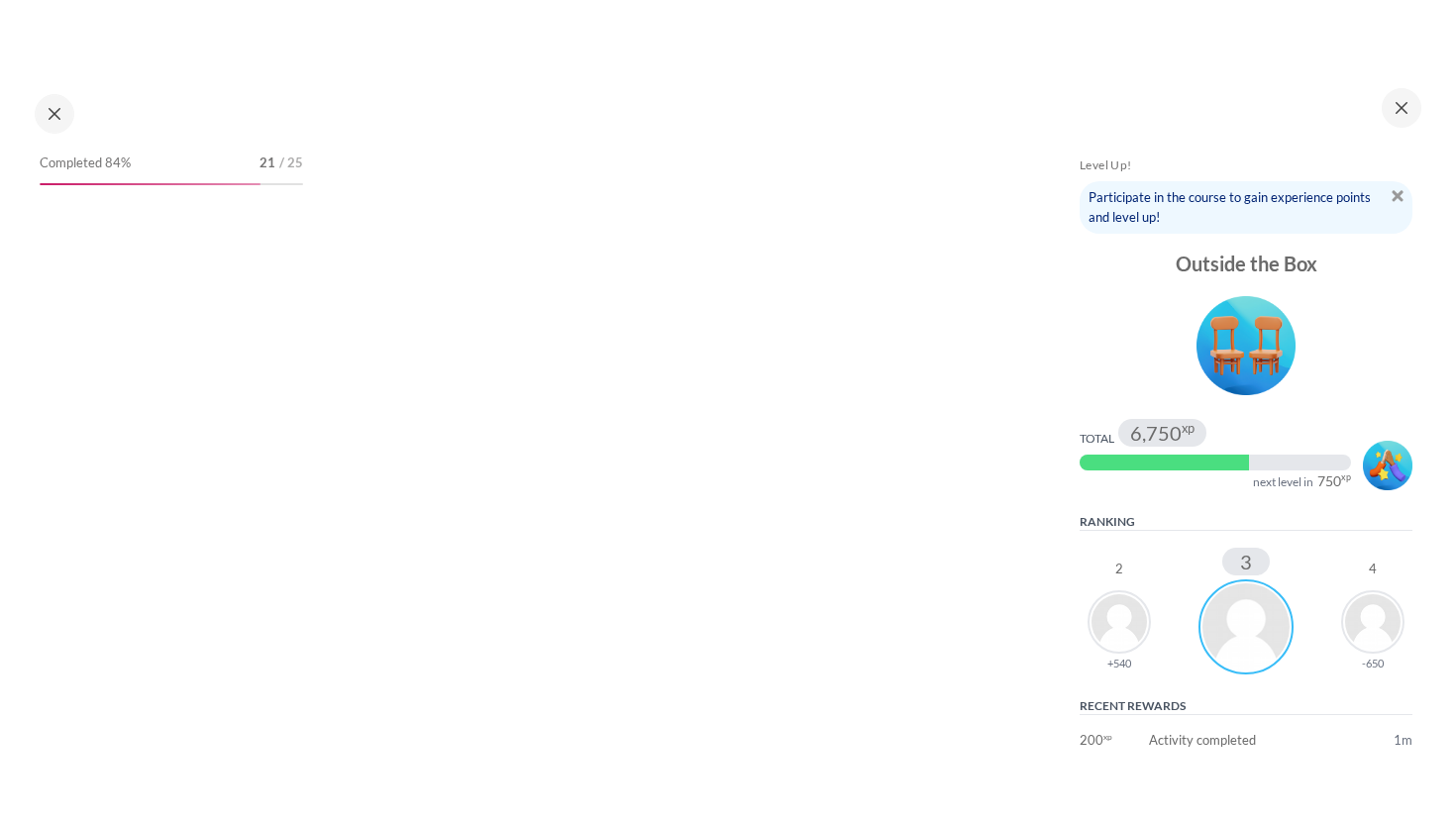 scroll, scrollTop: 0, scrollLeft: 0, axis: both 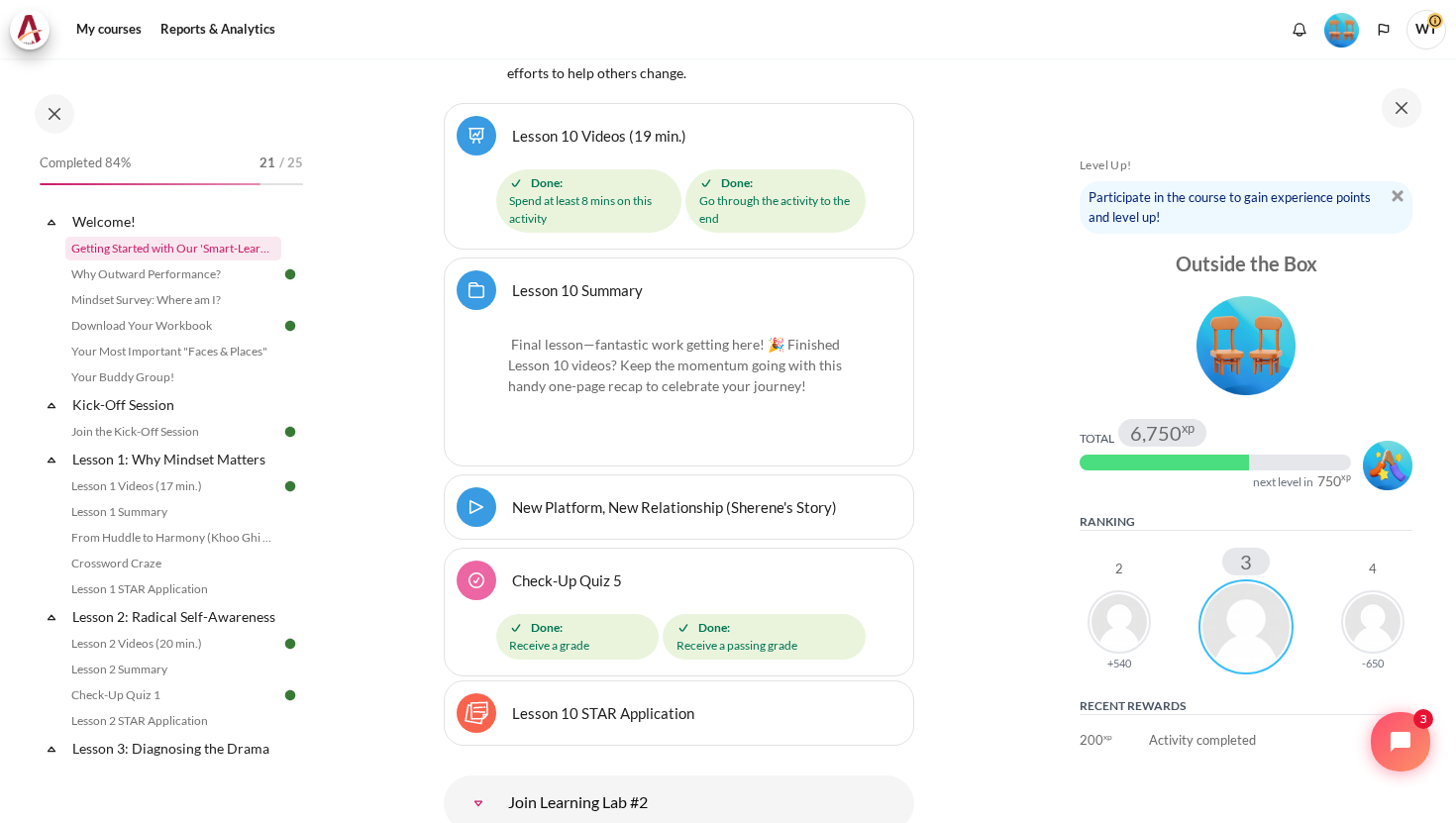 click on "Getting Started with Our 'Smart-Learning' Platform" at bounding box center (173, 249) 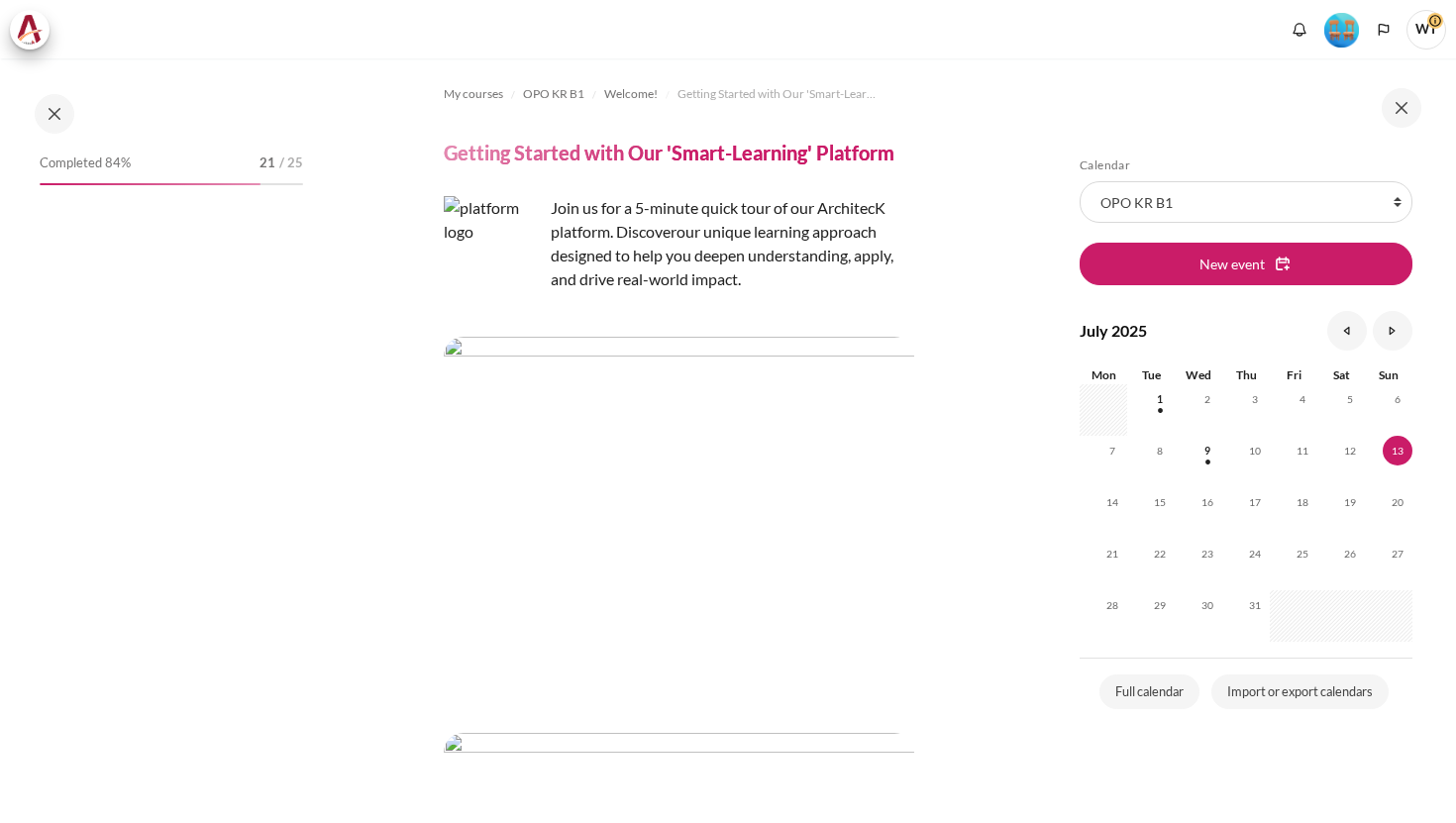 scroll, scrollTop: 0, scrollLeft: 0, axis: both 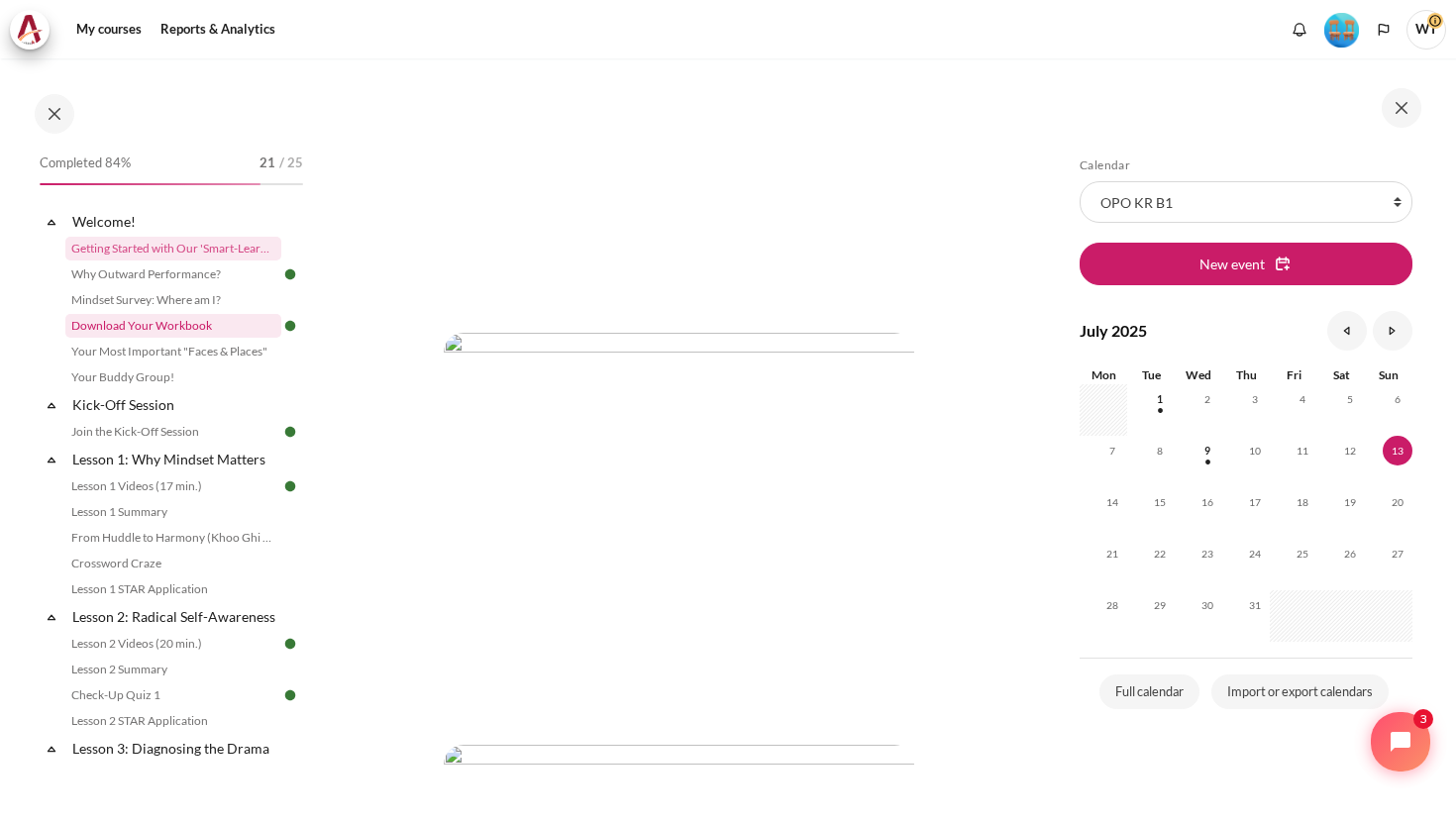 click on "Download Your Workbook" at bounding box center [173, 326] 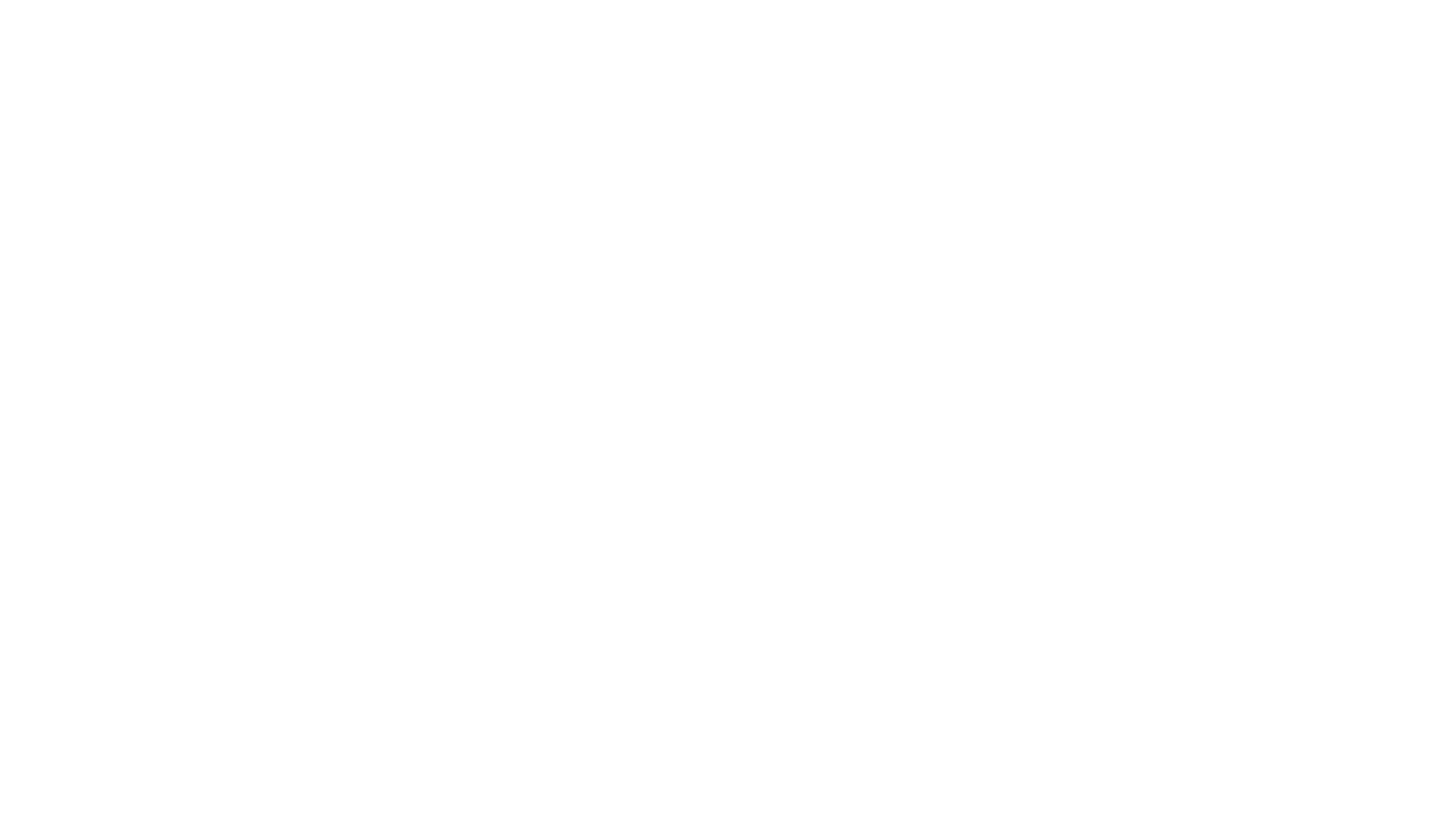 scroll, scrollTop: 0, scrollLeft: 0, axis: both 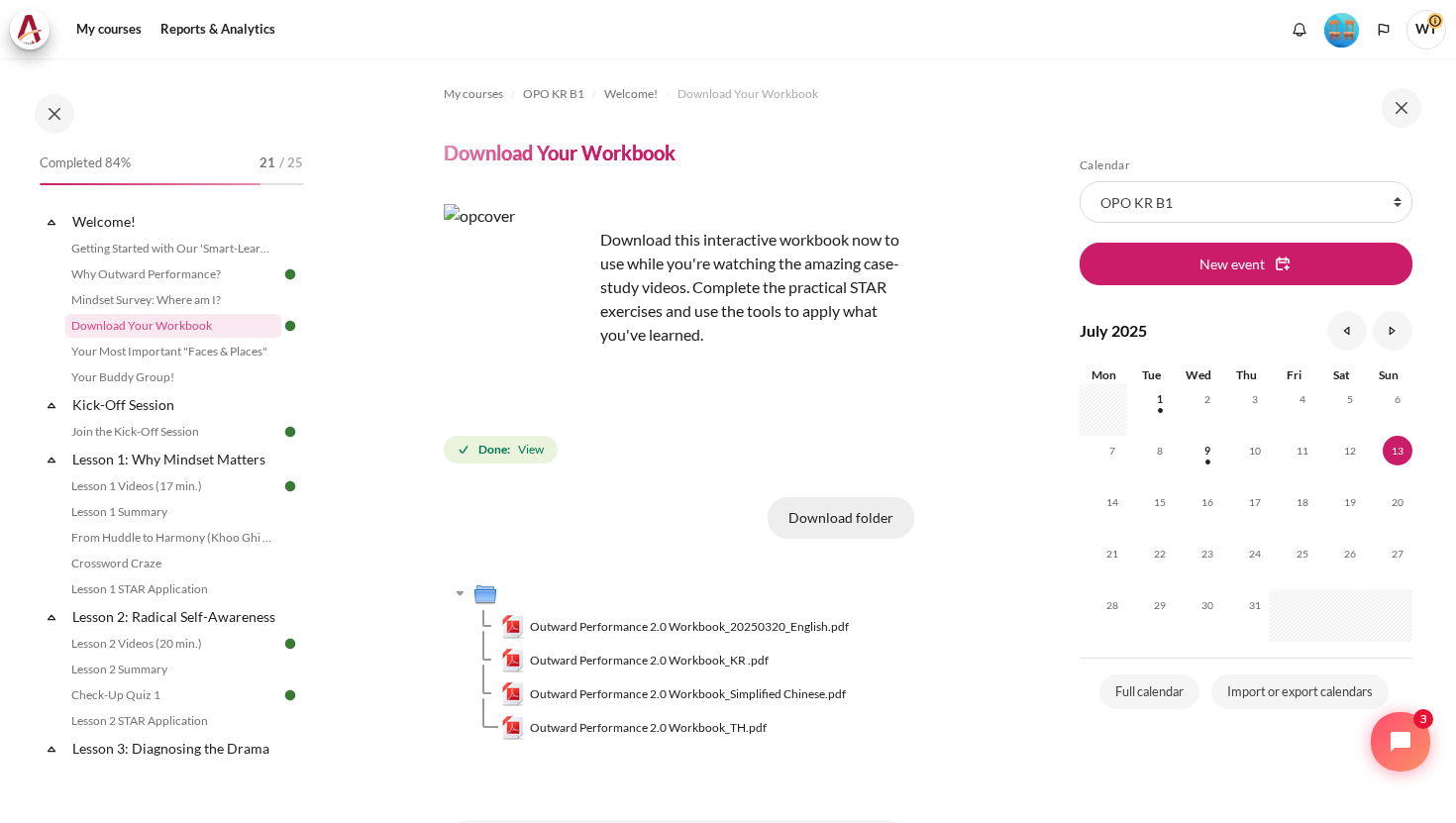 click on "Download folder" at bounding box center [841, 518] 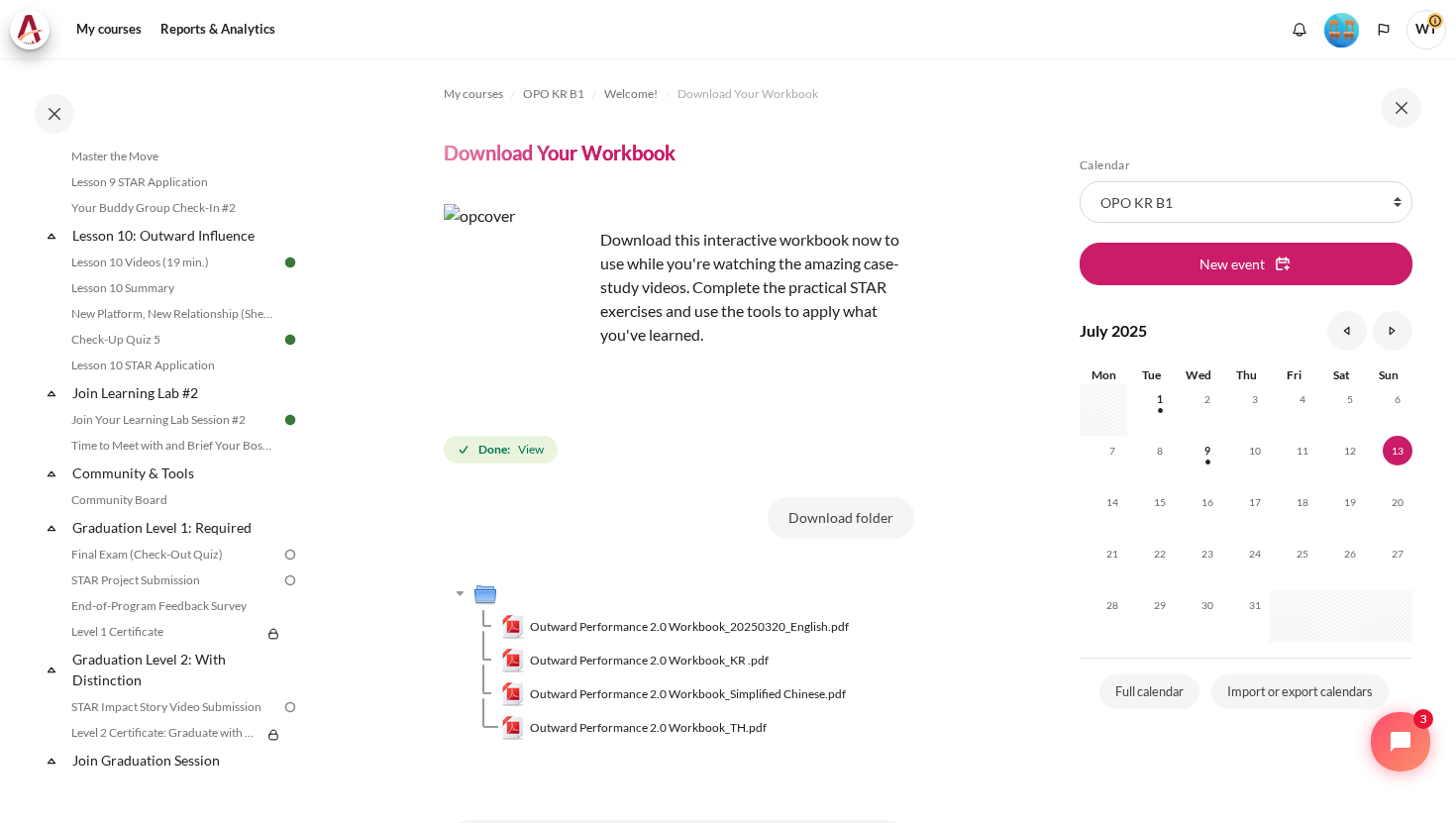 scroll, scrollTop: 1867, scrollLeft: 0, axis: vertical 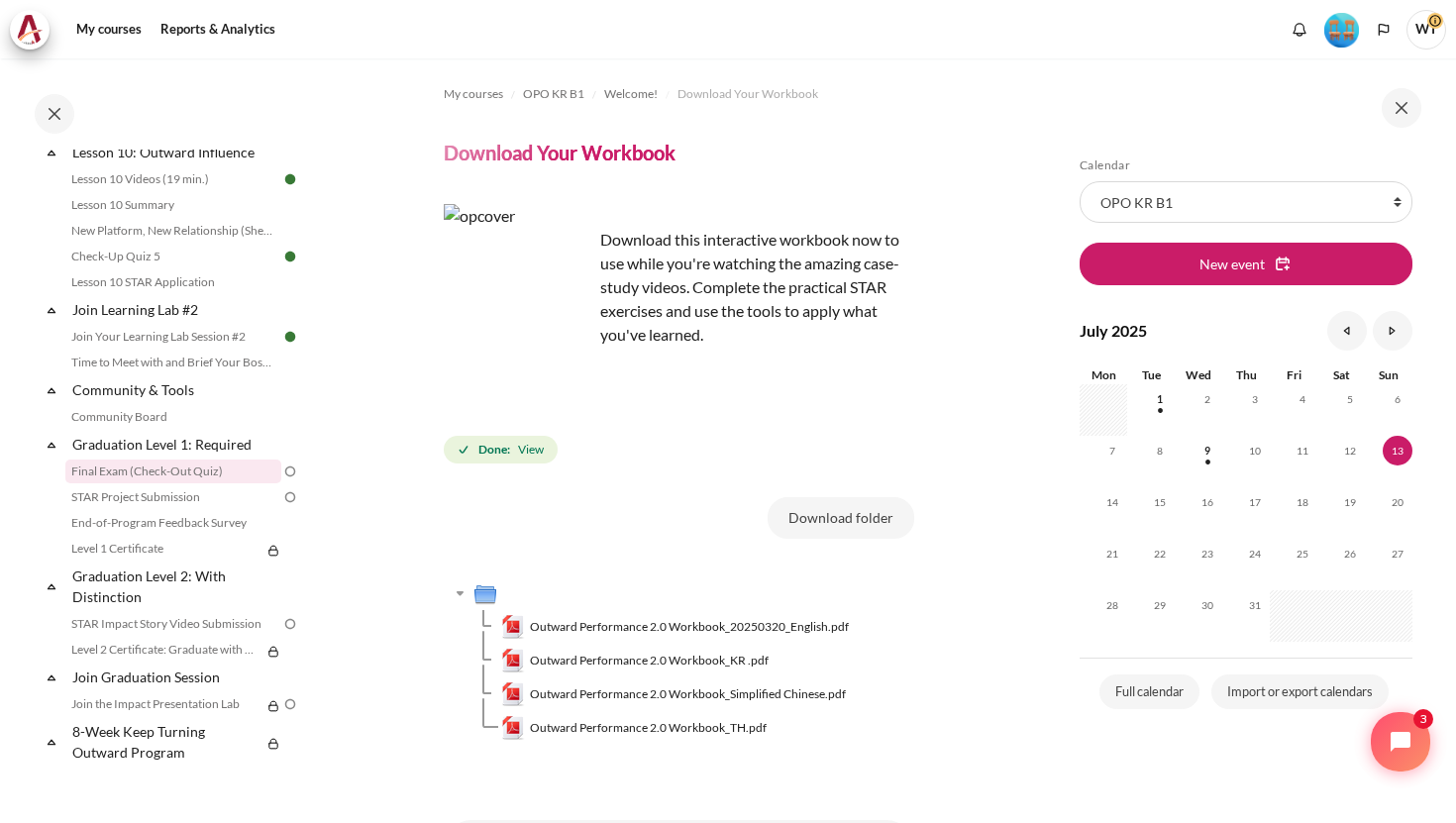 click on "Final Exam (Check-Out Quiz)" at bounding box center [173, 471] 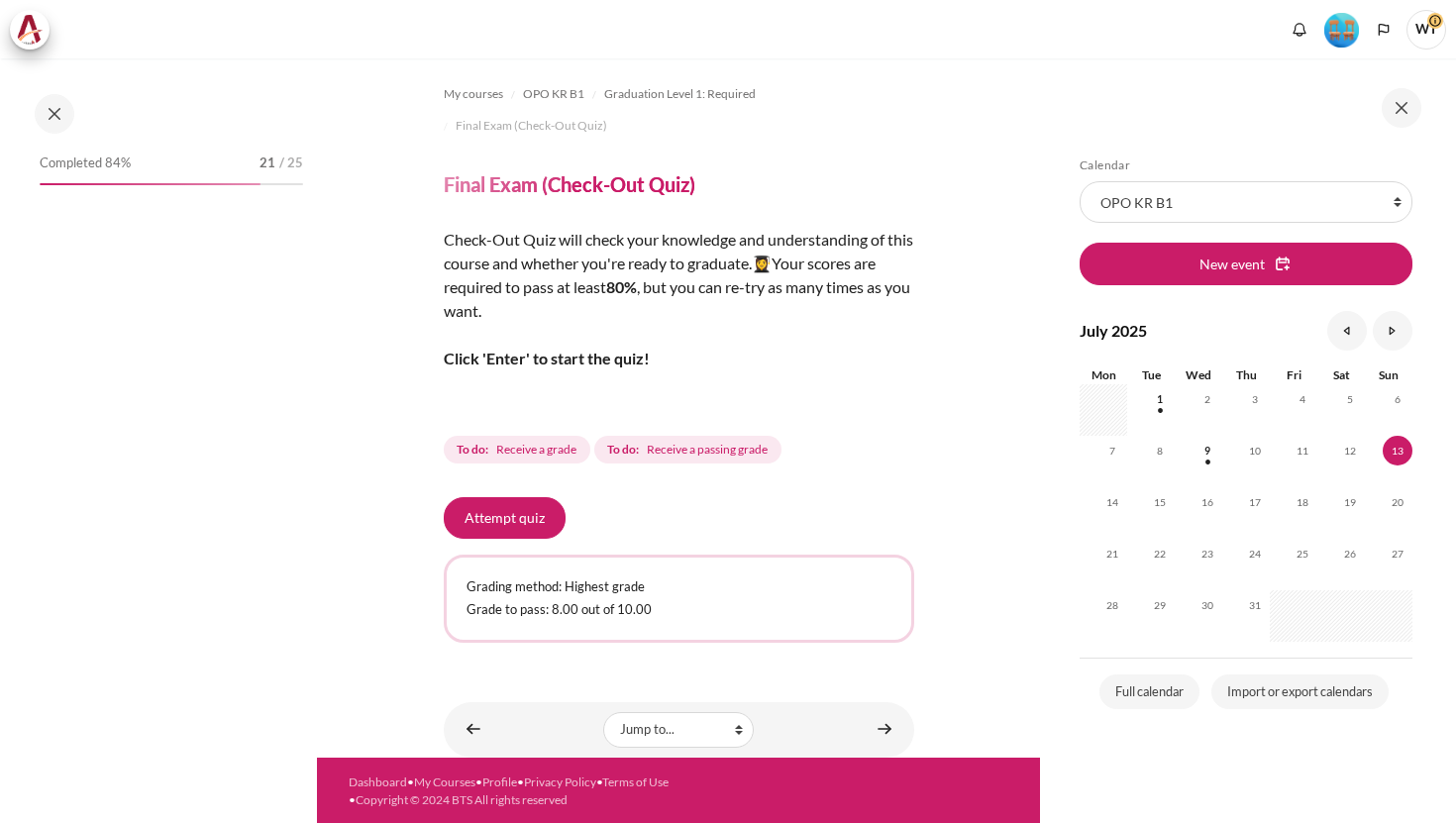 scroll, scrollTop: 0, scrollLeft: 0, axis: both 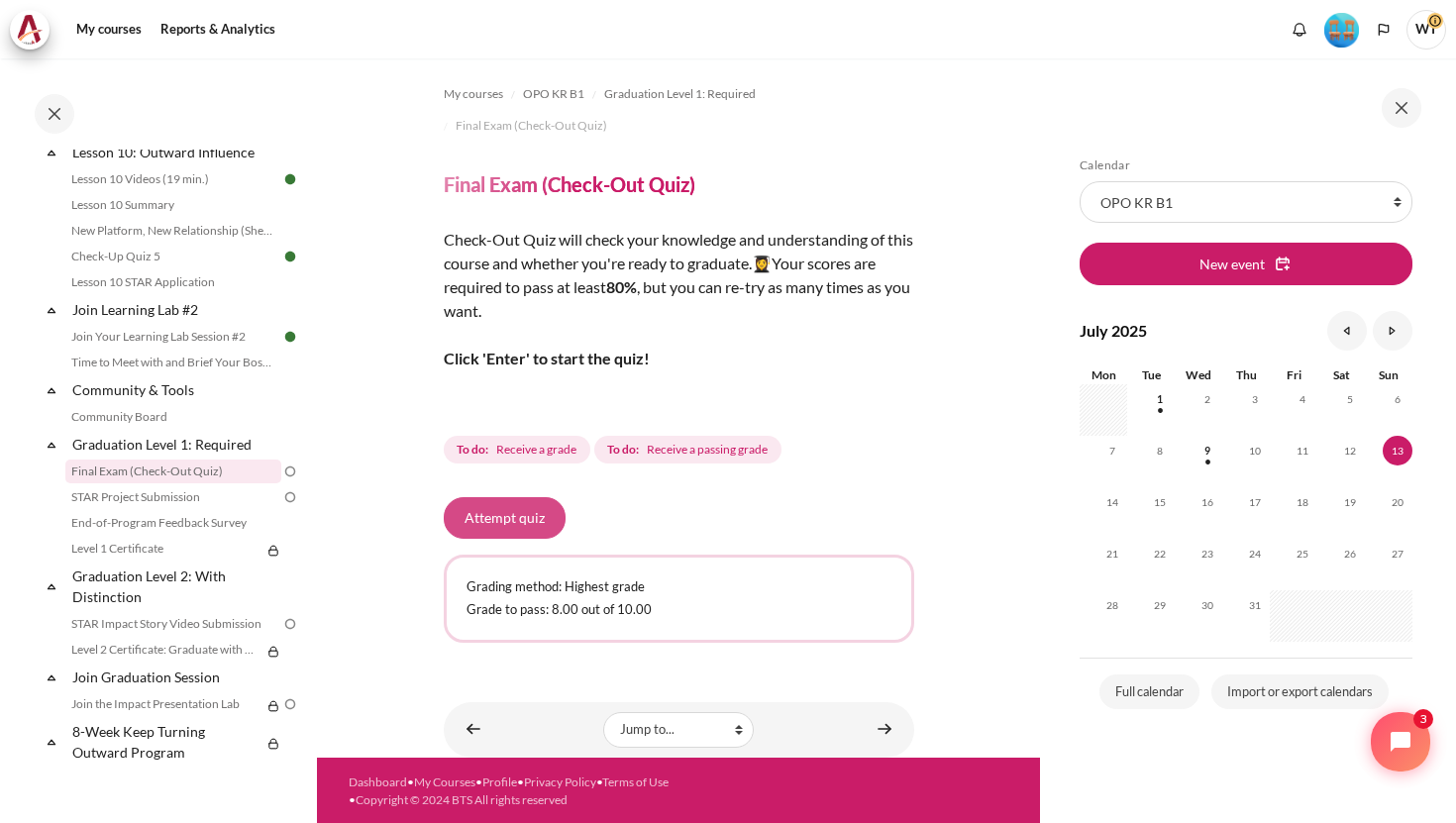 click on "Attempt quiz" at bounding box center [504, 518] 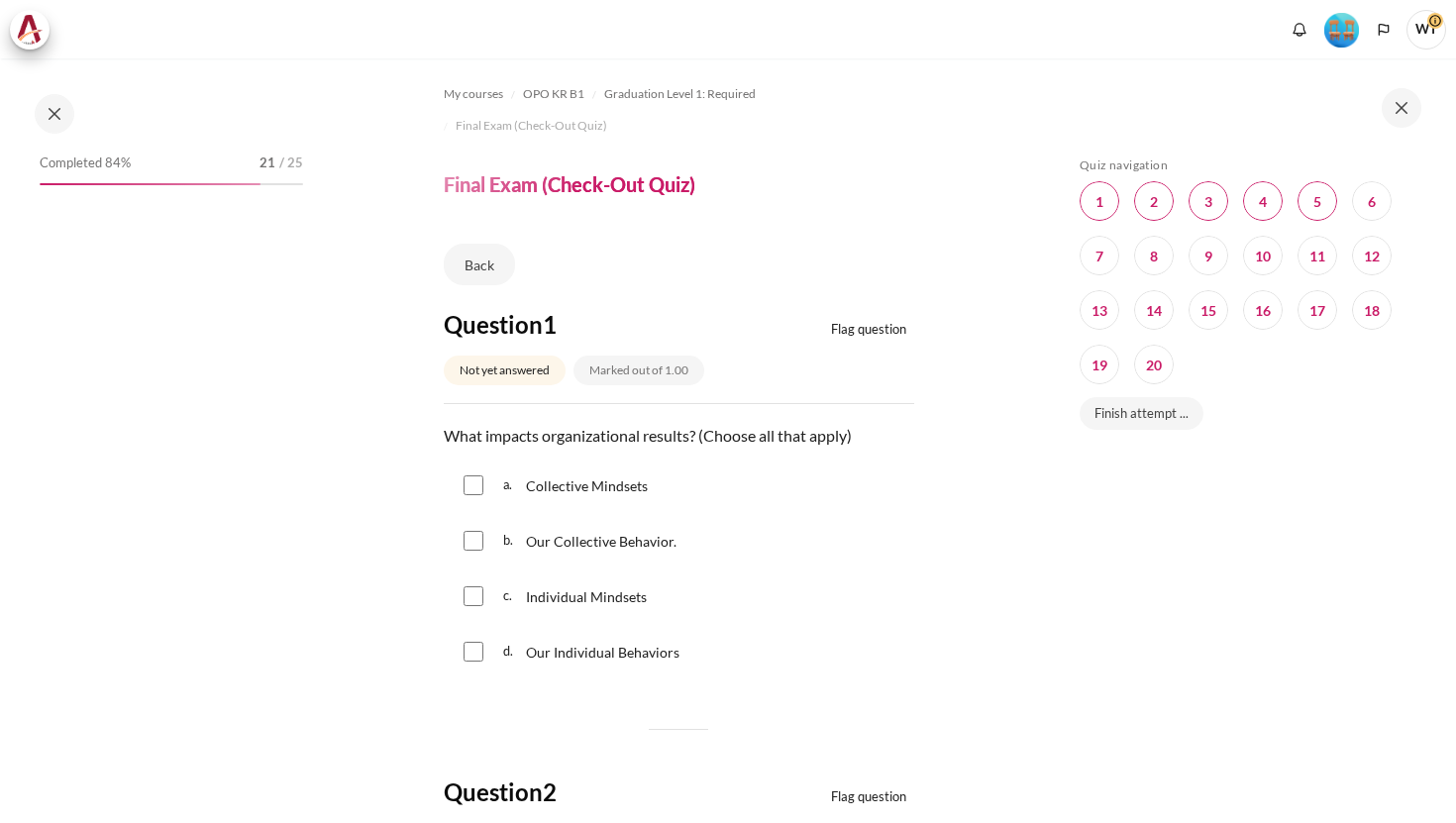 scroll, scrollTop: 0, scrollLeft: 0, axis: both 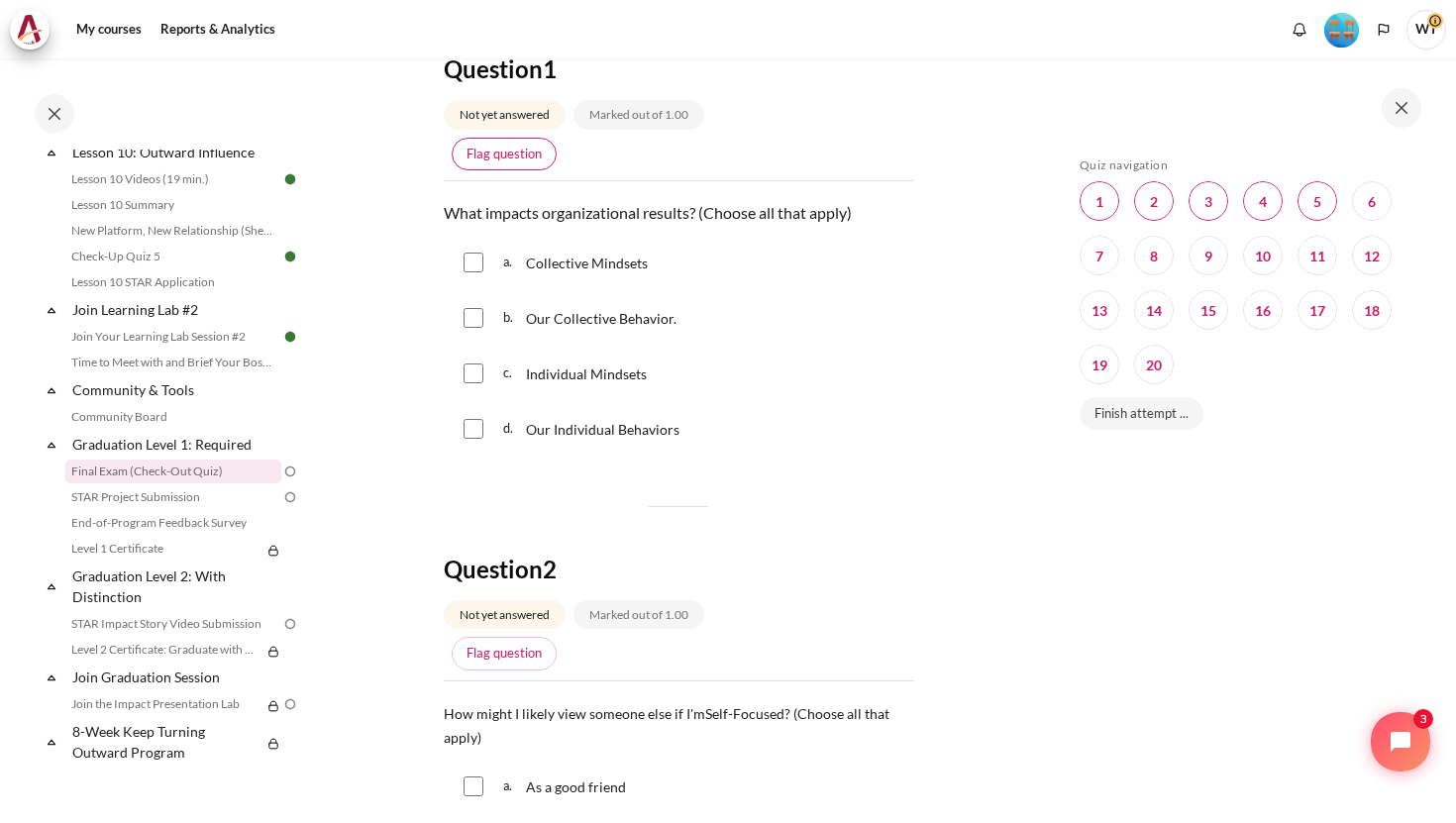 click on "Flag question" at bounding box center (504, 154) 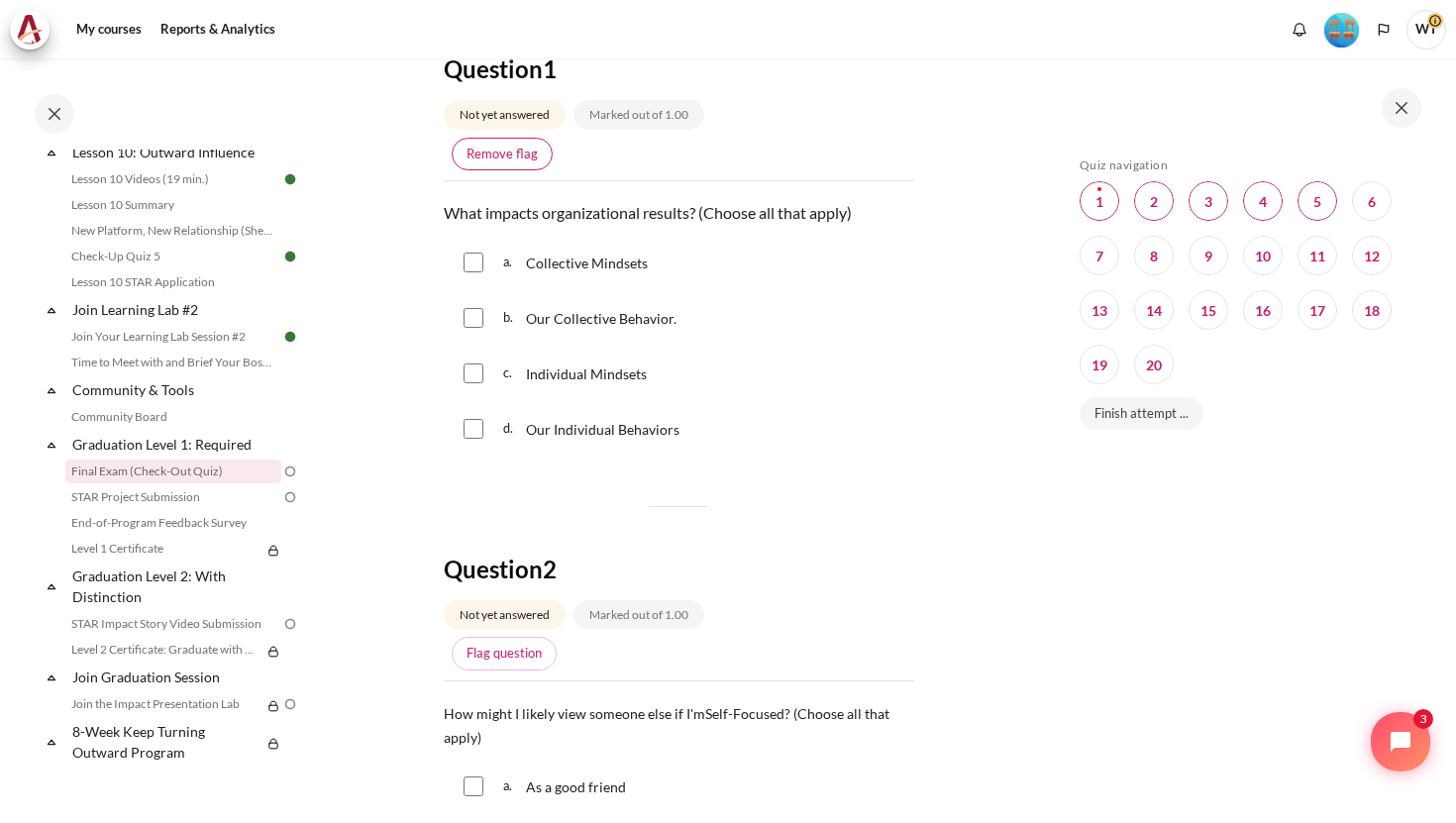 click on "Remove flag" at bounding box center [502, 154] 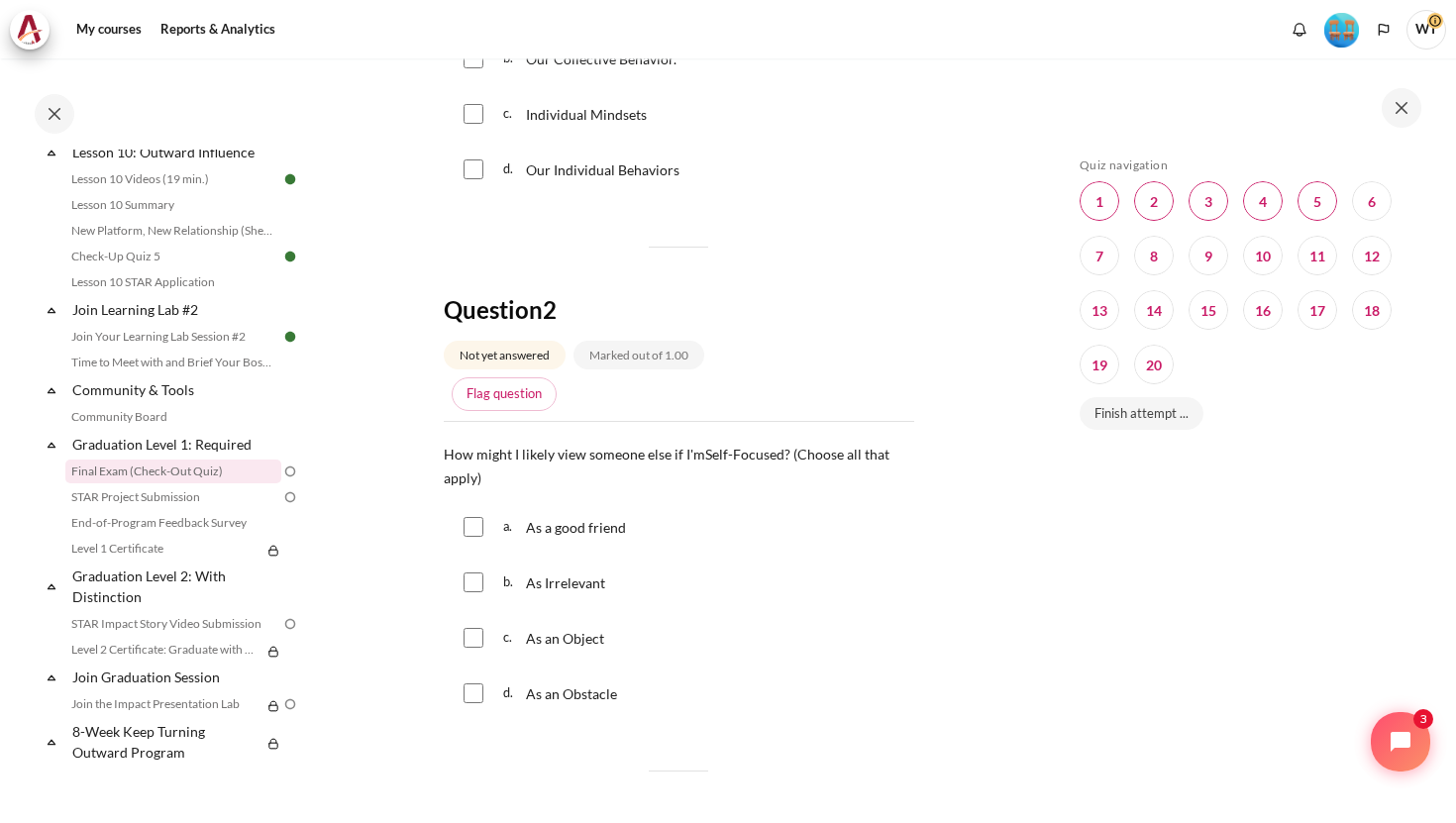 scroll, scrollTop: 523, scrollLeft: 0, axis: vertical 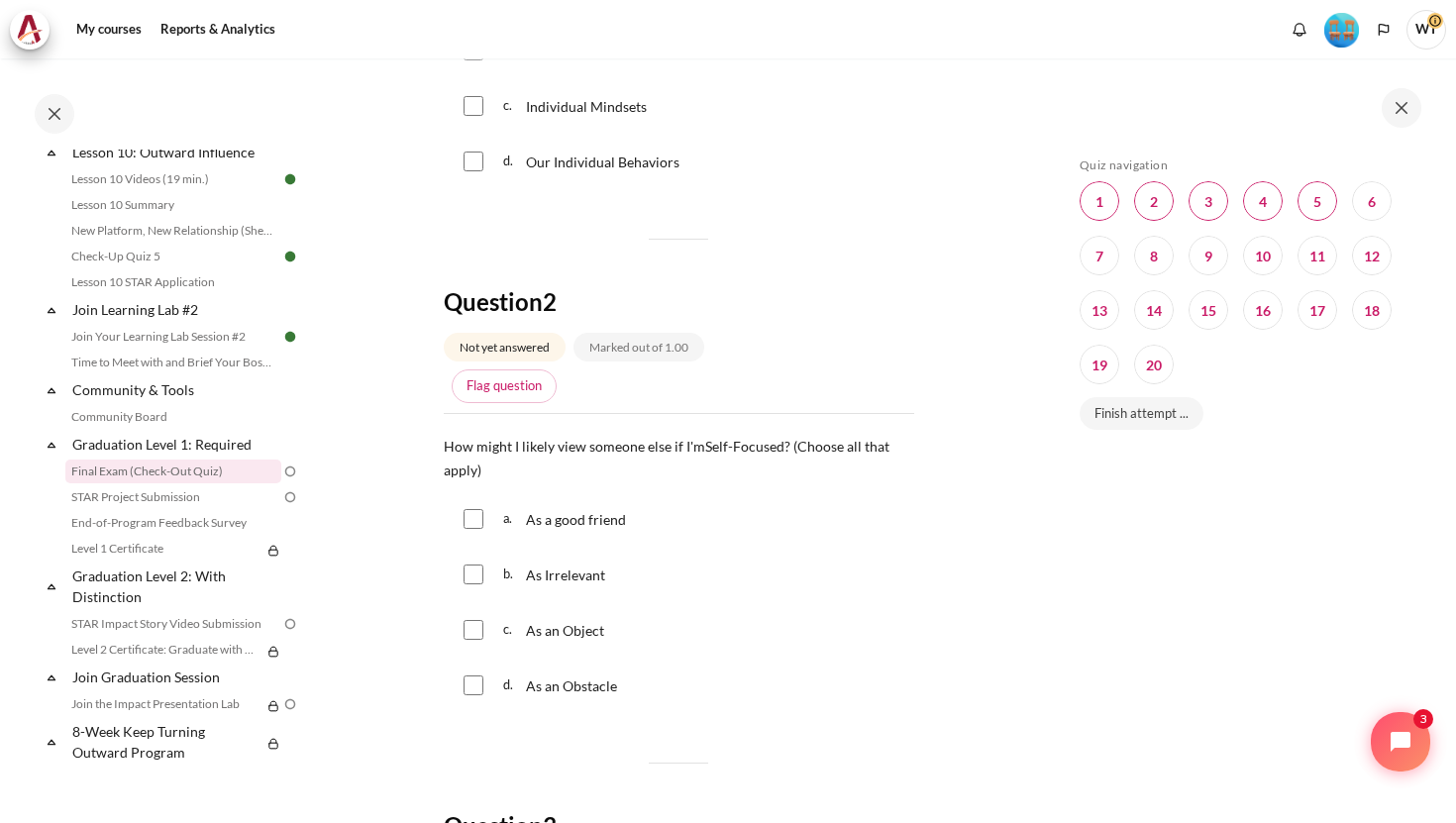click at bounding box center (473, 574) 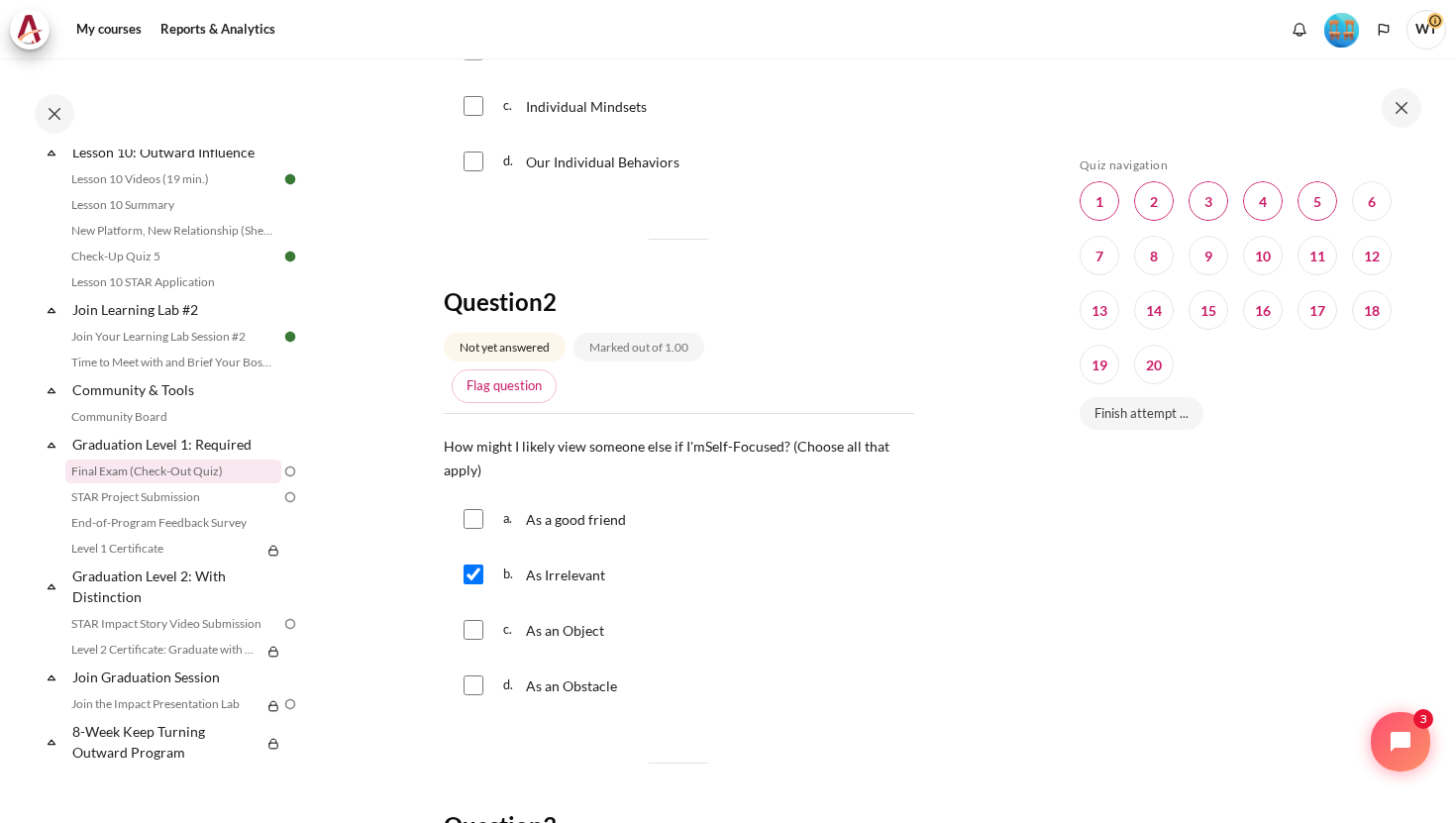 click on "c.   As an Object" at bounding box center [678, 630] 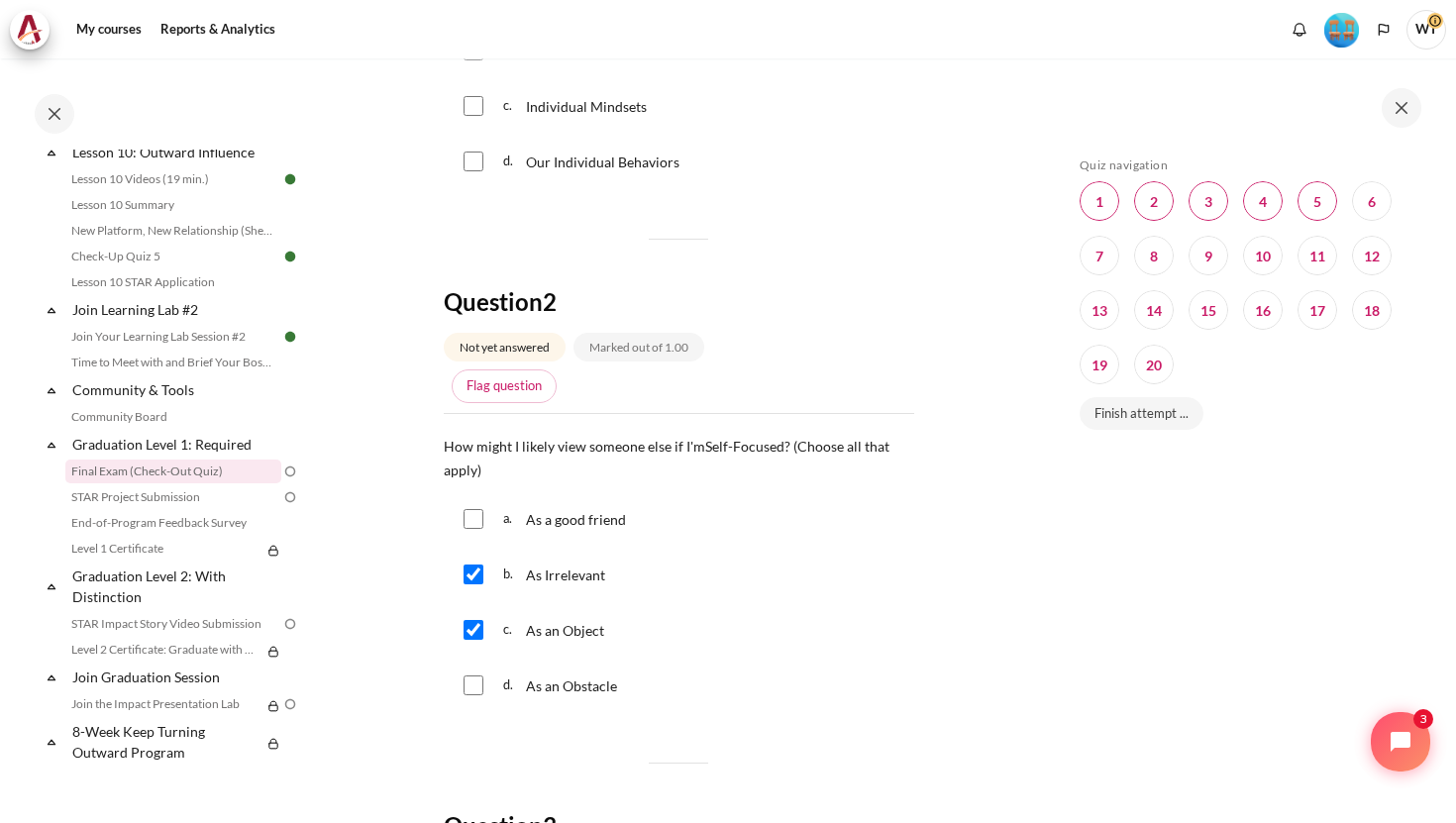 click at bounding box center [473, 630] 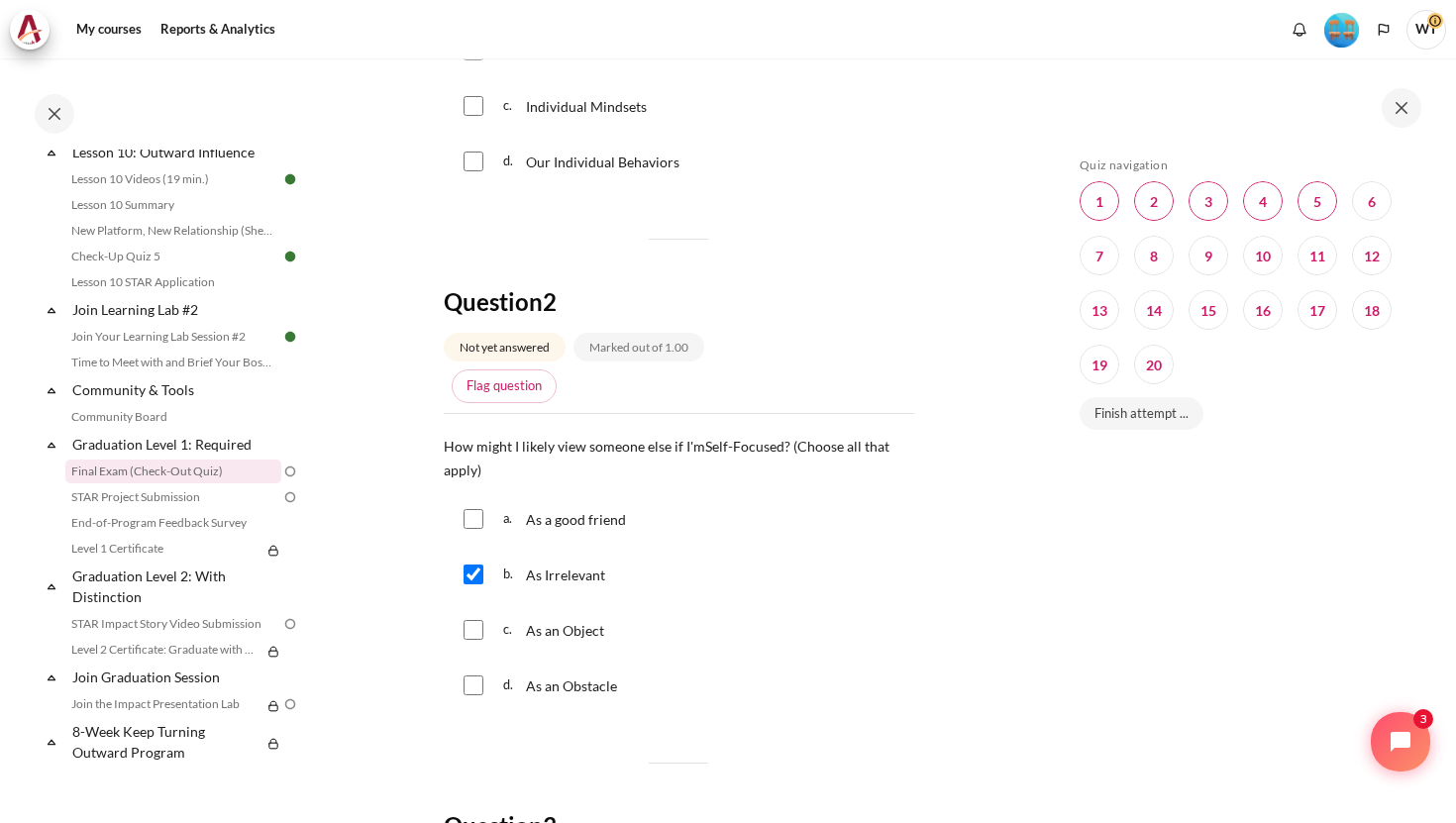 click at bounding box center [473, 630] 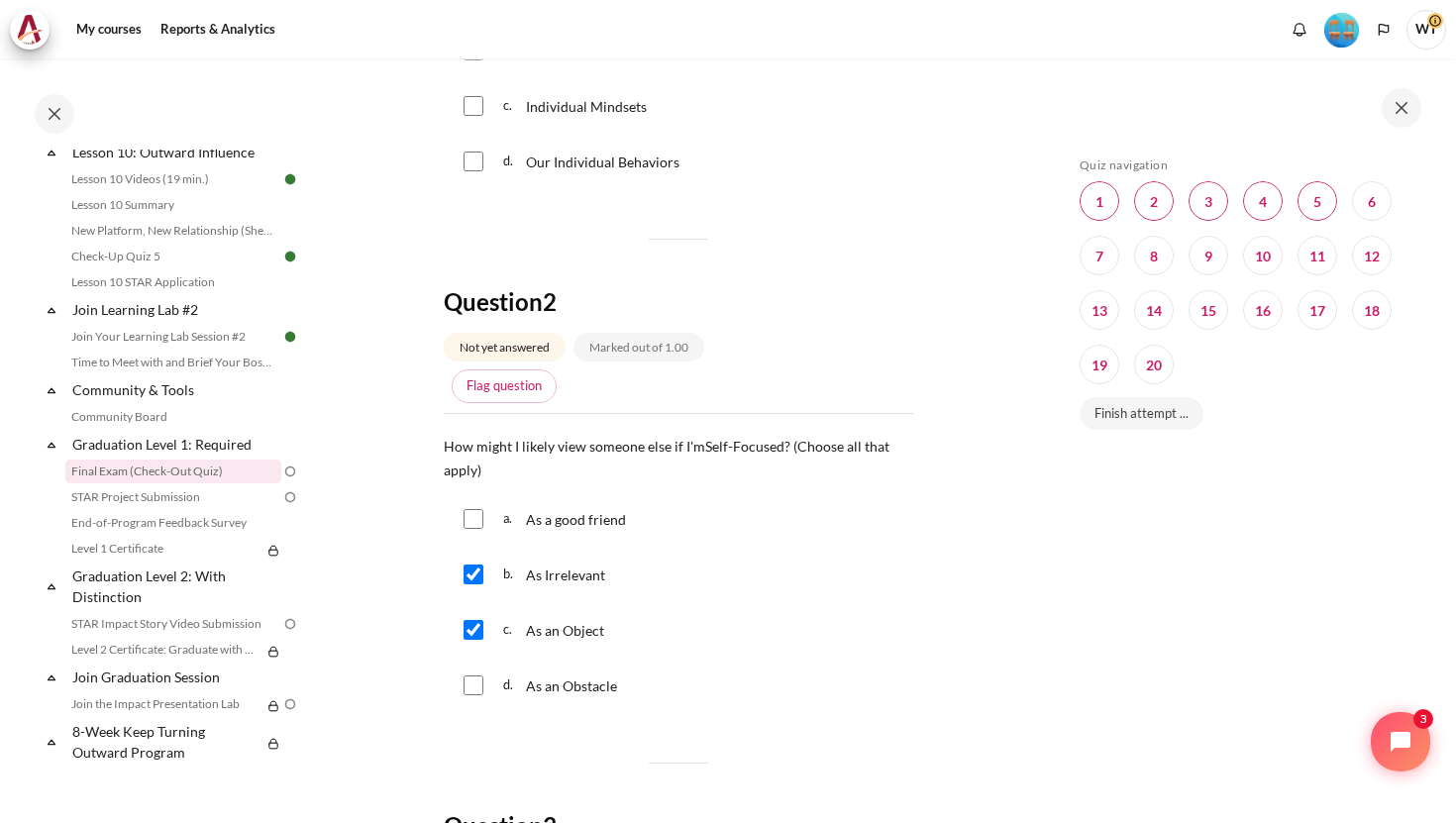 click at bounding box center [473, 685] 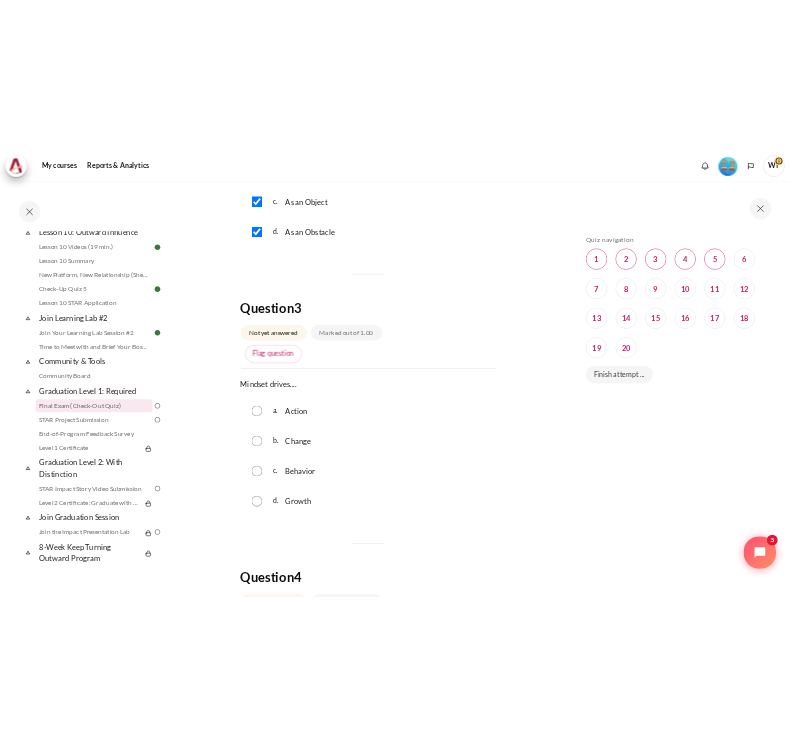 scroll, scrollTop: 1075, scrollLeft: 0, axis: vertical 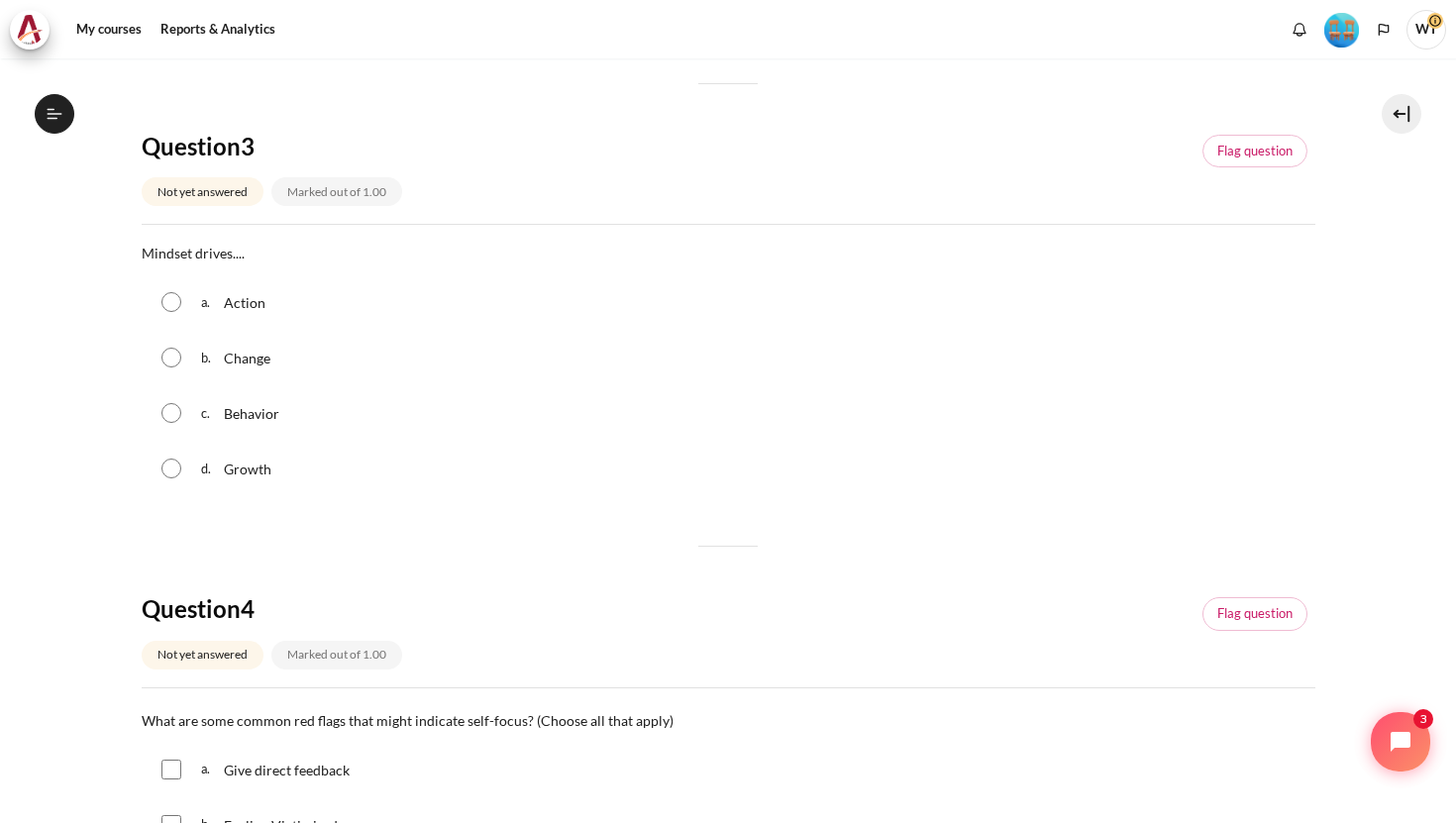 click at bounding box center (171, 413) 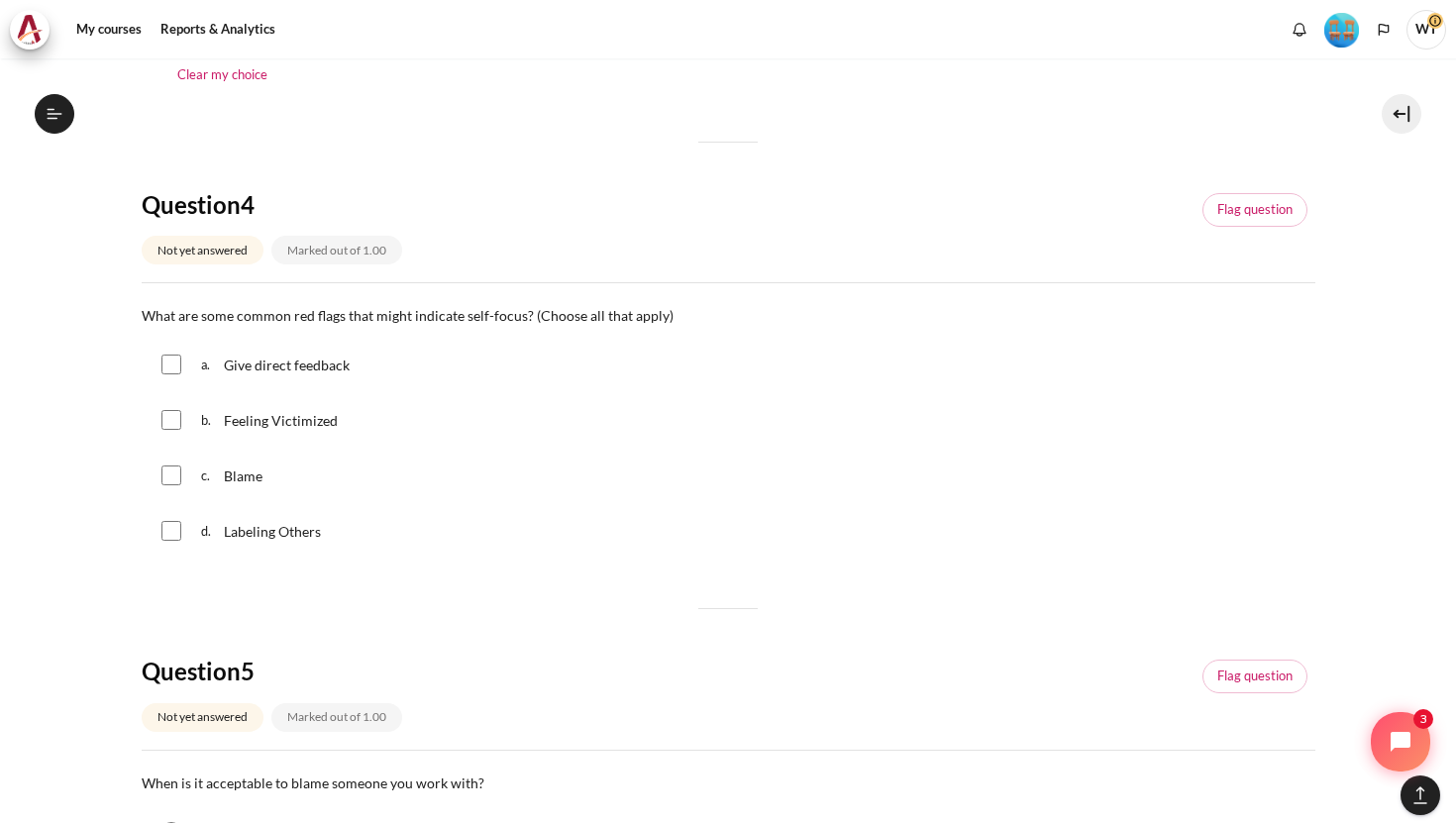 scroll, scrollTop: 1532, scrollLeft: 0, axis: vertical 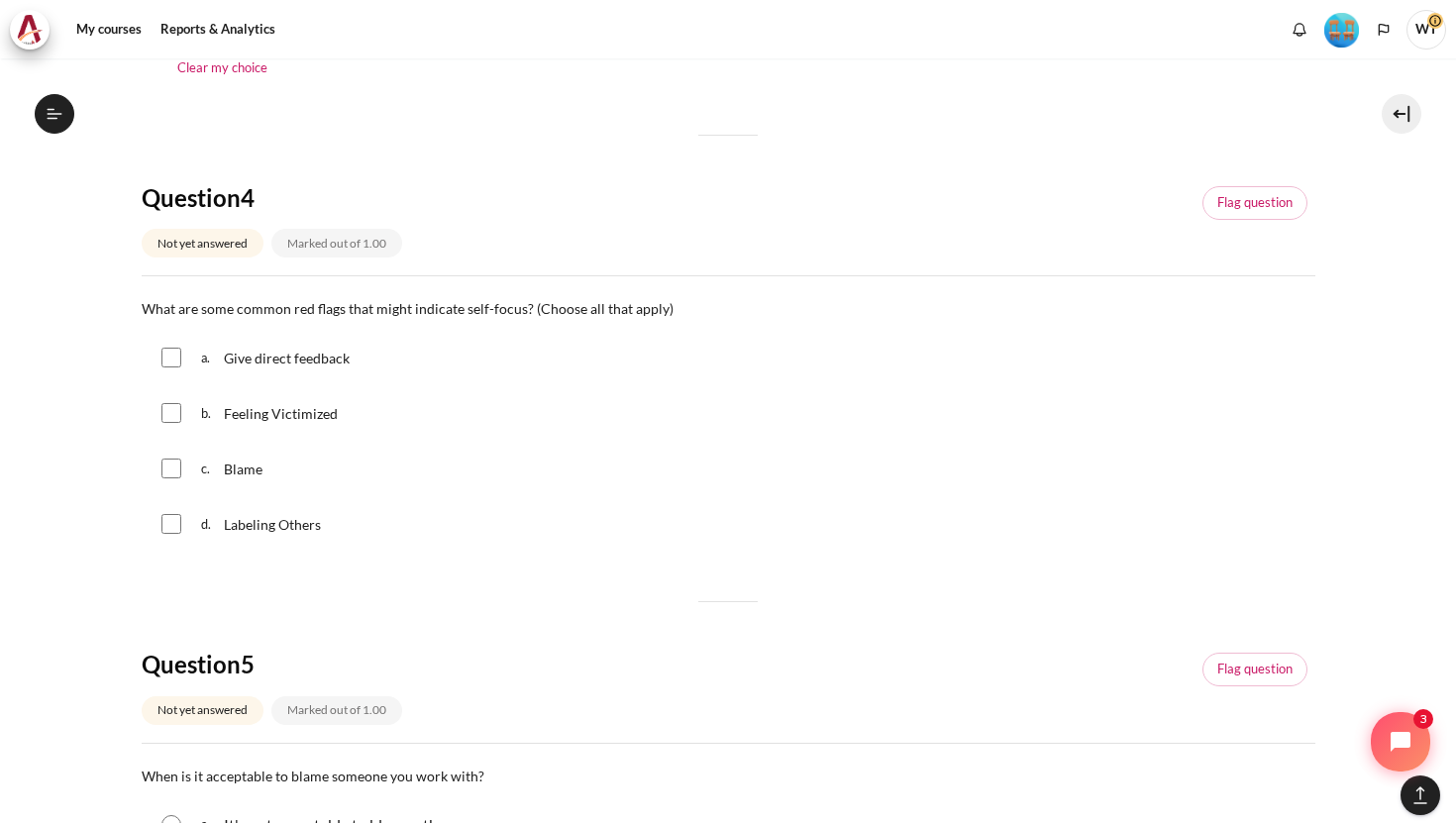 click at bounding box center (171, 413) 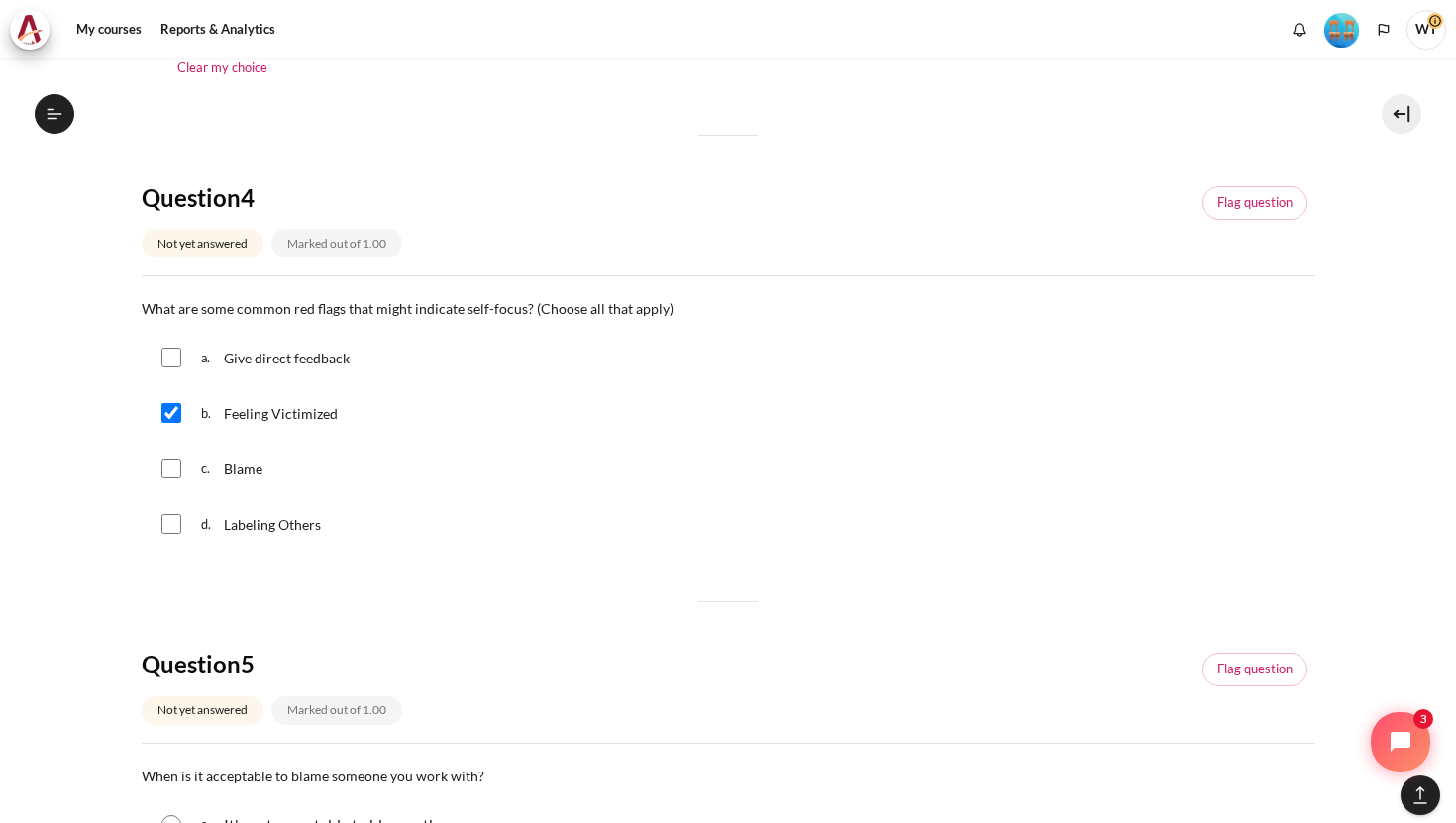 click at bounding box center (171, 468) 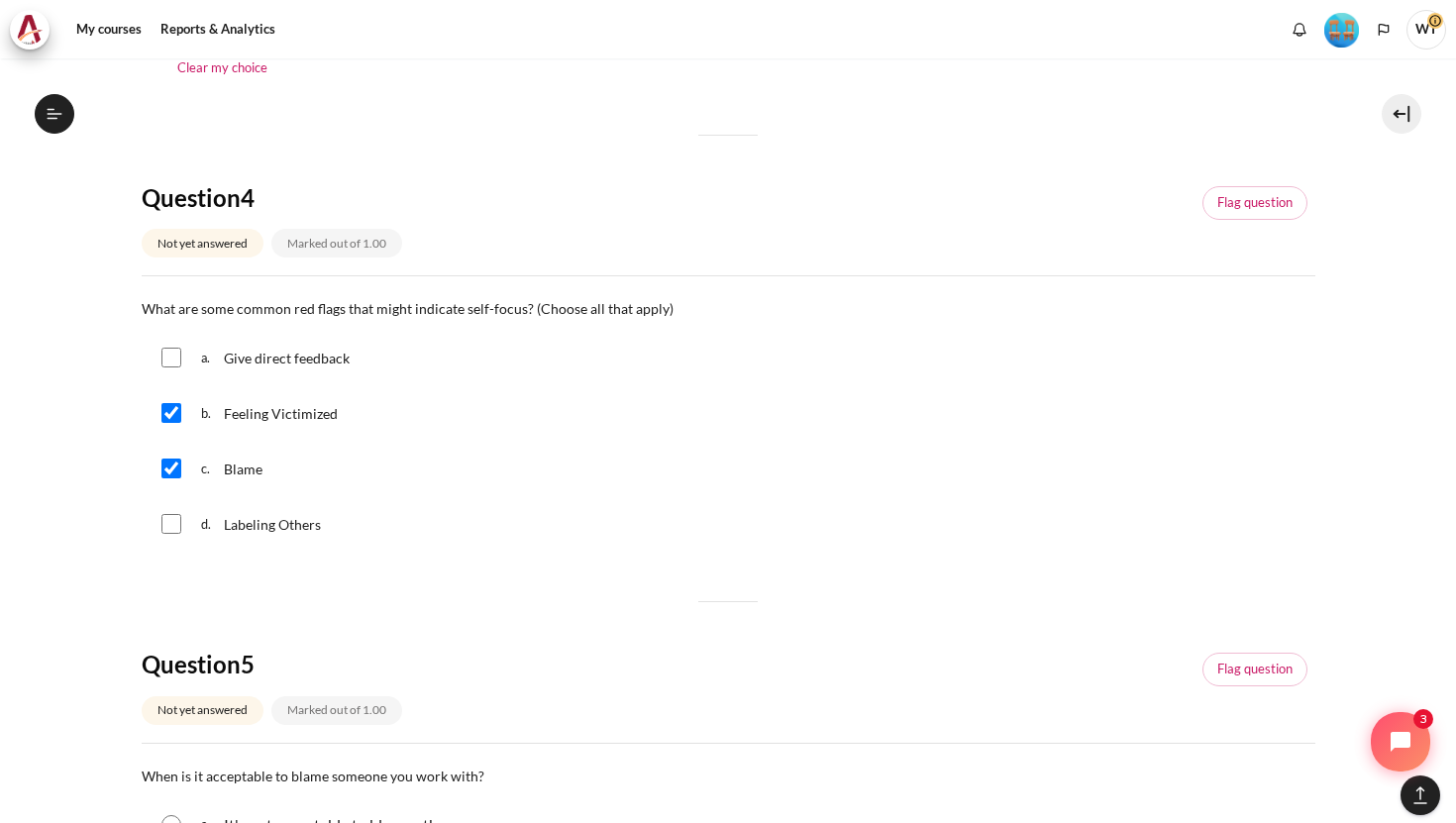 click at bounding box center (171, 524) 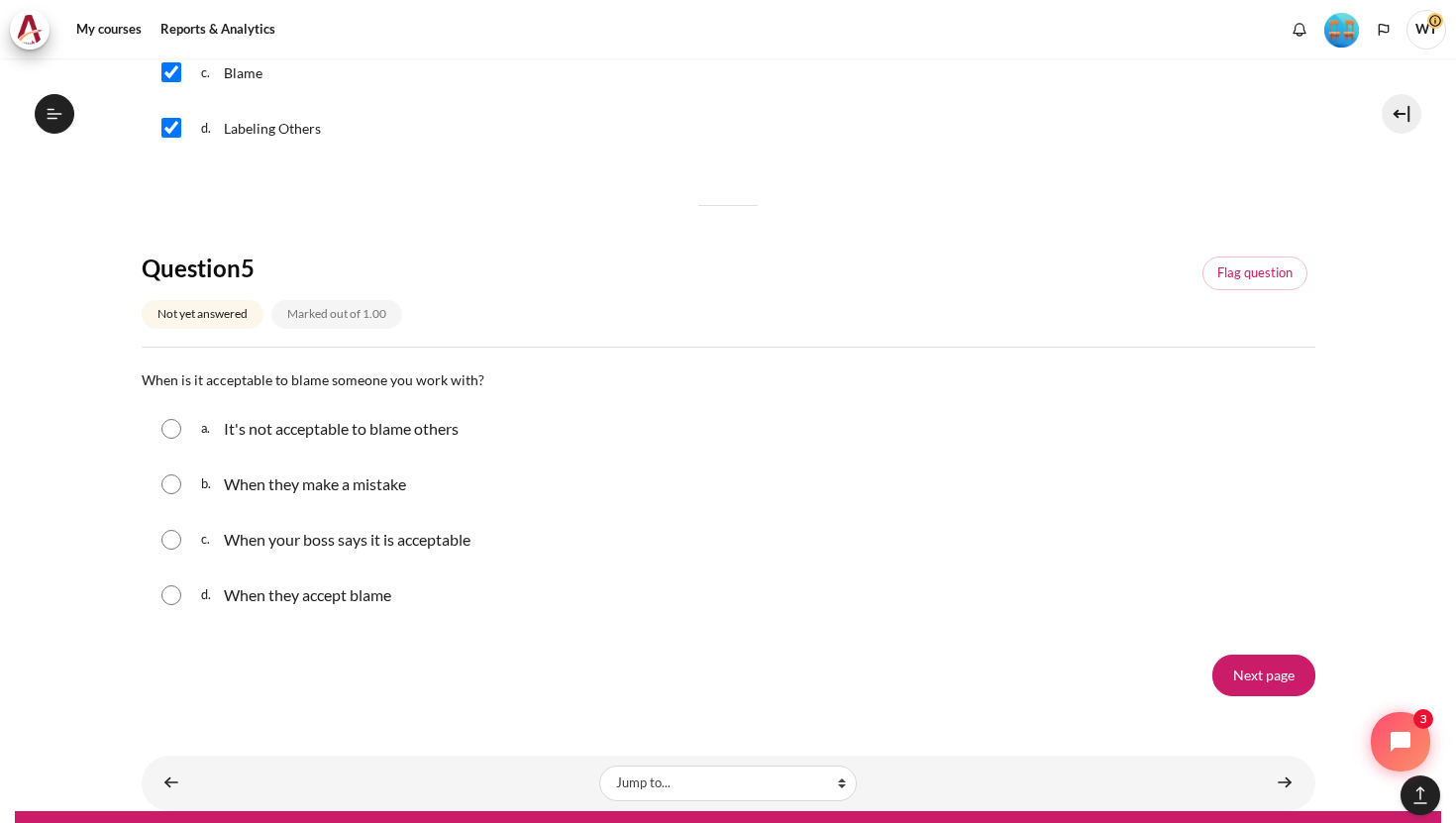 scroll, scrollTop: 1966, scrollLeft: 0, axis: vertical 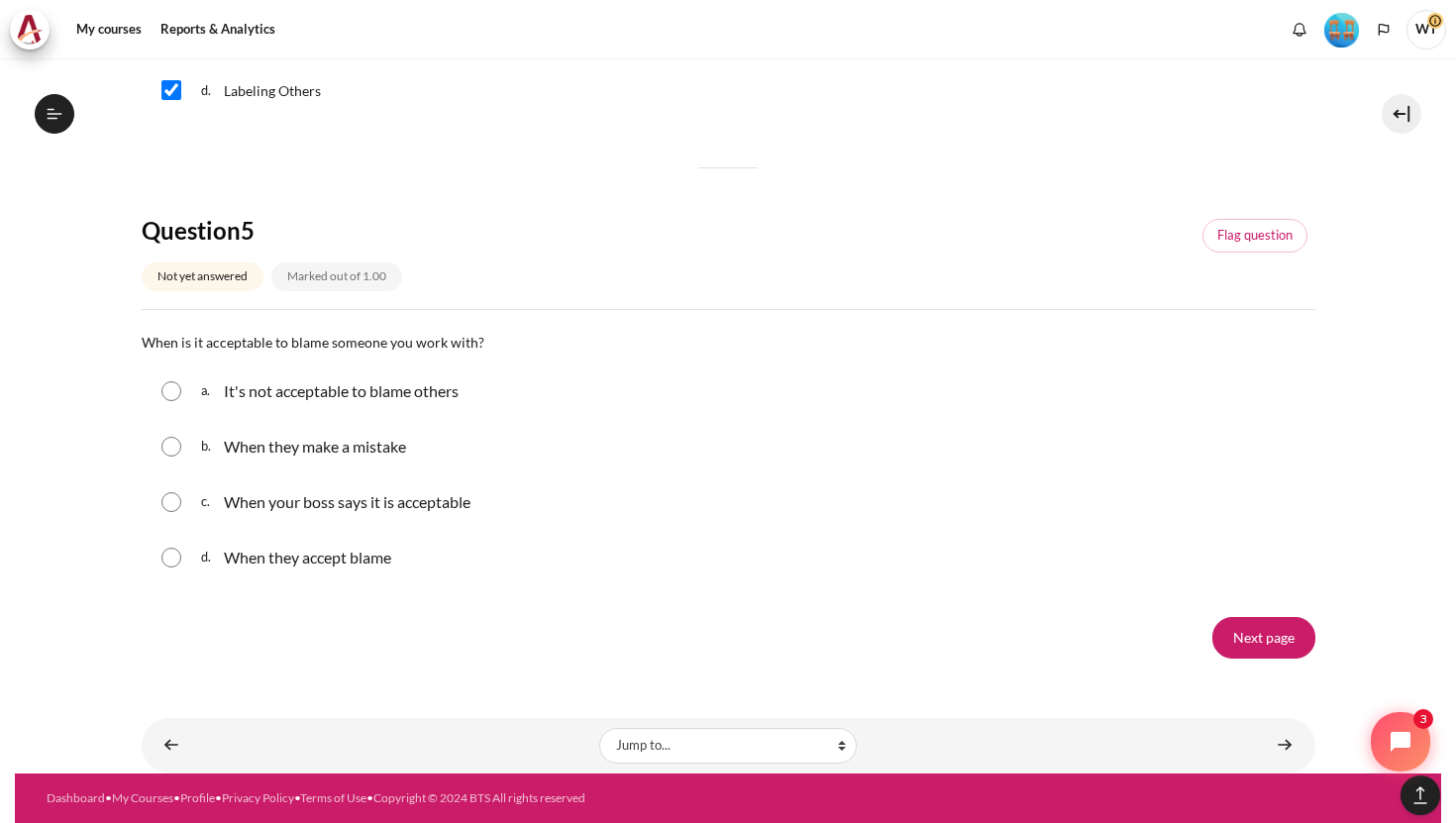 click on "It's not acceptable to blame others" at bounding box center [341, 391] 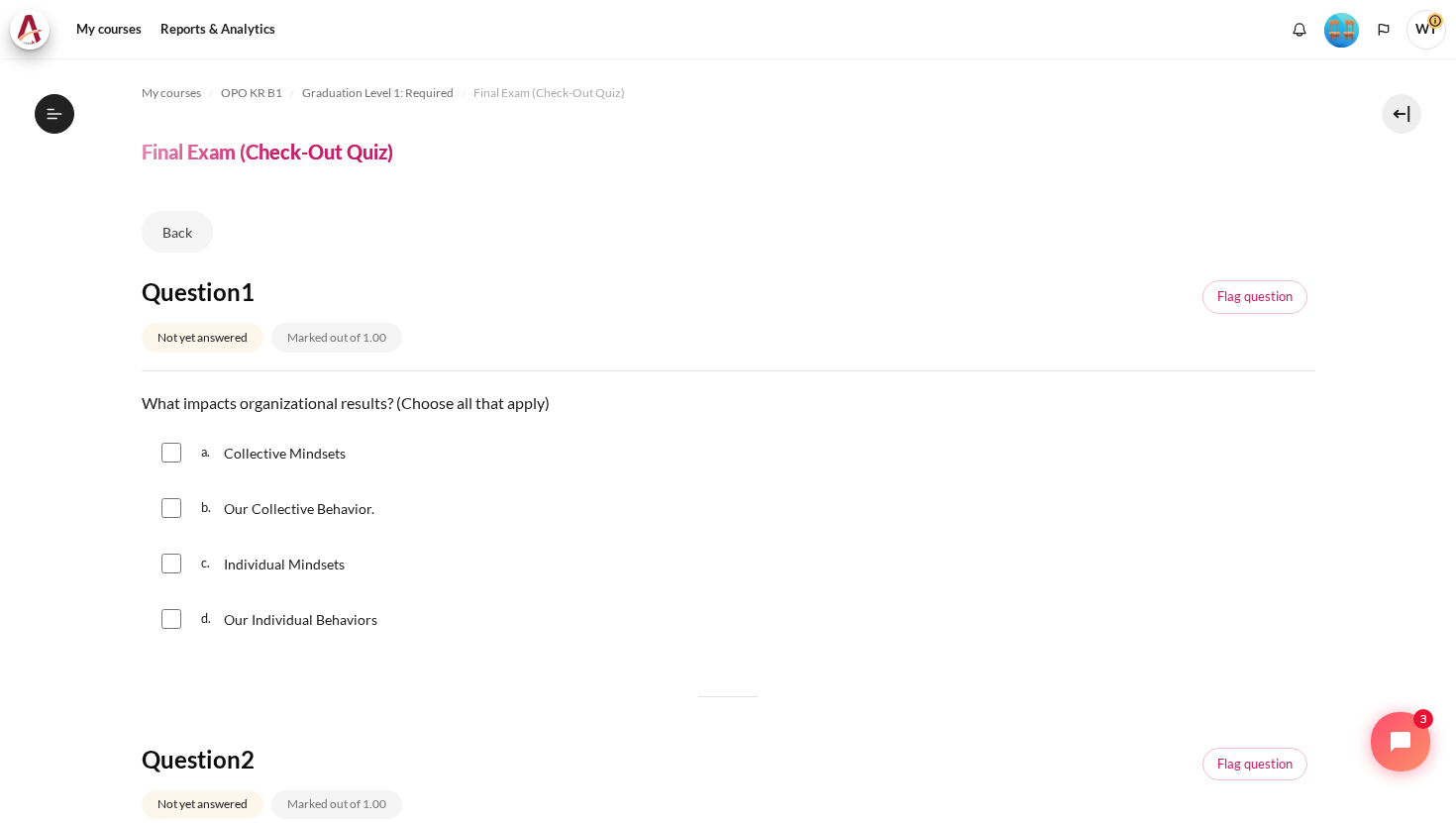 scroll, scrollTop: 0, scrollLeft: 0, axis: both 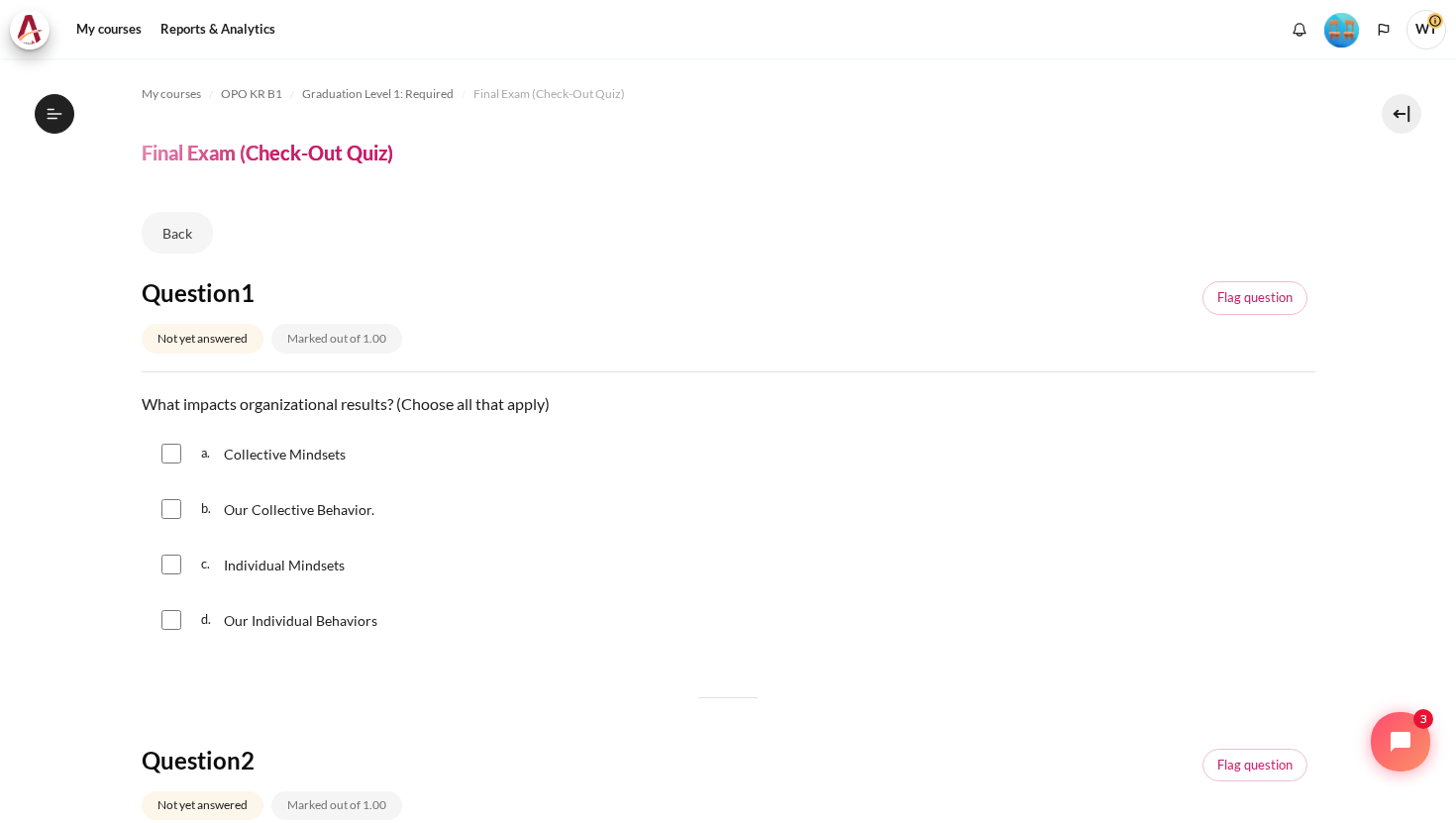 click at bounding box center [171, 565] 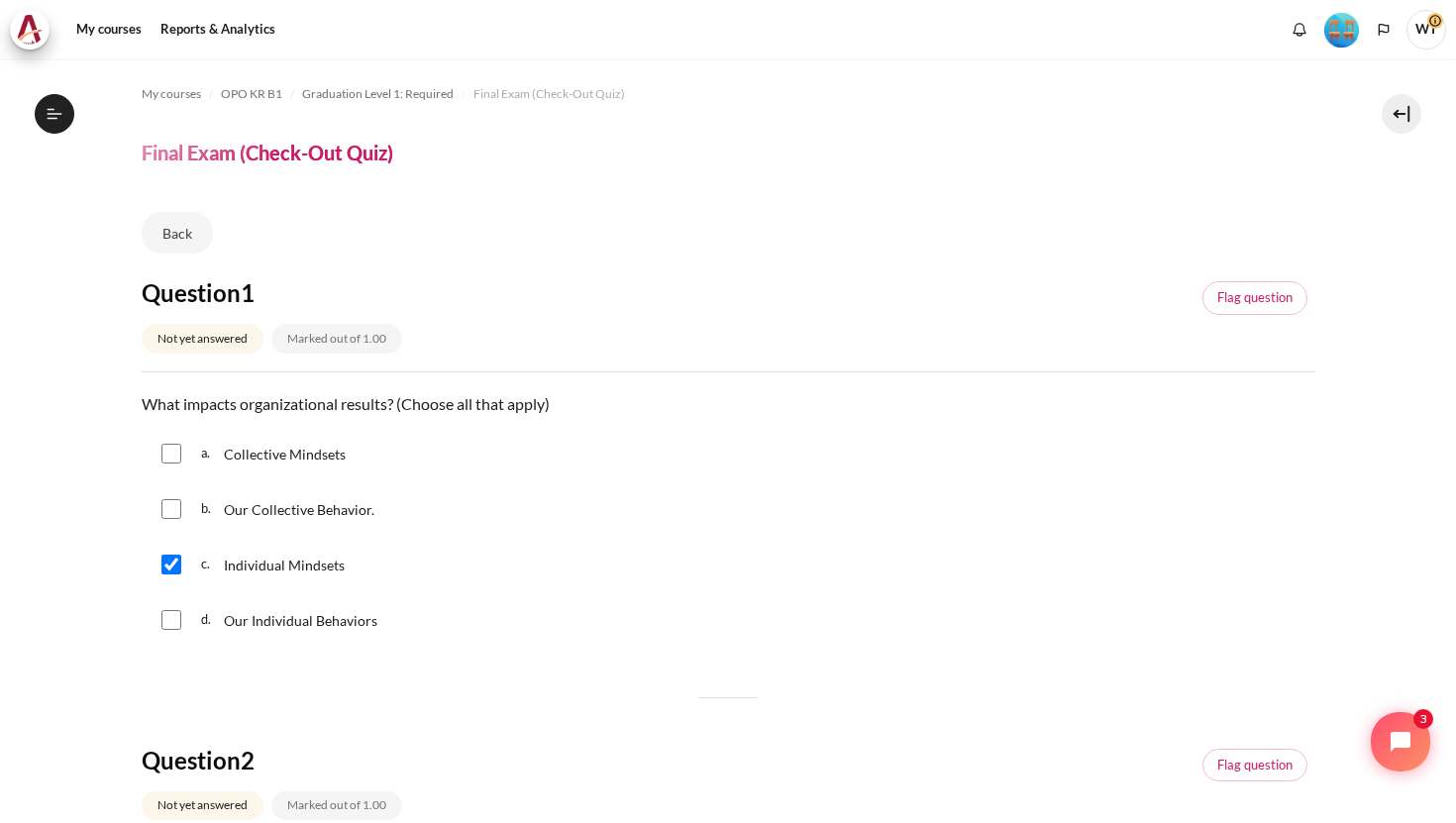 click at bounding box center [171, 620] 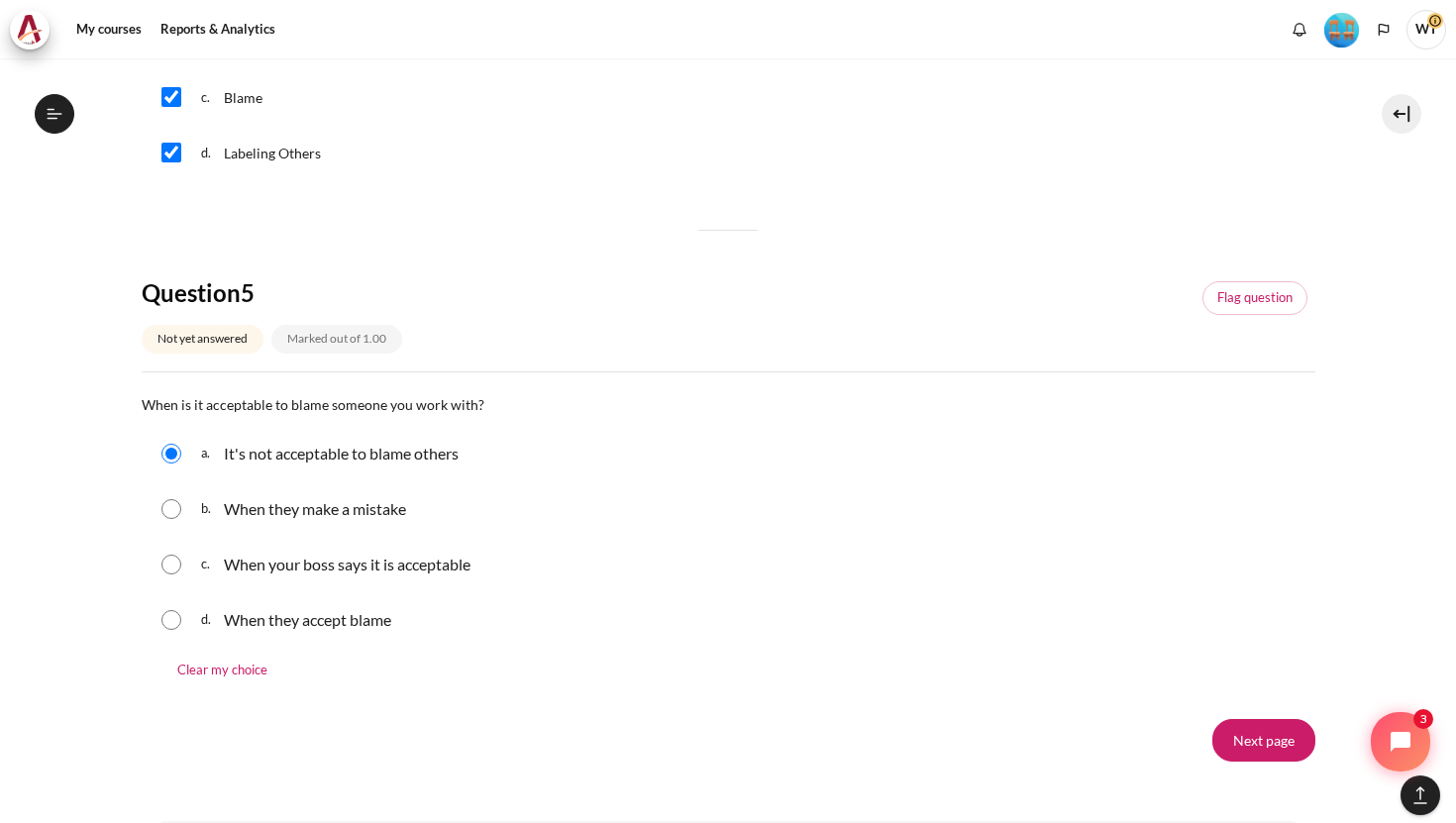 scroll, scrollTop: 2006, scrollLeft: 0, axis: vertical 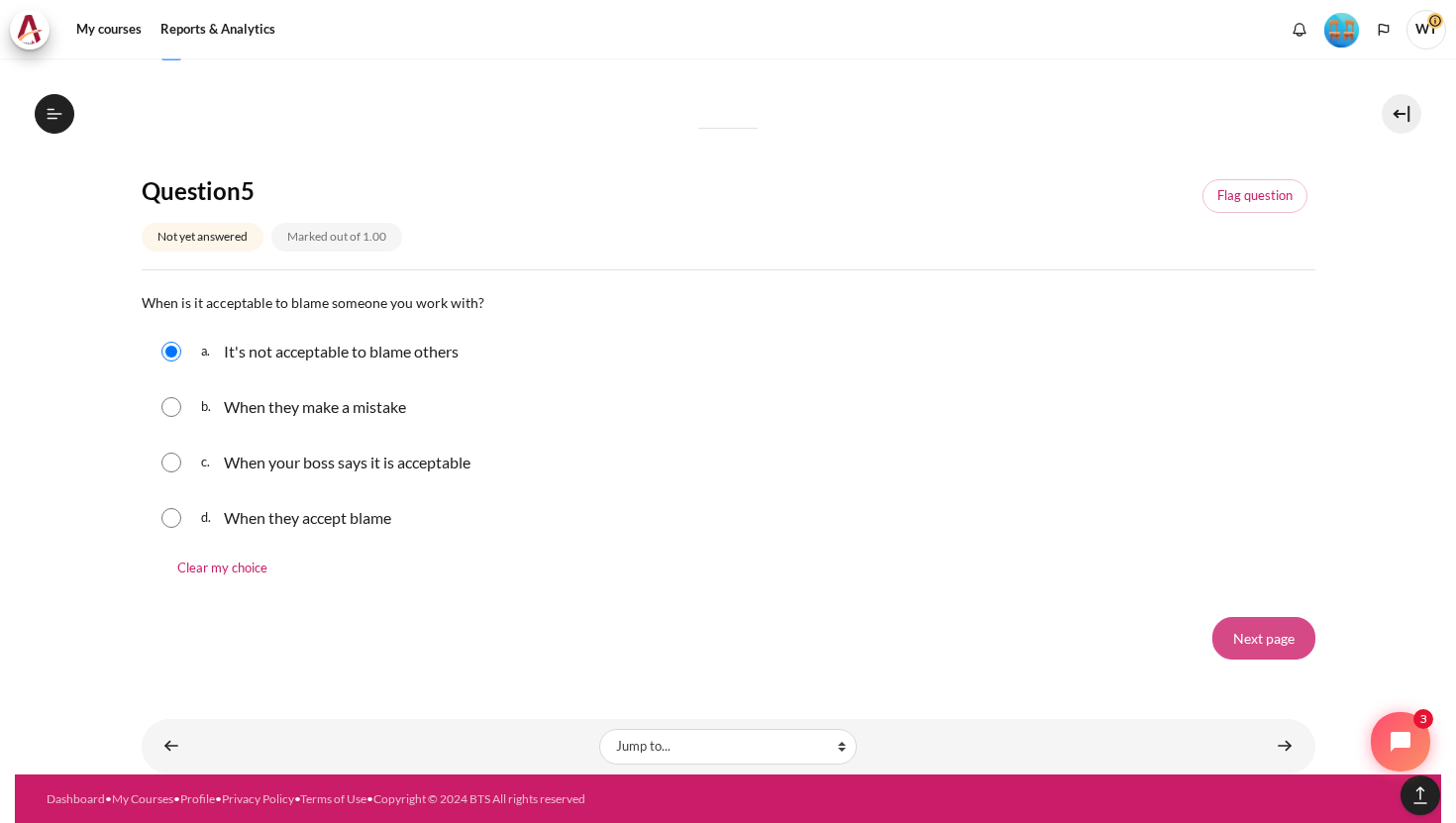 click on "Next page" at bounding box center (1264, 638) 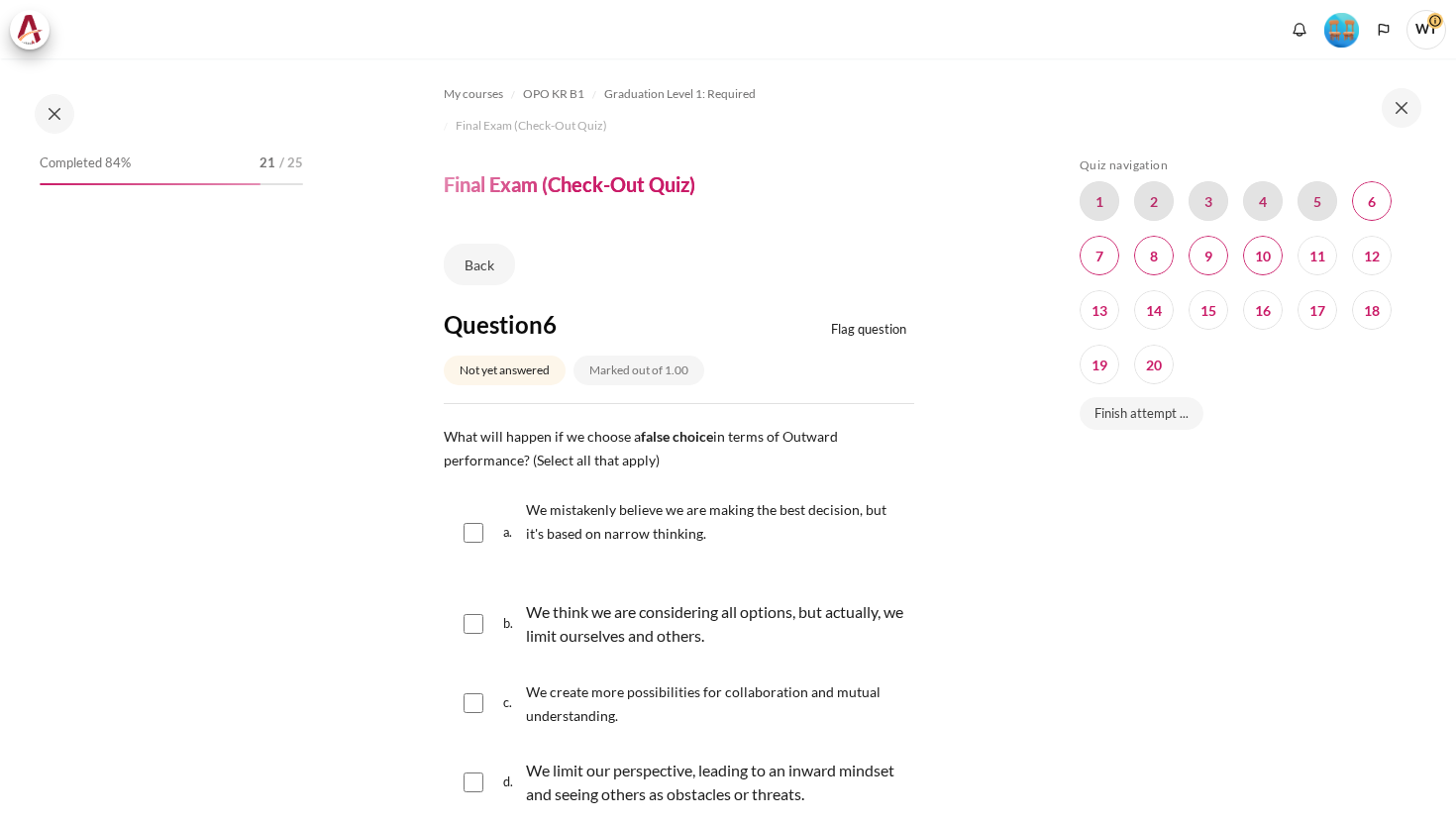 scroll, scrollTop: 0, scrollLeft: 0, axis: both 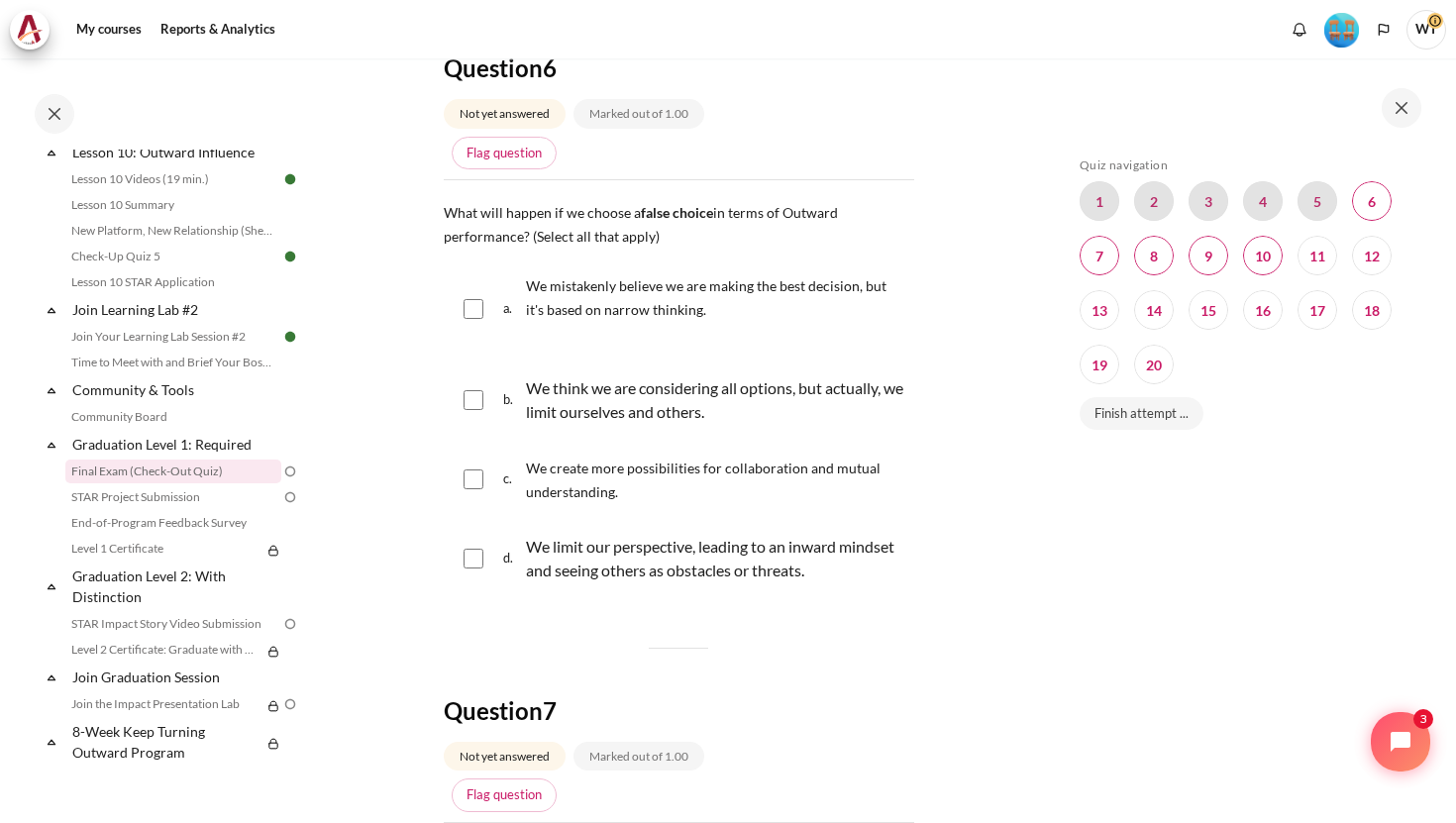 drag, startPoint x: 445, startPoint y: 213, endPoint x: 860, endPoint y: 569, distance: 546.7733 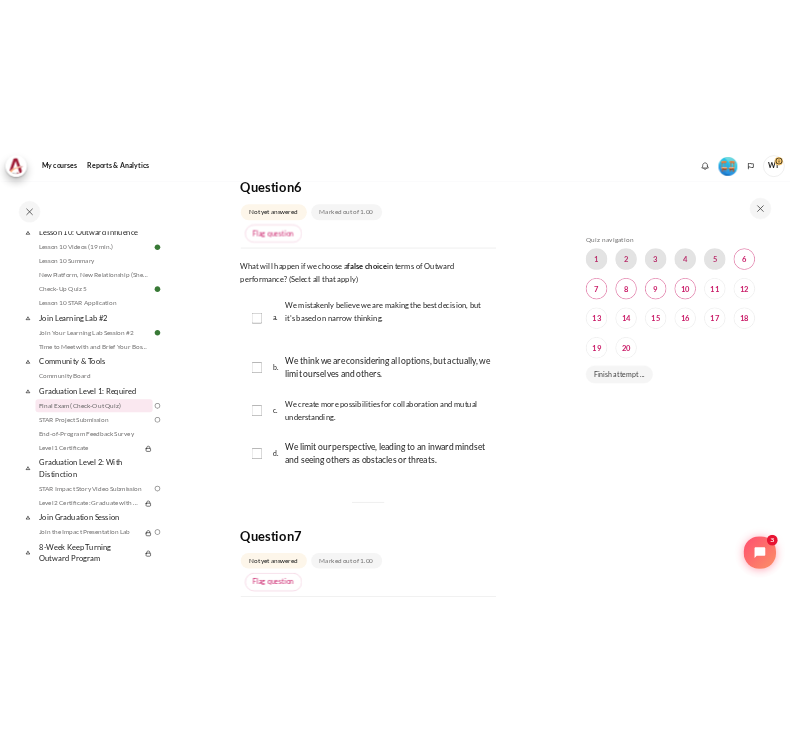 scroll, scrollTop: 263, scrollLeft: 0, axis: vertical 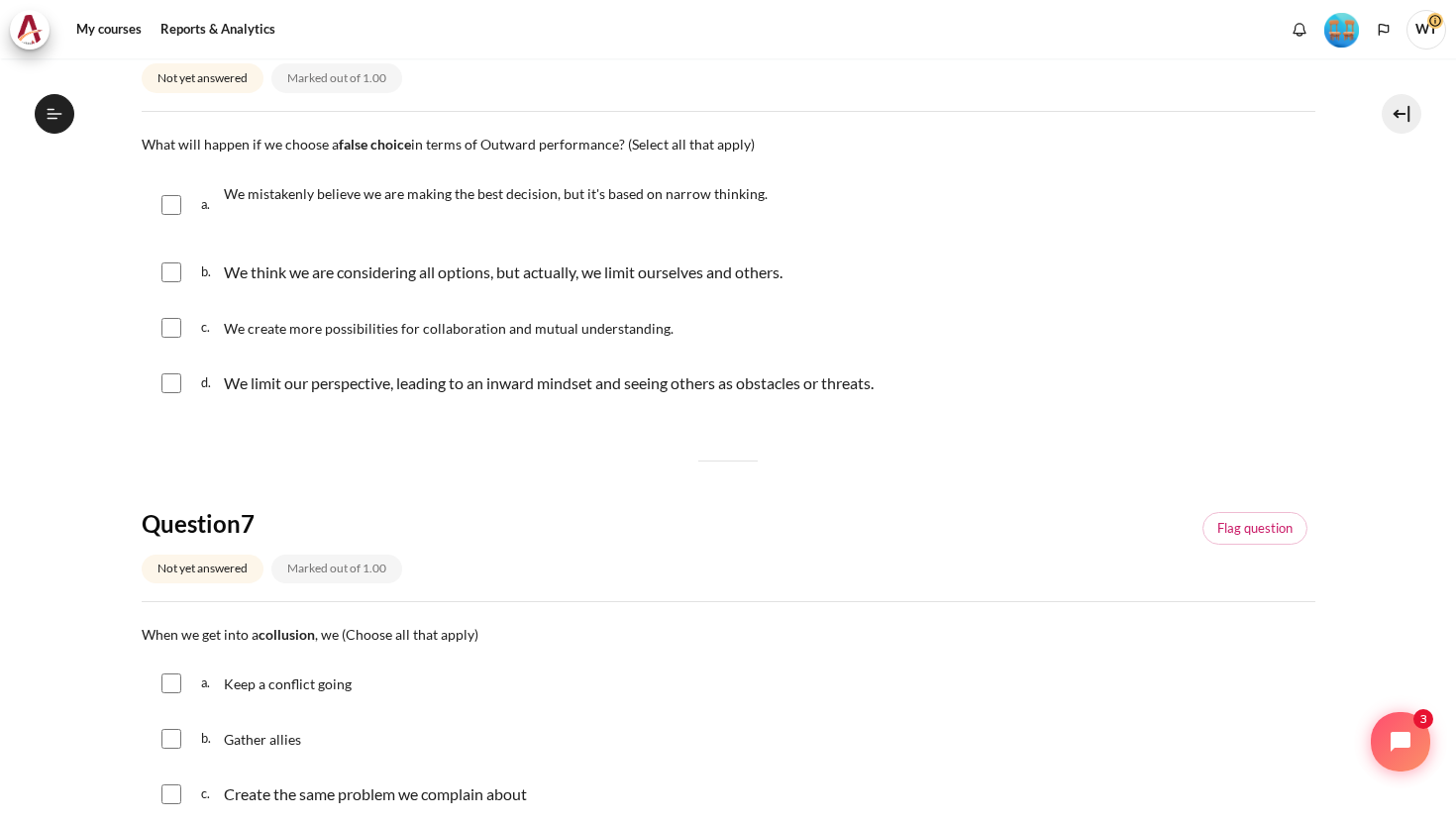 click on "Question  6 Not yet answered Marked out of 1.00
Flag question Question text What will happen if we choose a  false choice  in terms of Outward performance? (Select all that apply)  Question 6  Answer a.  We mistakenly believe we are making the best decision, but it's based on narrow thinking.
b.  We think we are considering all options, but actually, we limit ourselves and others.
c.  We create more possibilities for collaboration and mutual understanding.
d.  We limit our perspective, leading to an inward mindset and seeing others as obstacles or threats.
Question  7 Not yet answered Marked out of 1.00
Flag question Question text When we get into a  collusion , we (Choose all that apply)   Question 7  Answer a.  Keep a conflict going
b.  Gather allies
c.  Create the same problem we complain about
d.  Collaborate better
Question  8 Not yet answered Marked out of 1.00
Flag question Question text By being an  ally    Question 8  Answer True   False" at bounding box center [728, 1162] 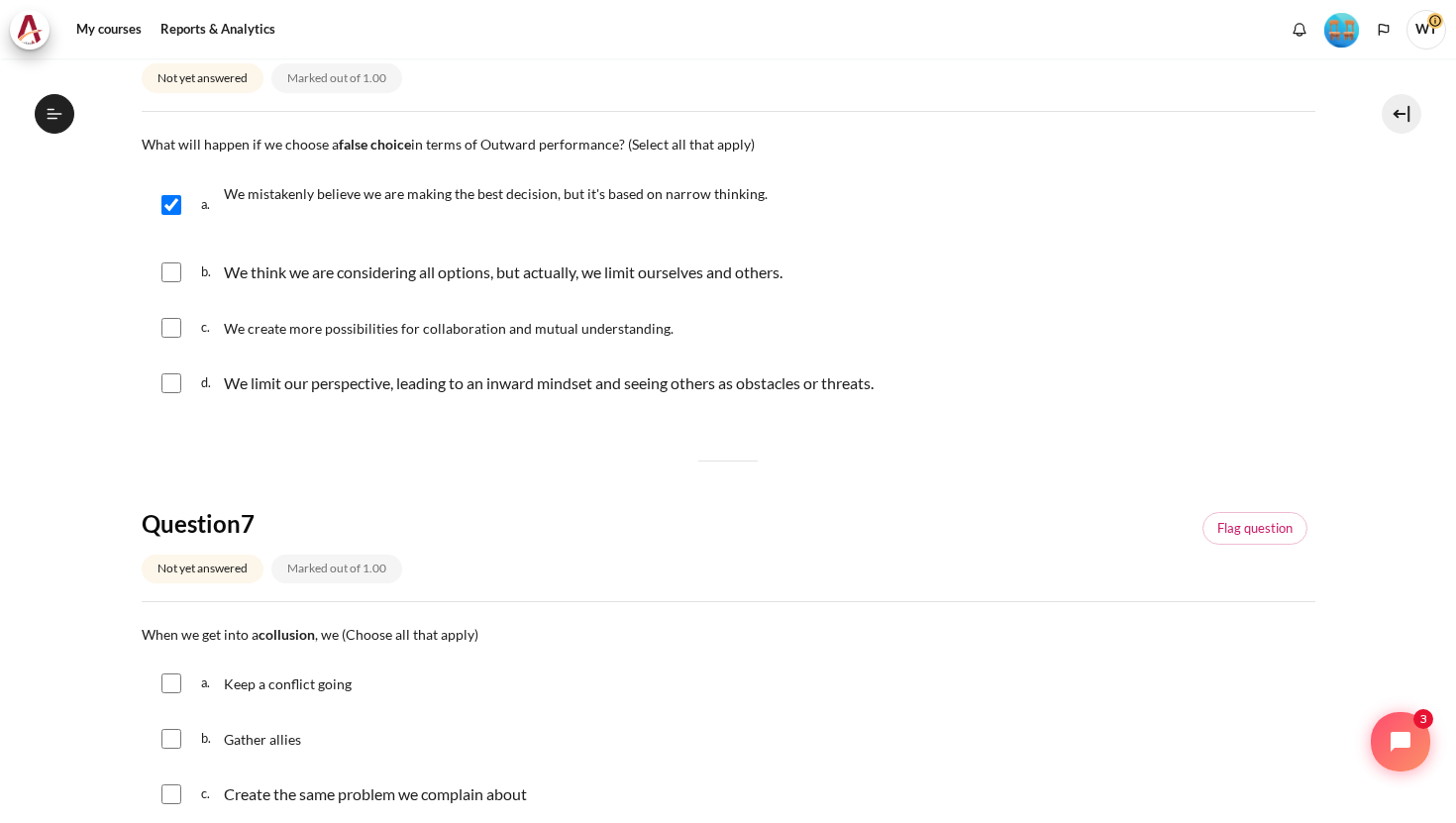click at bounding box center [171, 272] 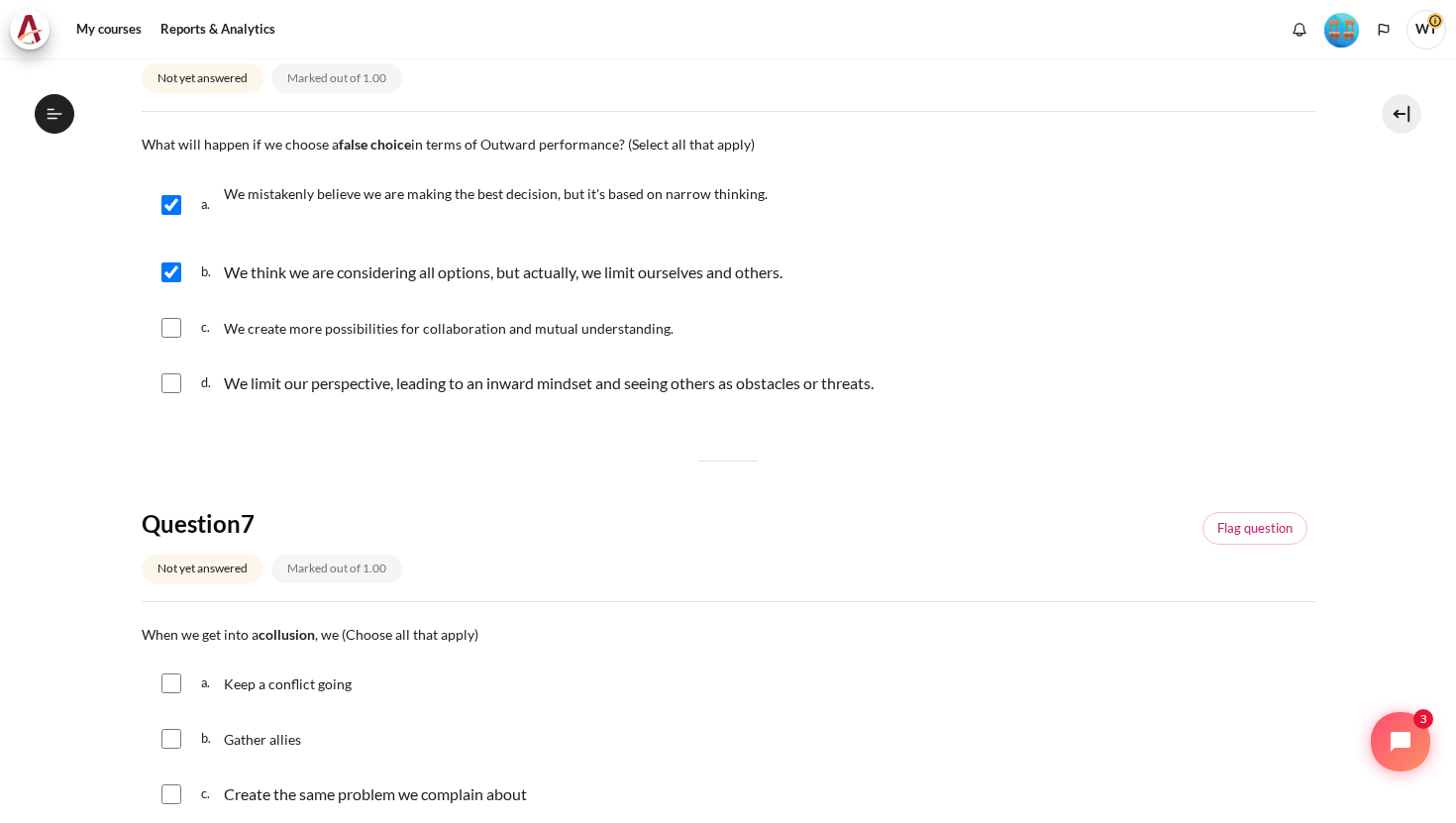 click at bounding box center [171, 383] 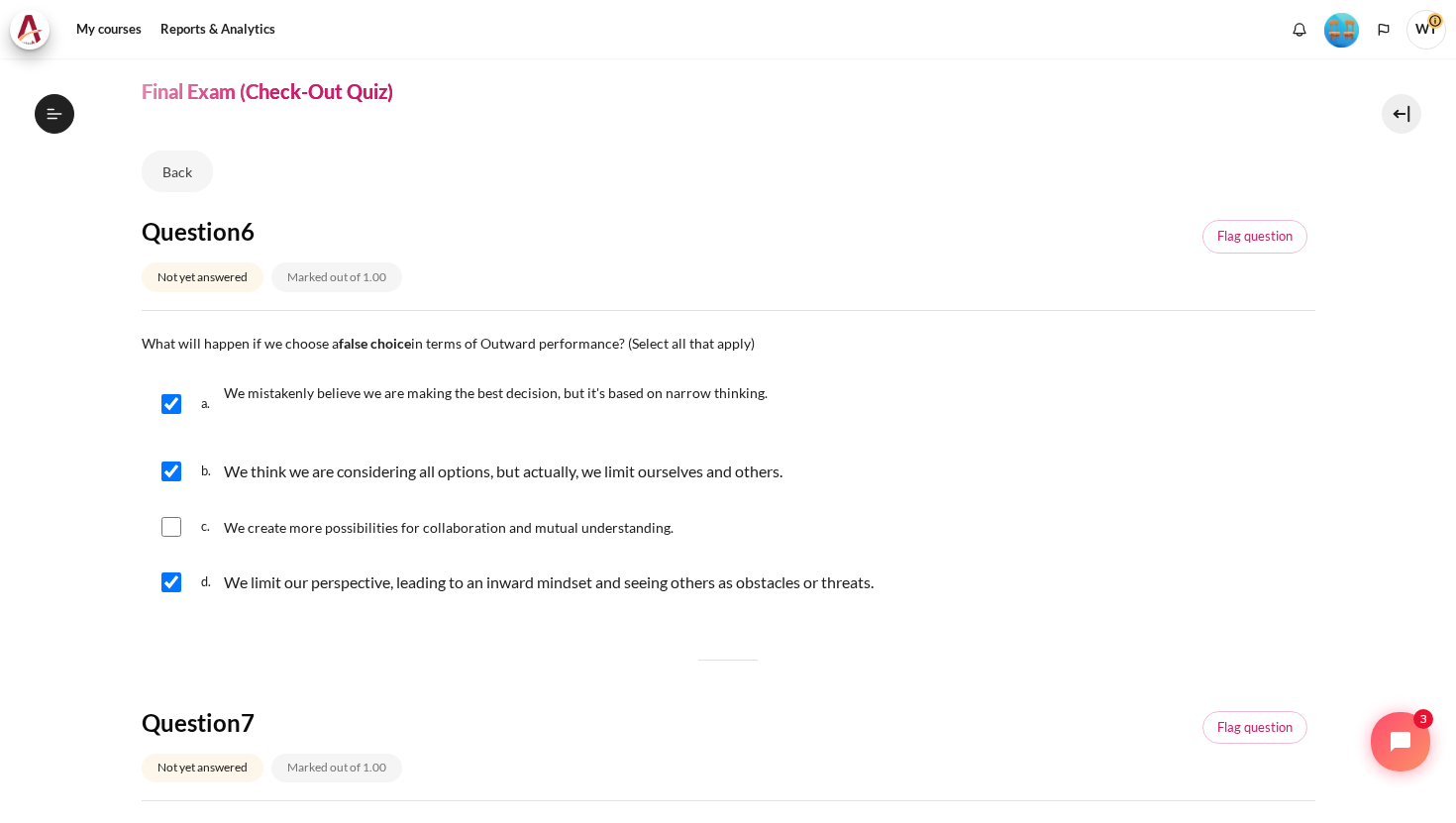 scroll, scrollTop: 0, scrollLeft: 0, axis: both 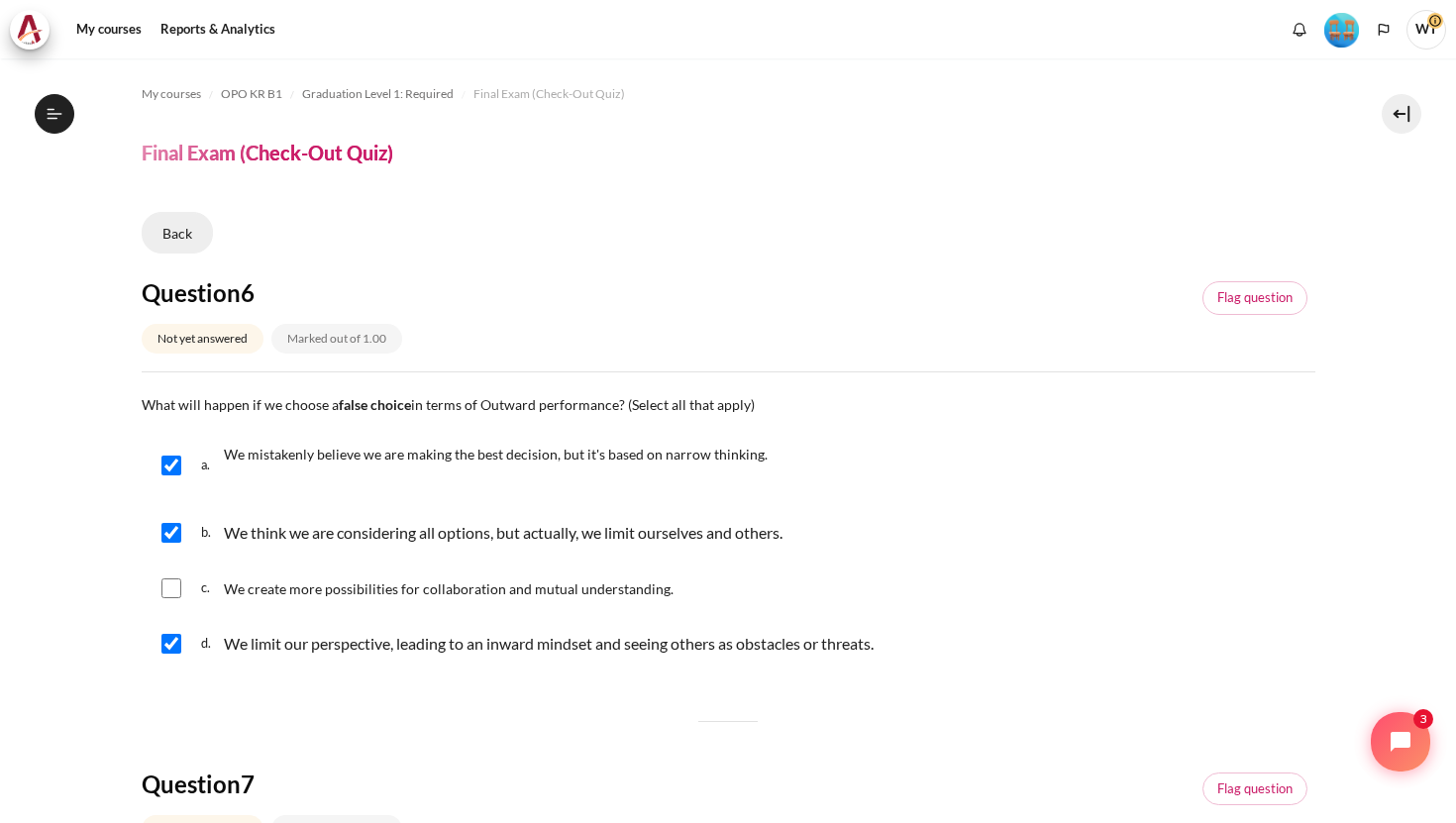 click on "Back" at bounding box center [177, 233] 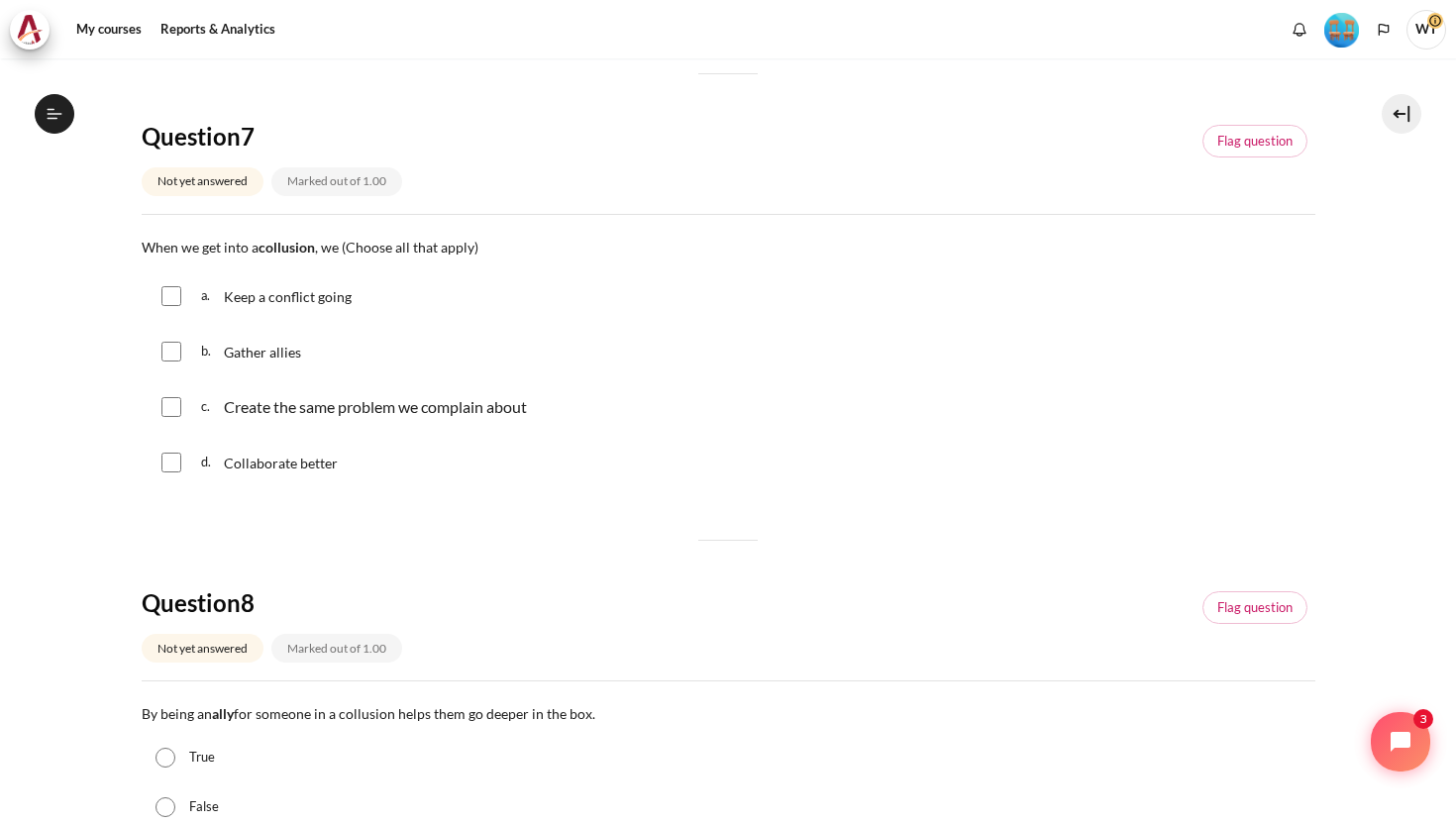 scroll, scrollTop: 678, scrollLeft: 0, axis: vertical 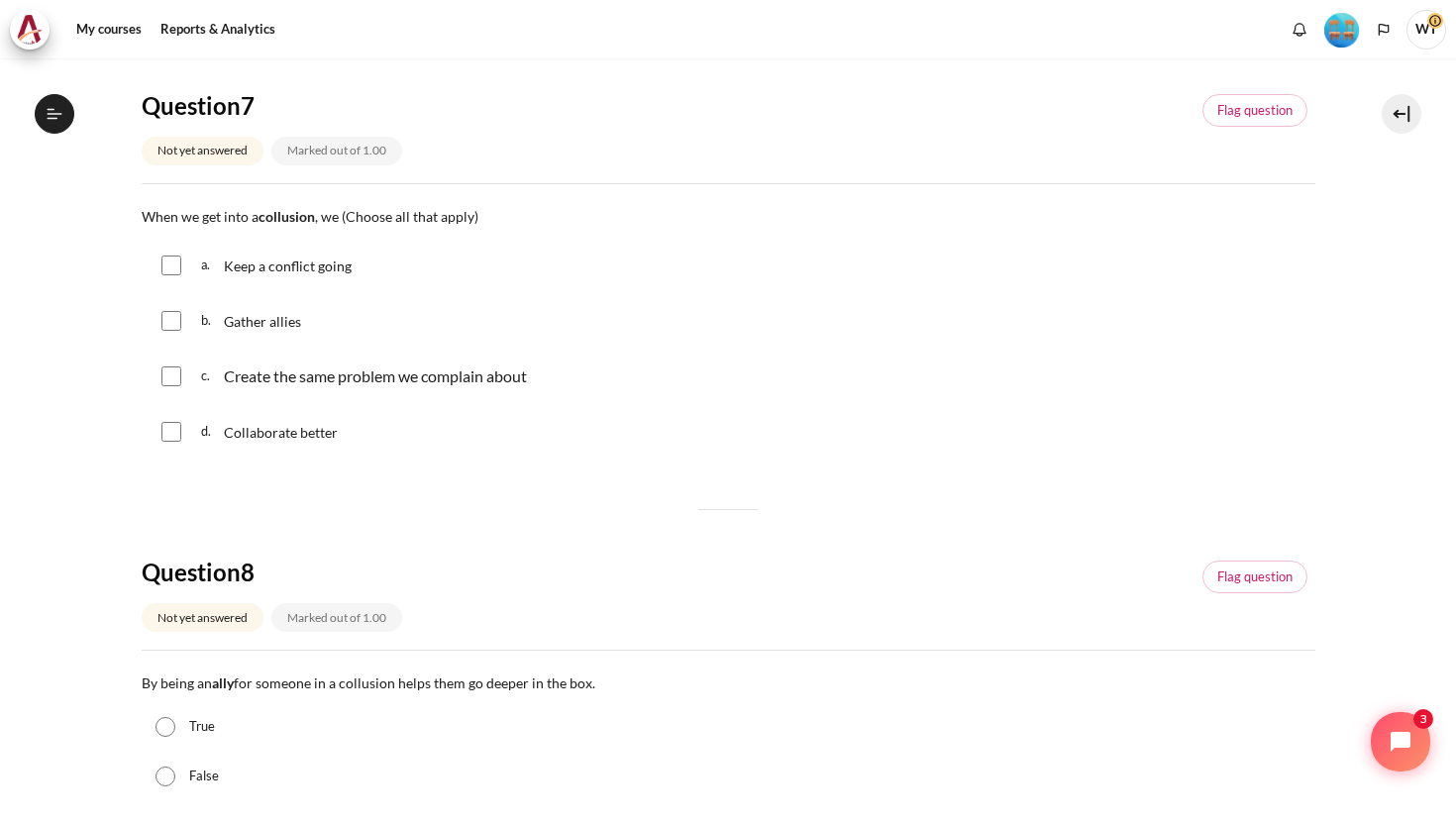 click on "Keep a conflict going" at bounding box center (289, 265) 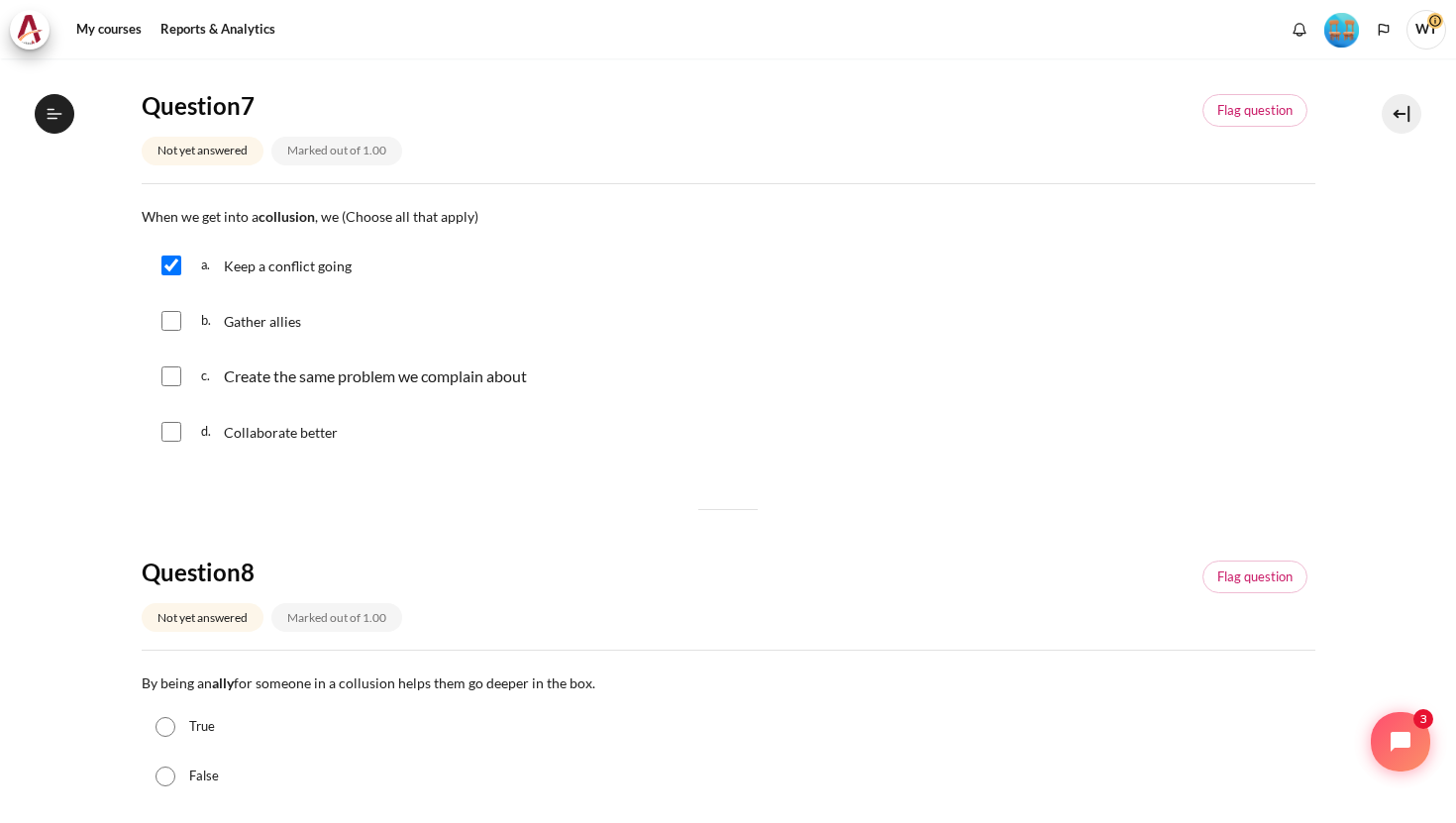 click on "Gather allies" at bounding box center [262, 321] 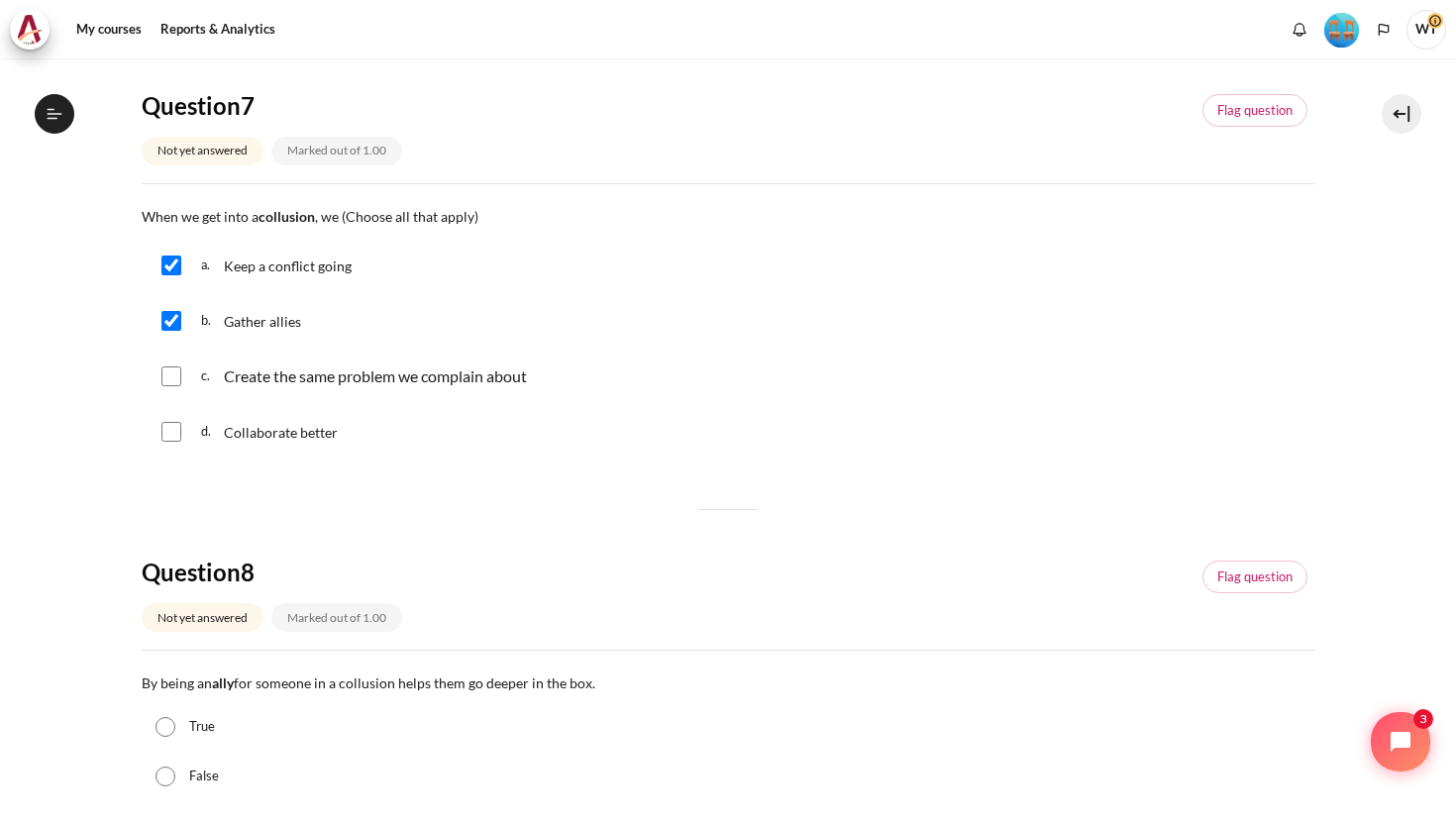 click on "c.  Create the same problem we complain about" at bounding box center (728, 376) 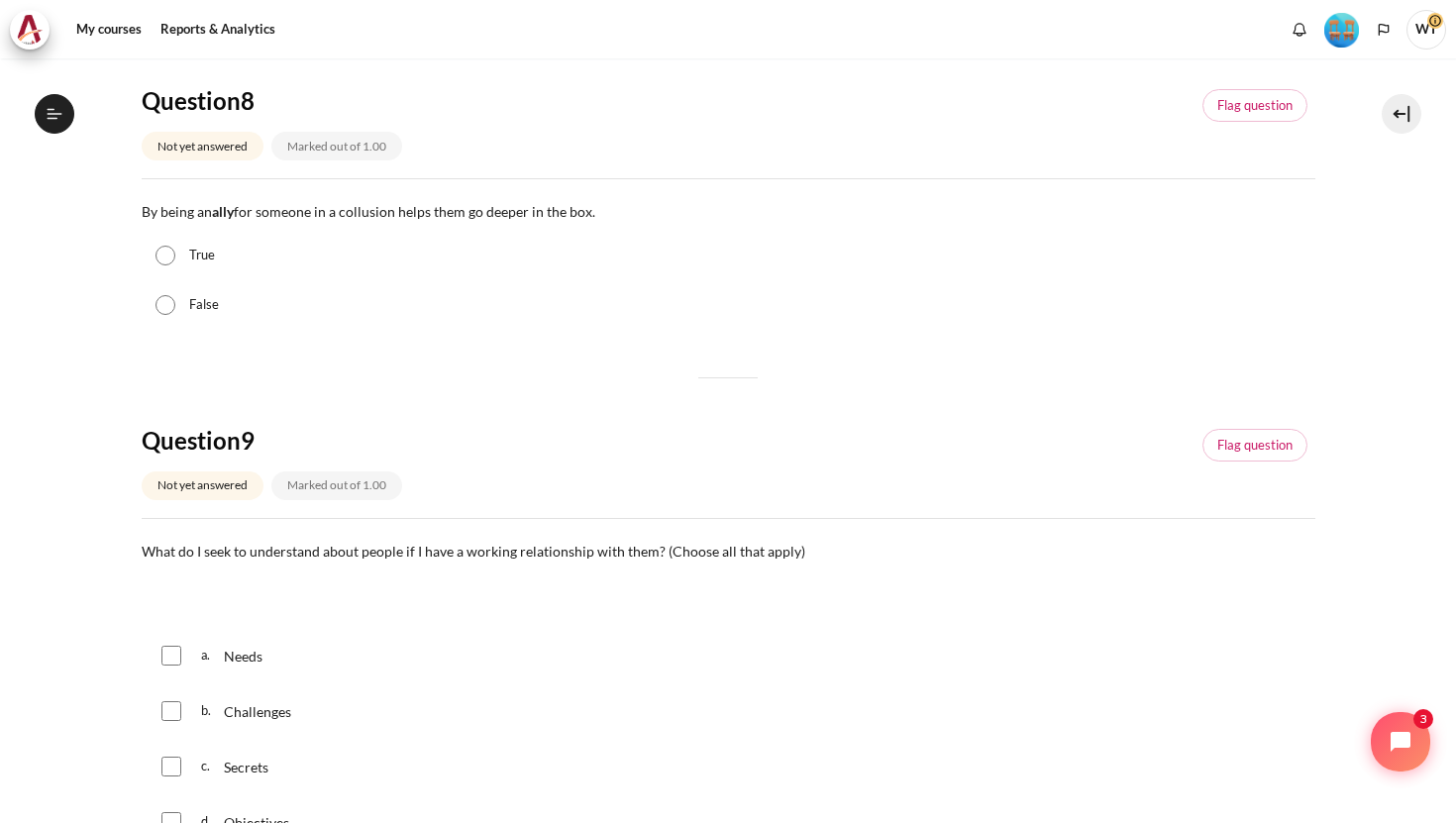 scroll, scrollTop: 1137, scrollLeft: 0, axis: vertical 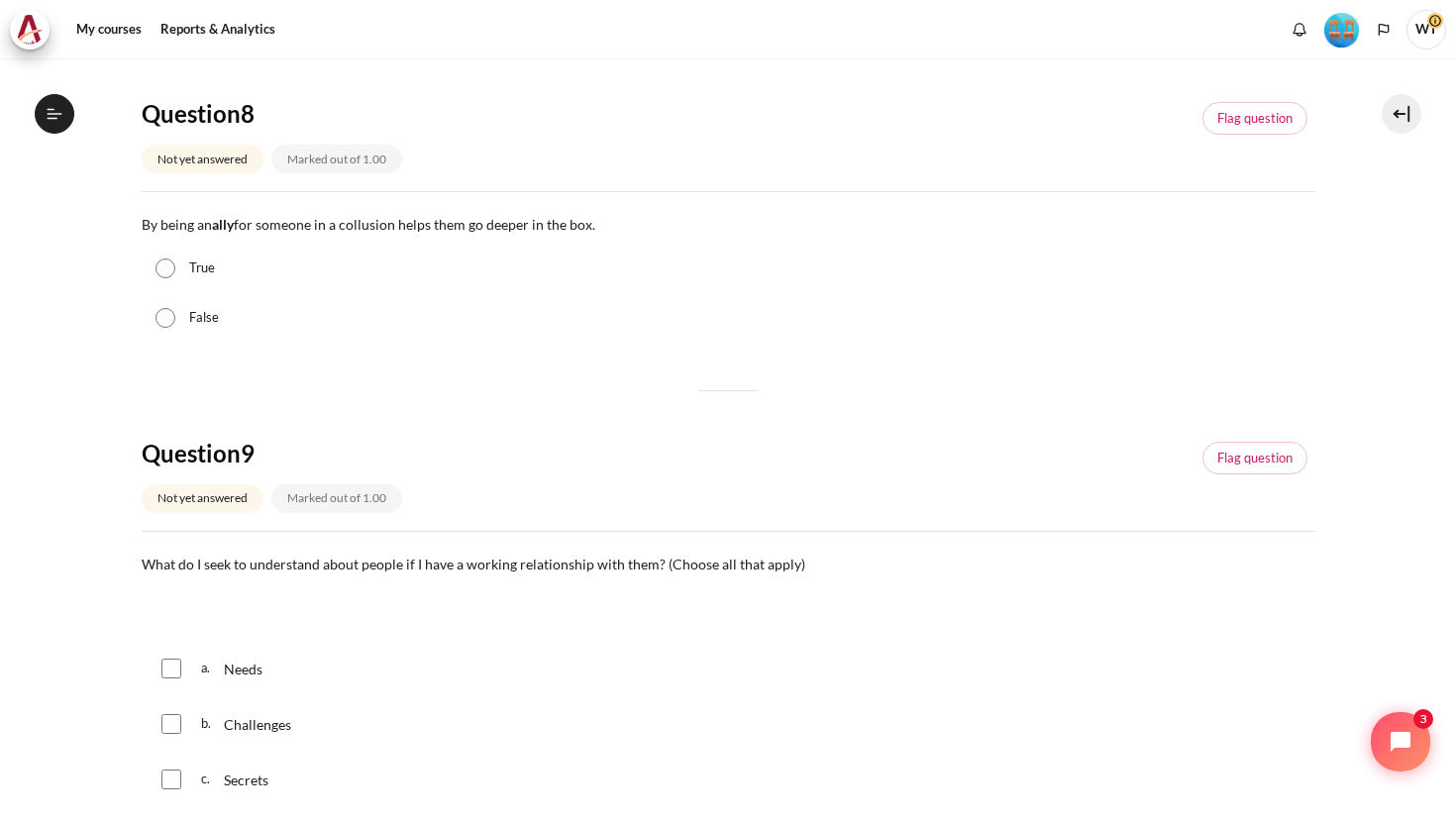 click on "True" at bounding box center (165, 268) 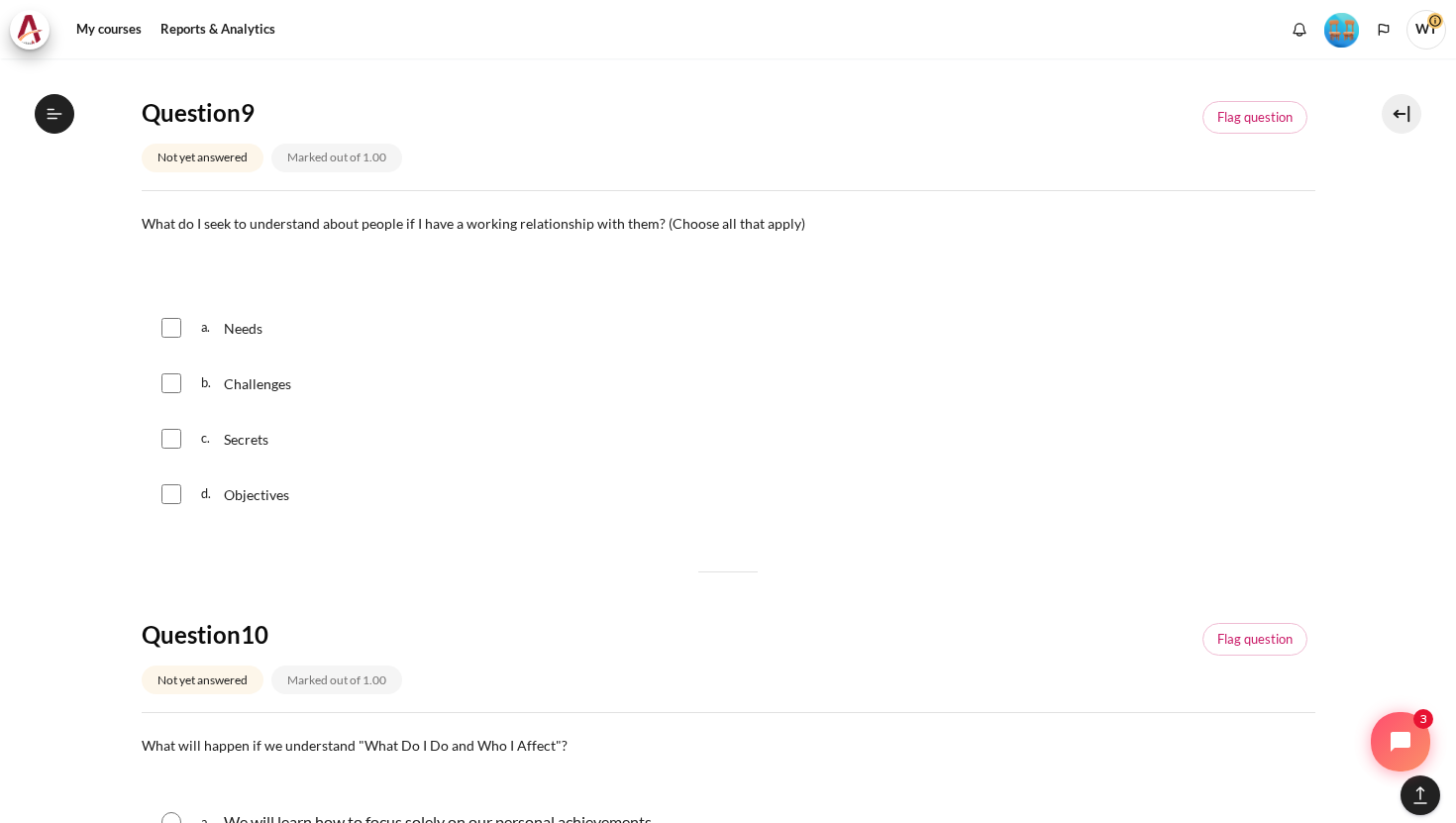 scroll, scrollTop: 1490, scrollLeft: 0, axis: vertical 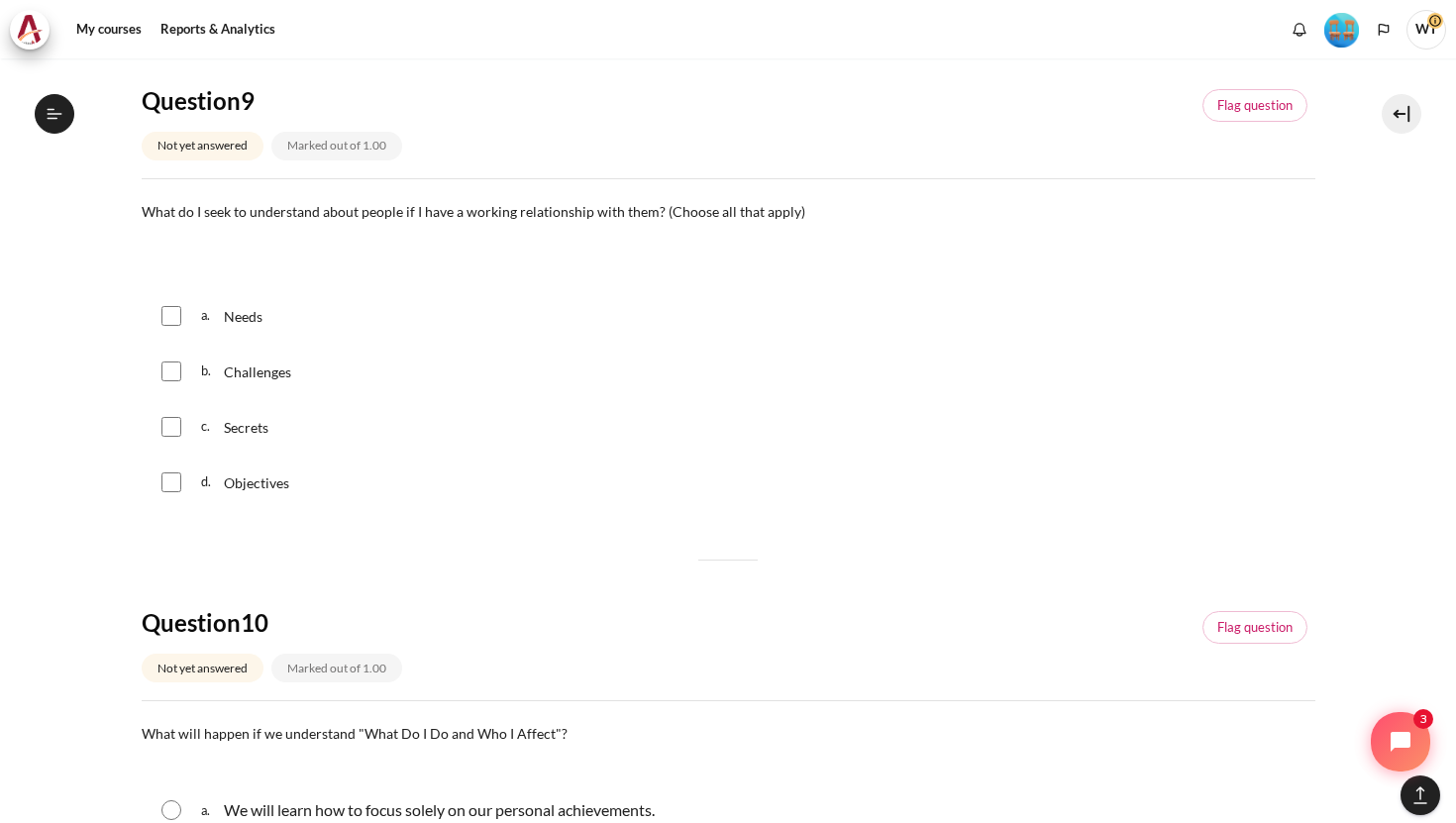 click at bounding box center [171, 316] 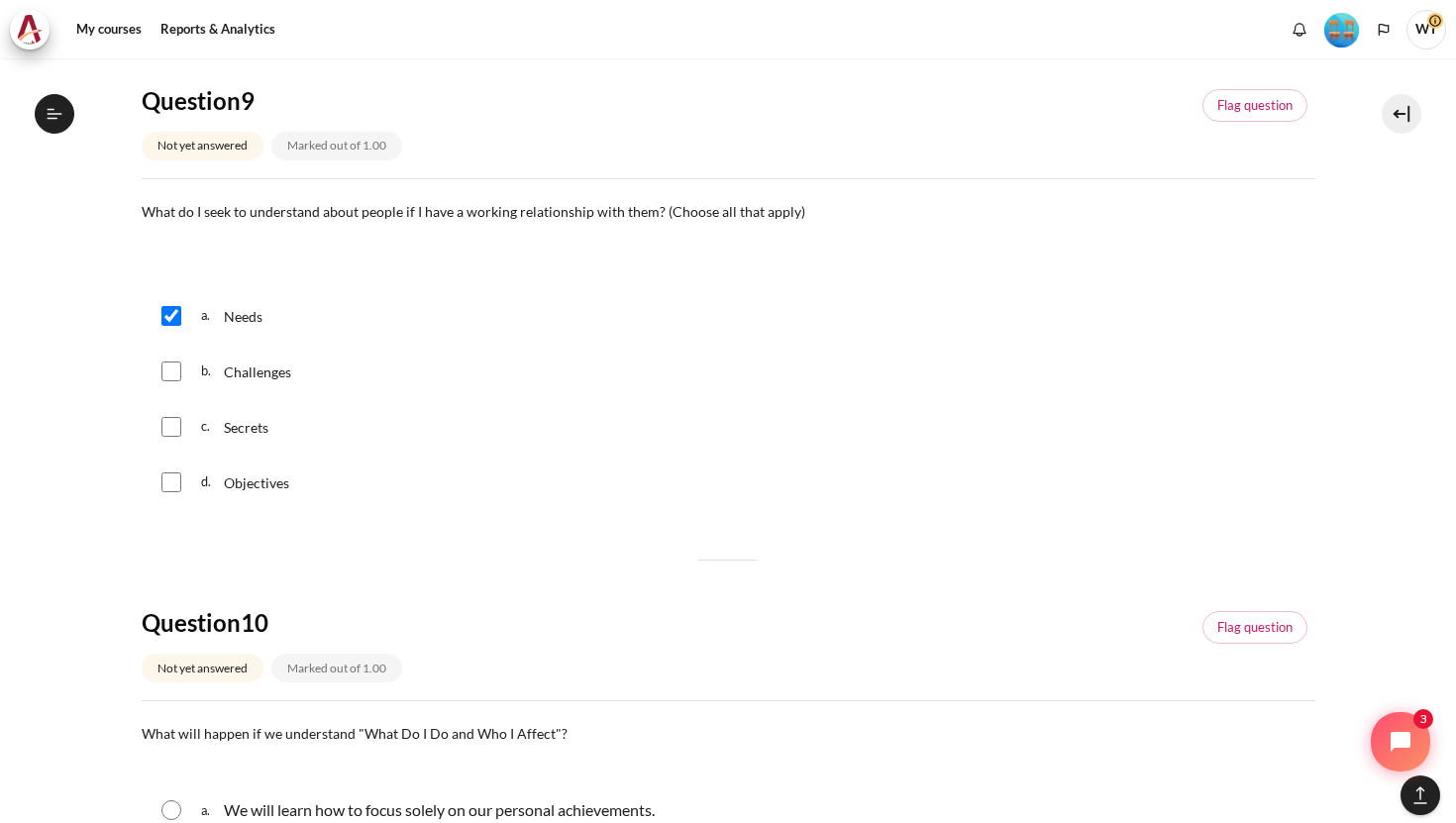 click at bounding box center (171, 371) 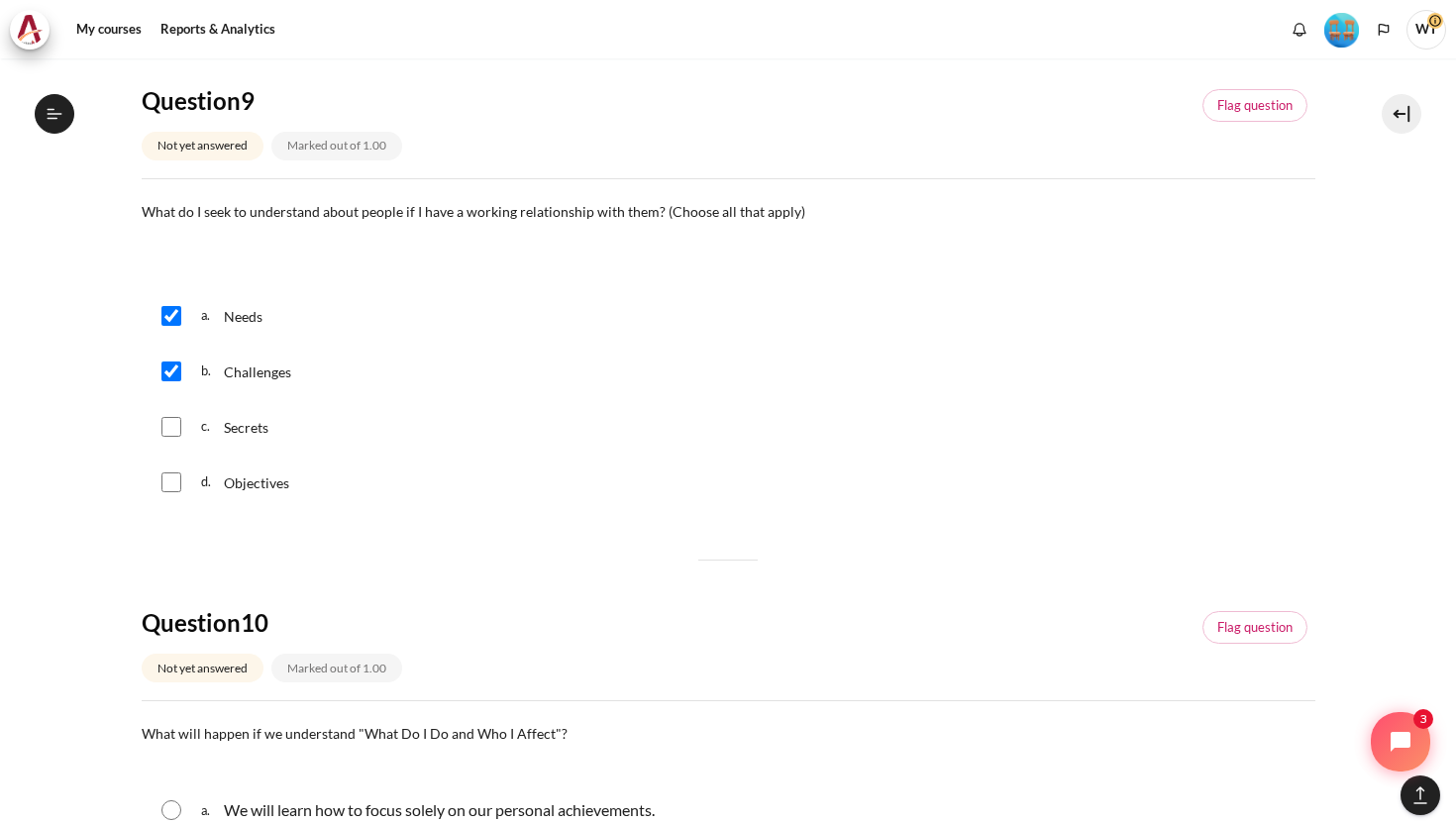 click at bounding box center [171, 482] 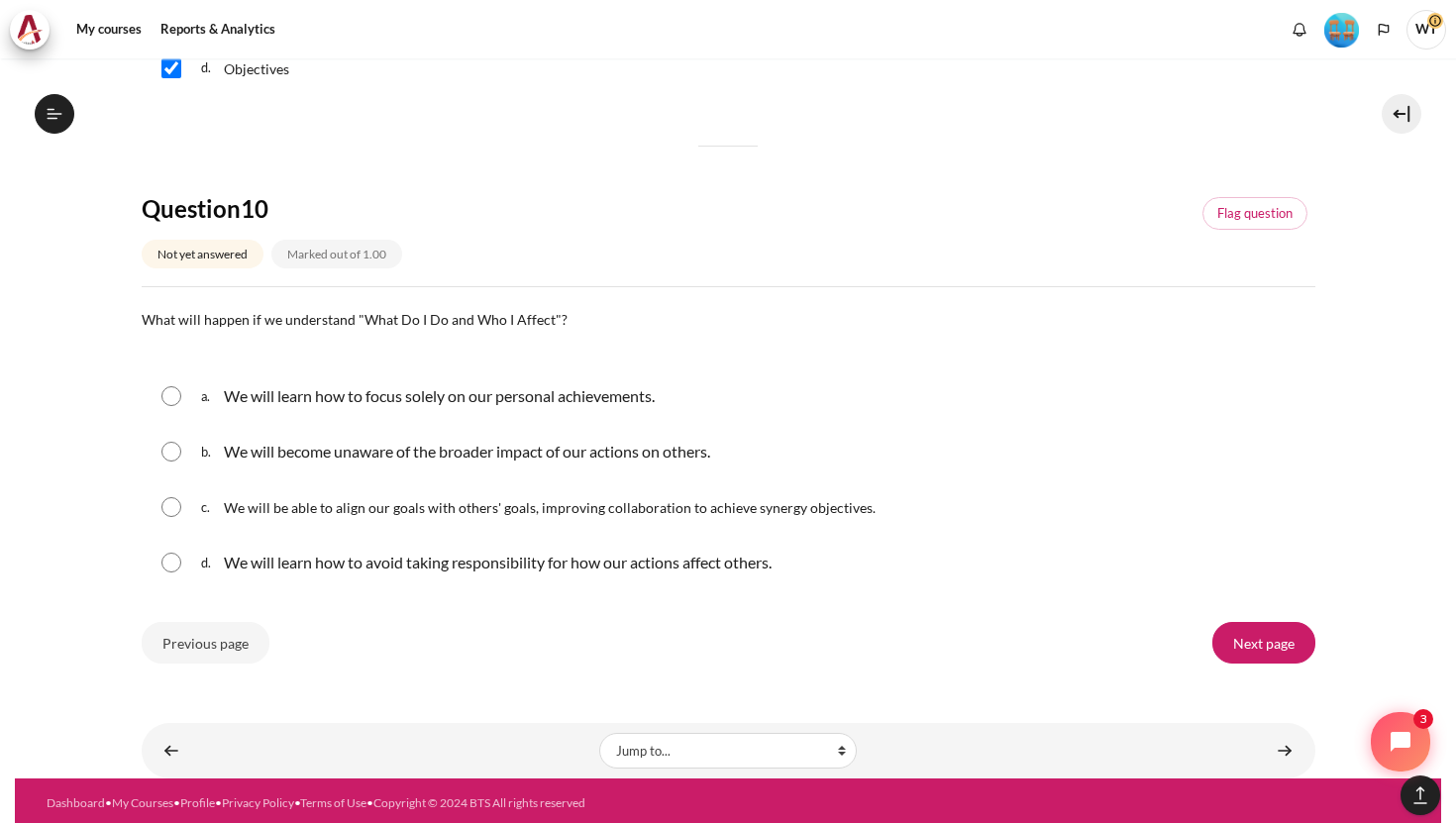 scroll, scrollTop: 1908, scrollLeft: 0, axis: vertical 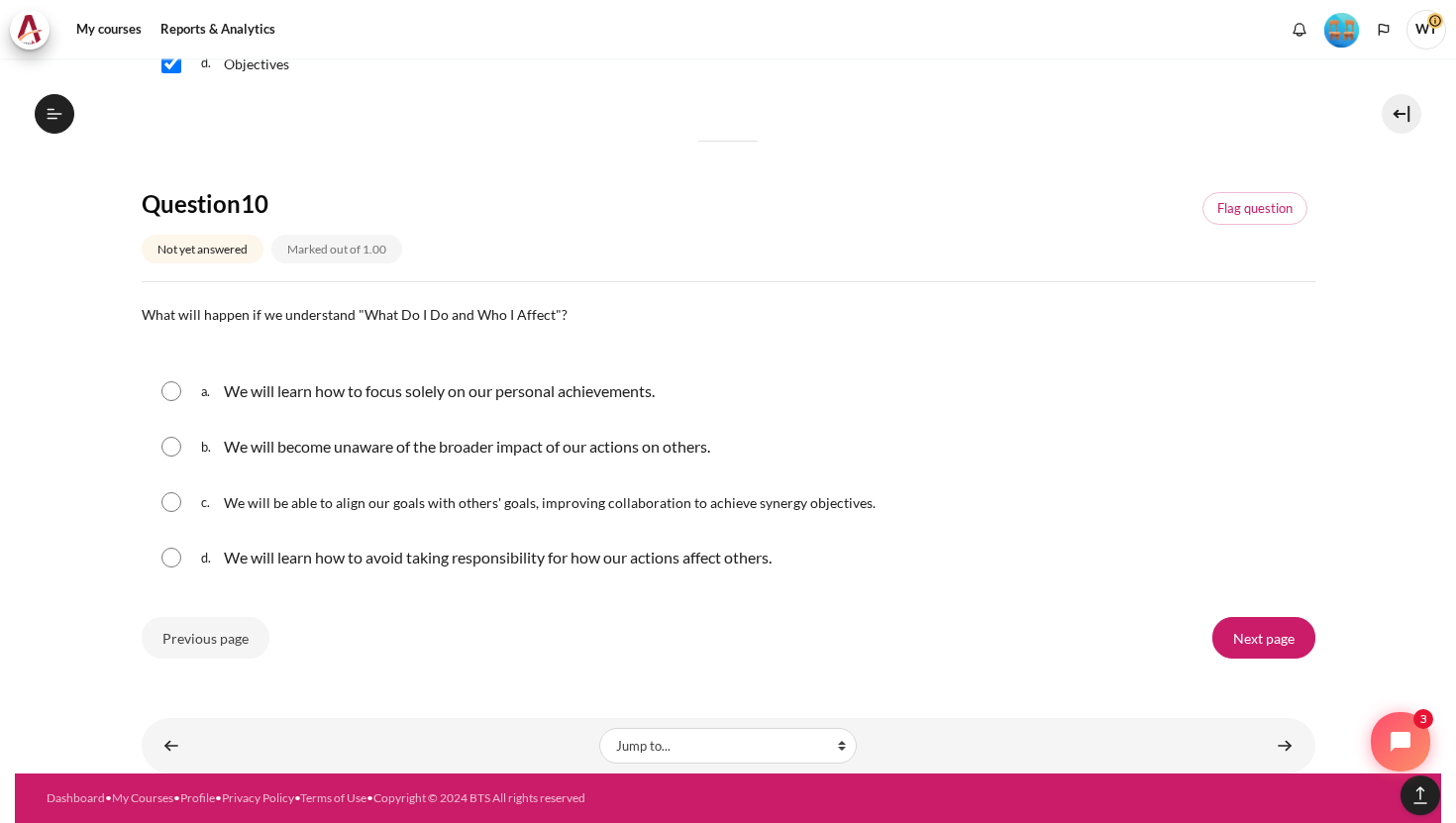click on "We will be able to align our goals with others' goals, improving collaboration to achieve synergy objectives." at bounding box center (550, 502) 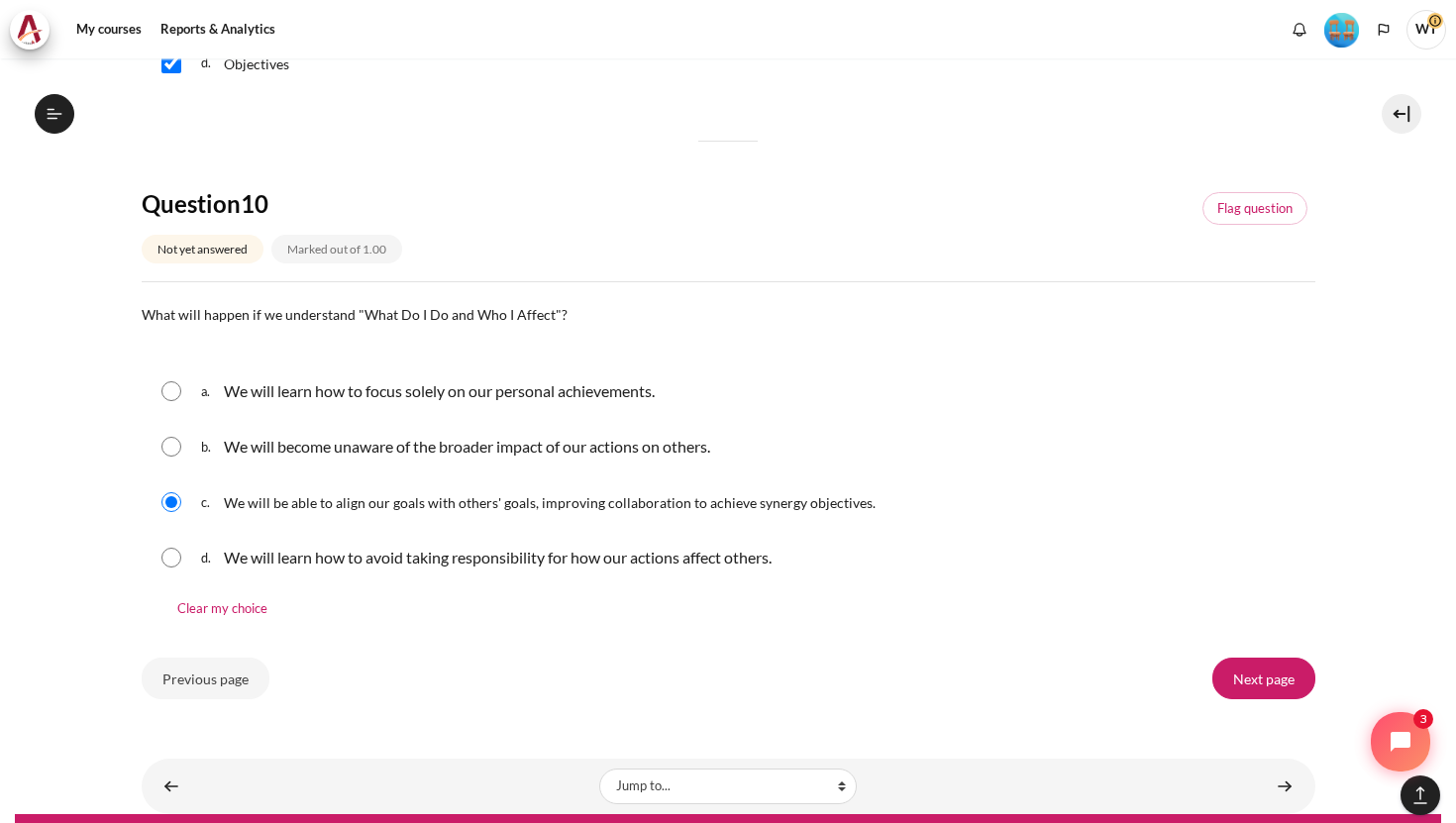 scroll, scrollTop: 1949, scrollLeft: 0, axis: vertical 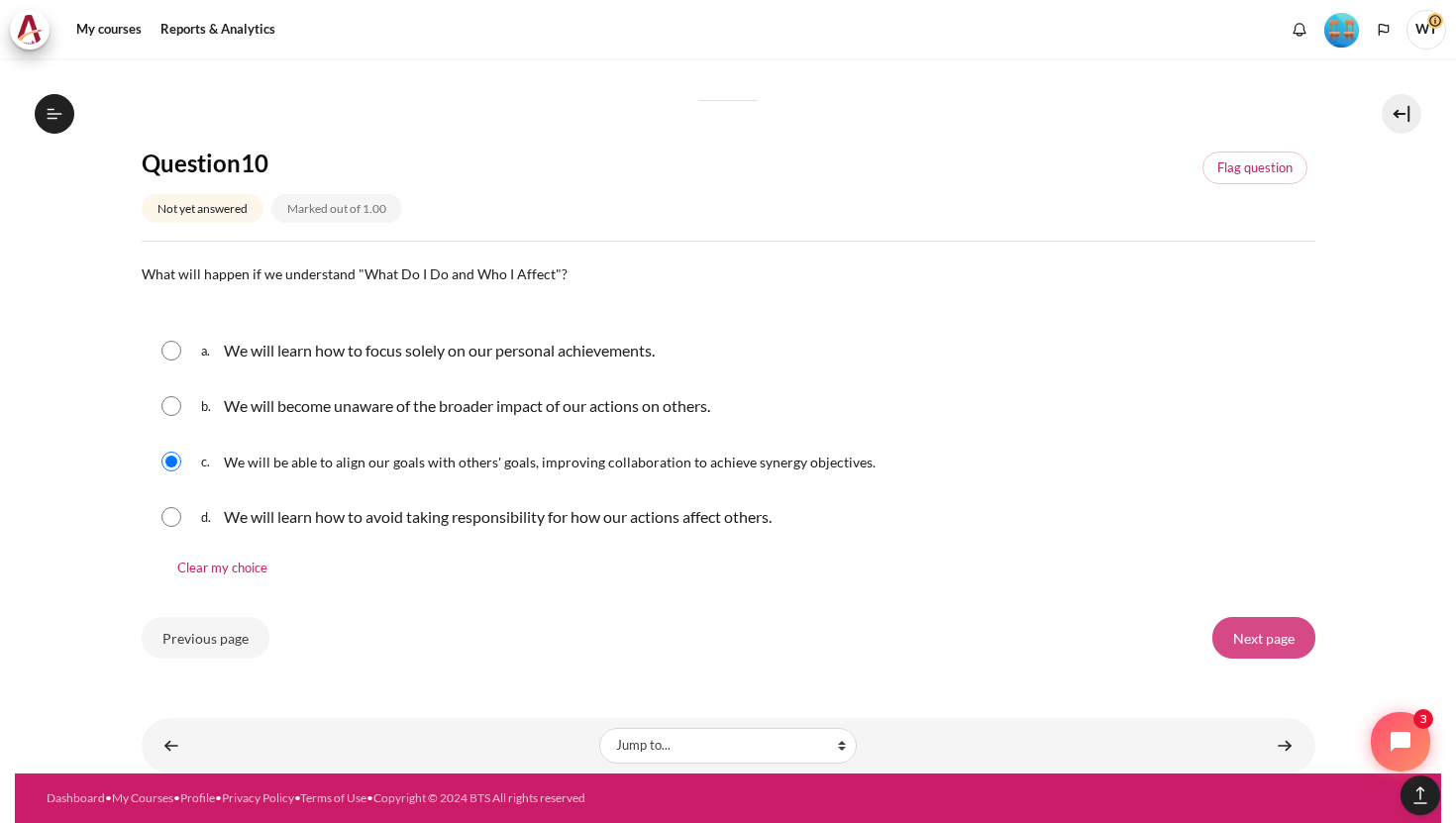 click on "Next page" at bounding box center [1264, 638] 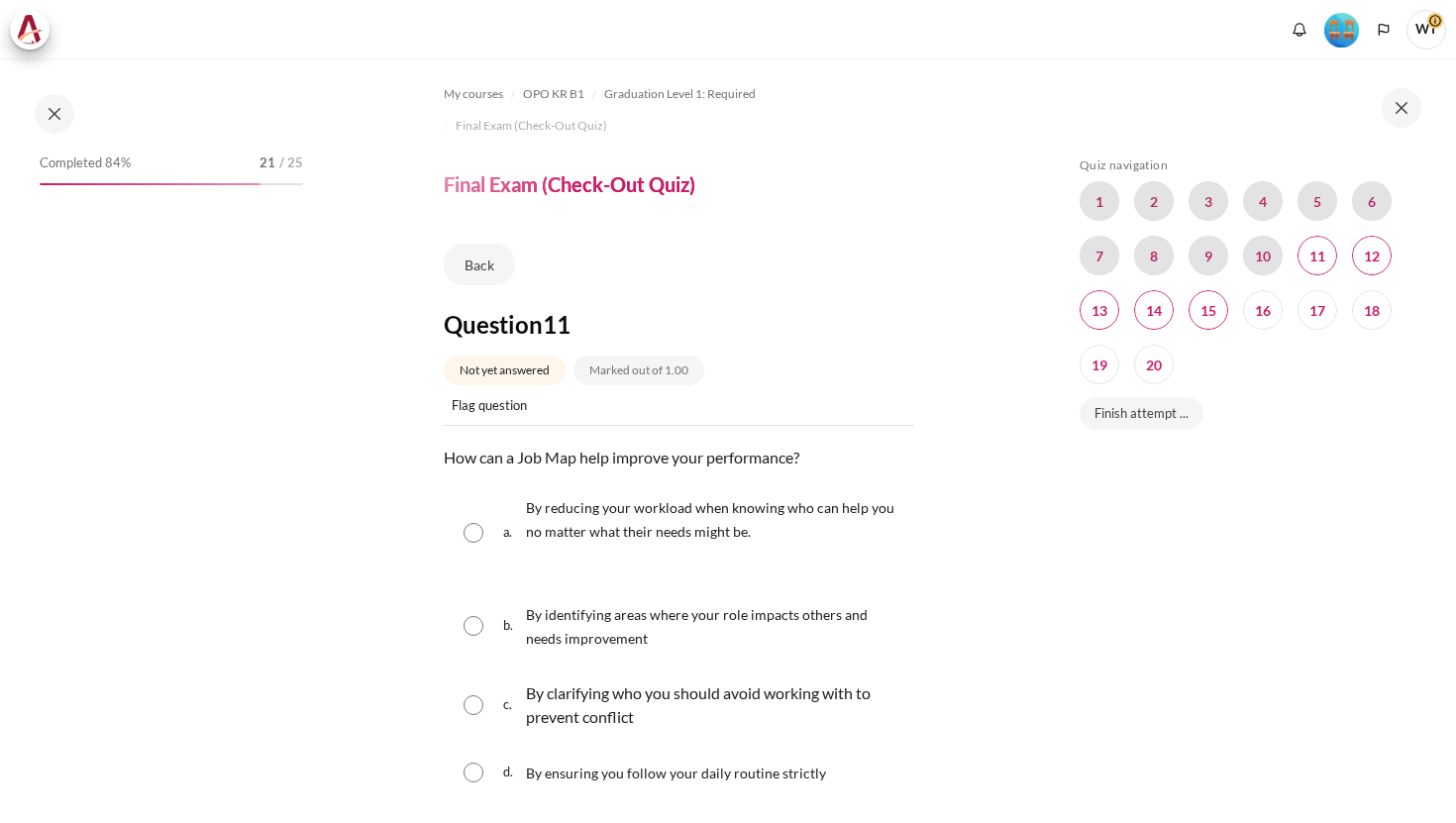 scroll, scrollTop: 0, scrollLeft: 0, axis: both 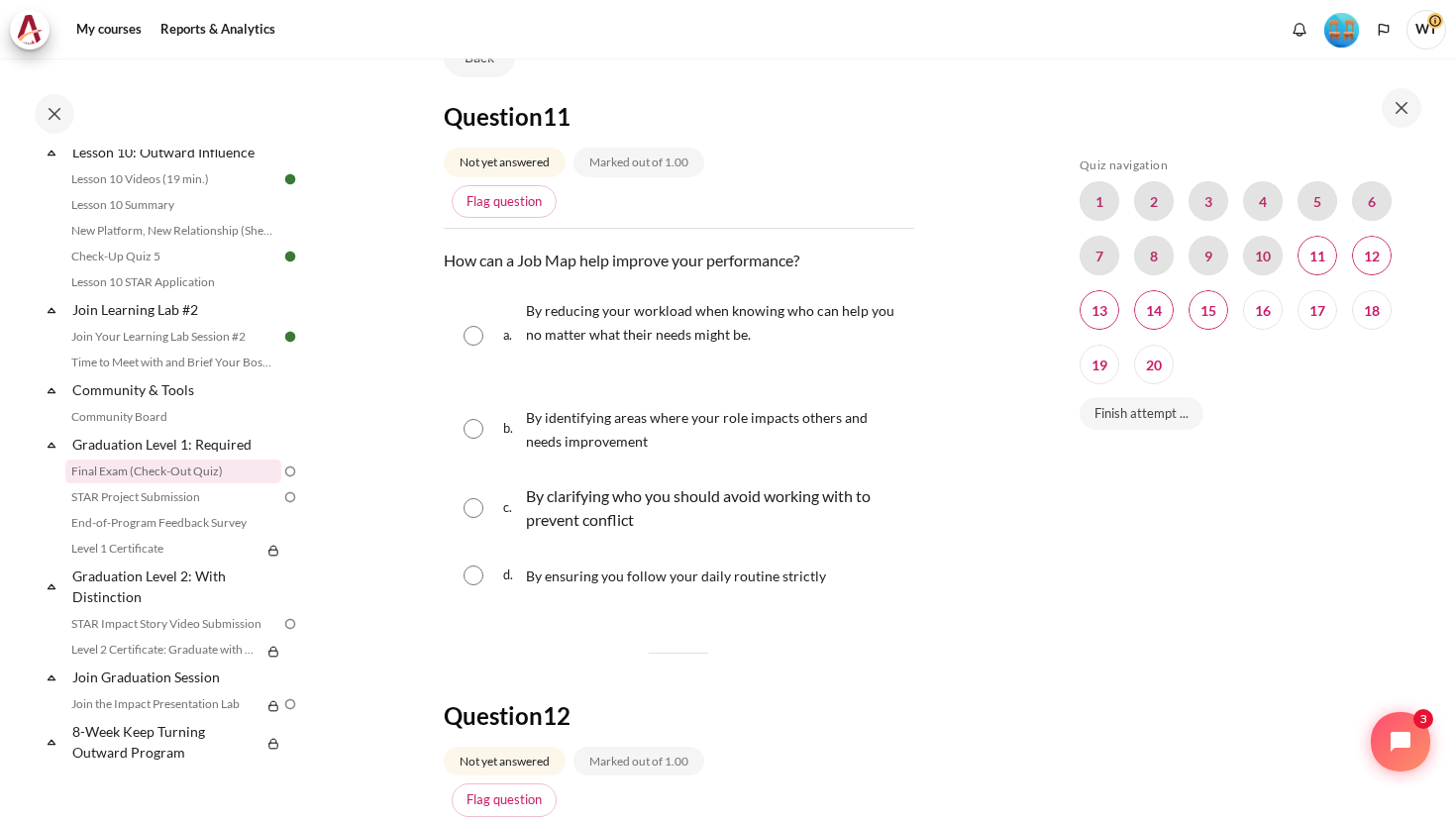 click on "By identifying areas where your role impacts others and needs improvement" at bounding box center (696, 429) 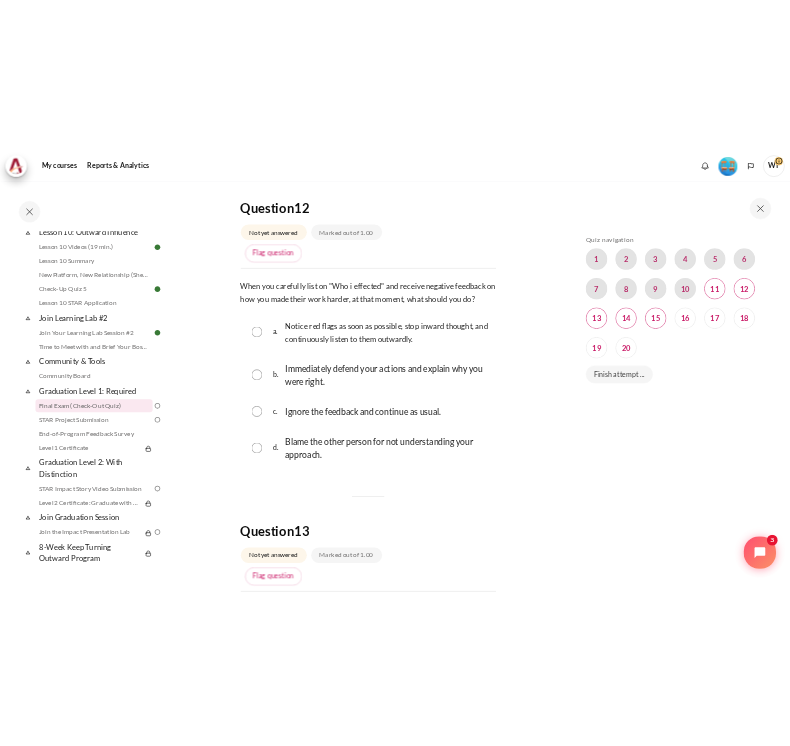scroll, scrollTop: 870, scrollLeft: 0, axis: vertical 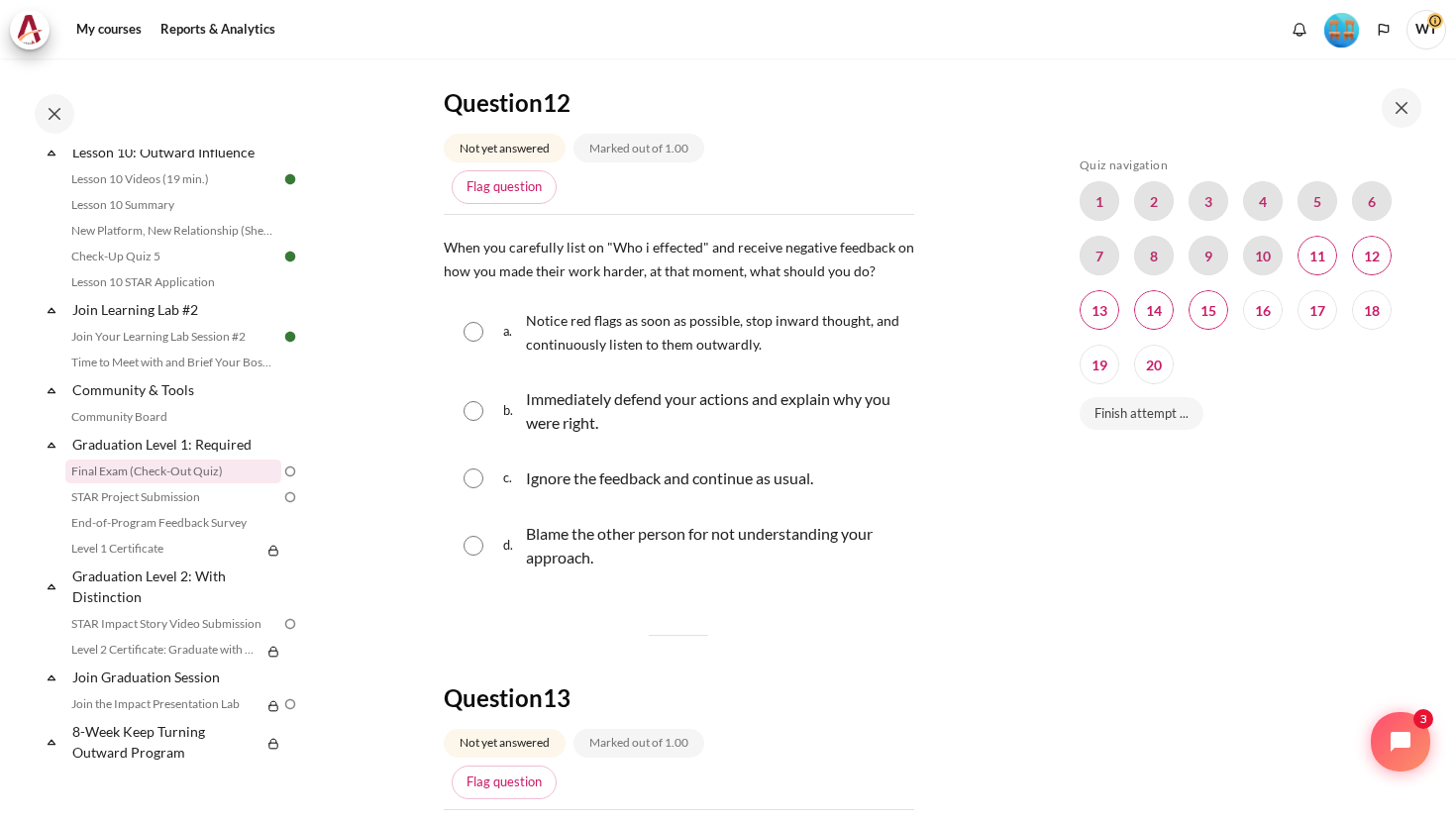 drag, startPoint x: 443, startPoint y: 238, endPoint x: 695, endPoint y: 548, distance: 399.50469 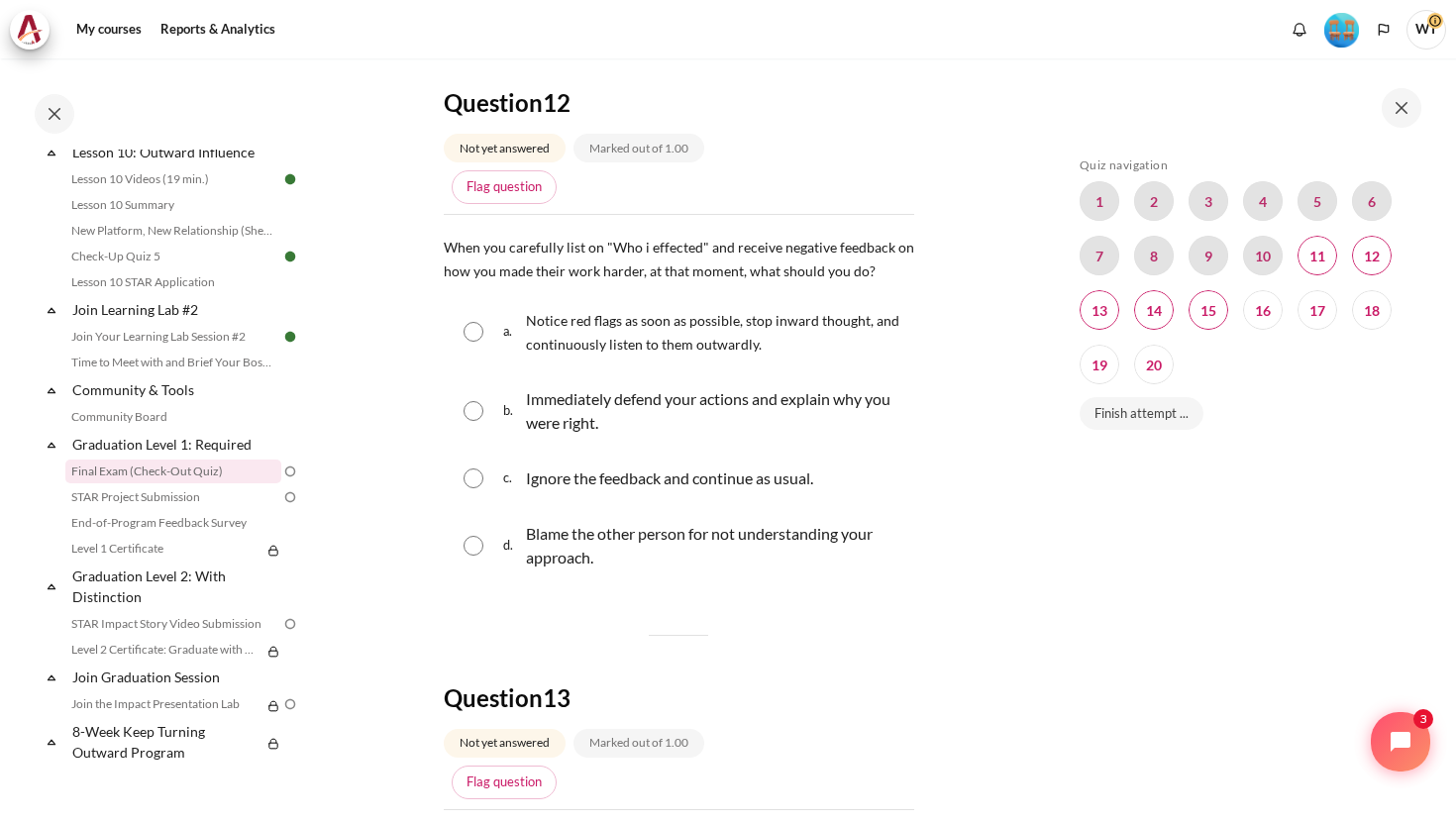 copy on "When you carefully list on "Who i effected" and receive negative feedback on how you made their work harder, at that moment, what should you do?    Question 12  Answer a.  Notice red flags as soon as possible, stop inward thought, and continuously listen to them outwardly.
b.  Immediately defend your actions and explain why you were right.
c.  Ignore the feedback and continue as usual.
d.  Blame the other person for not understanding your approach." 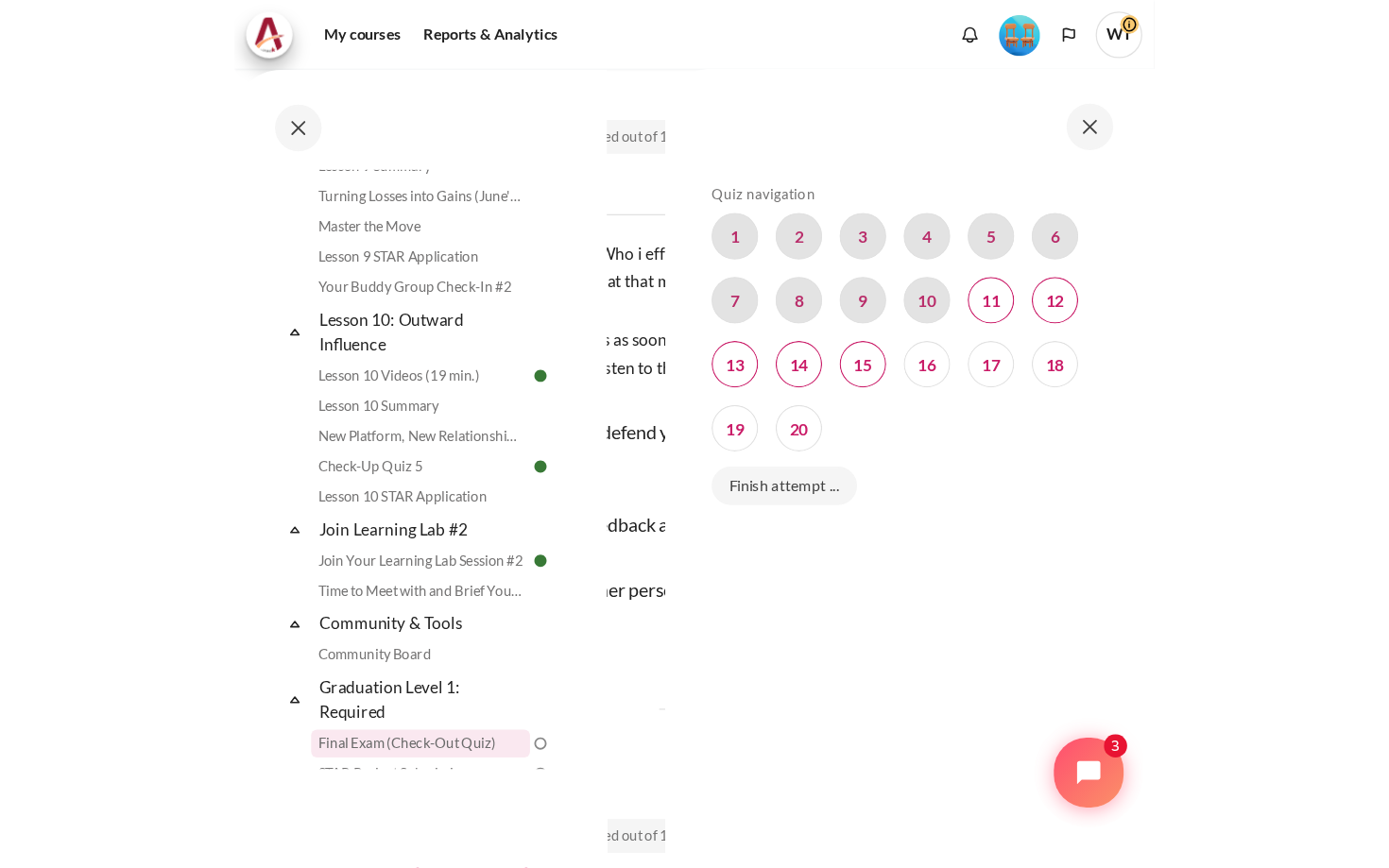 scroll, scrollTop: 1909, scrollLeft: 0, axis: vertical 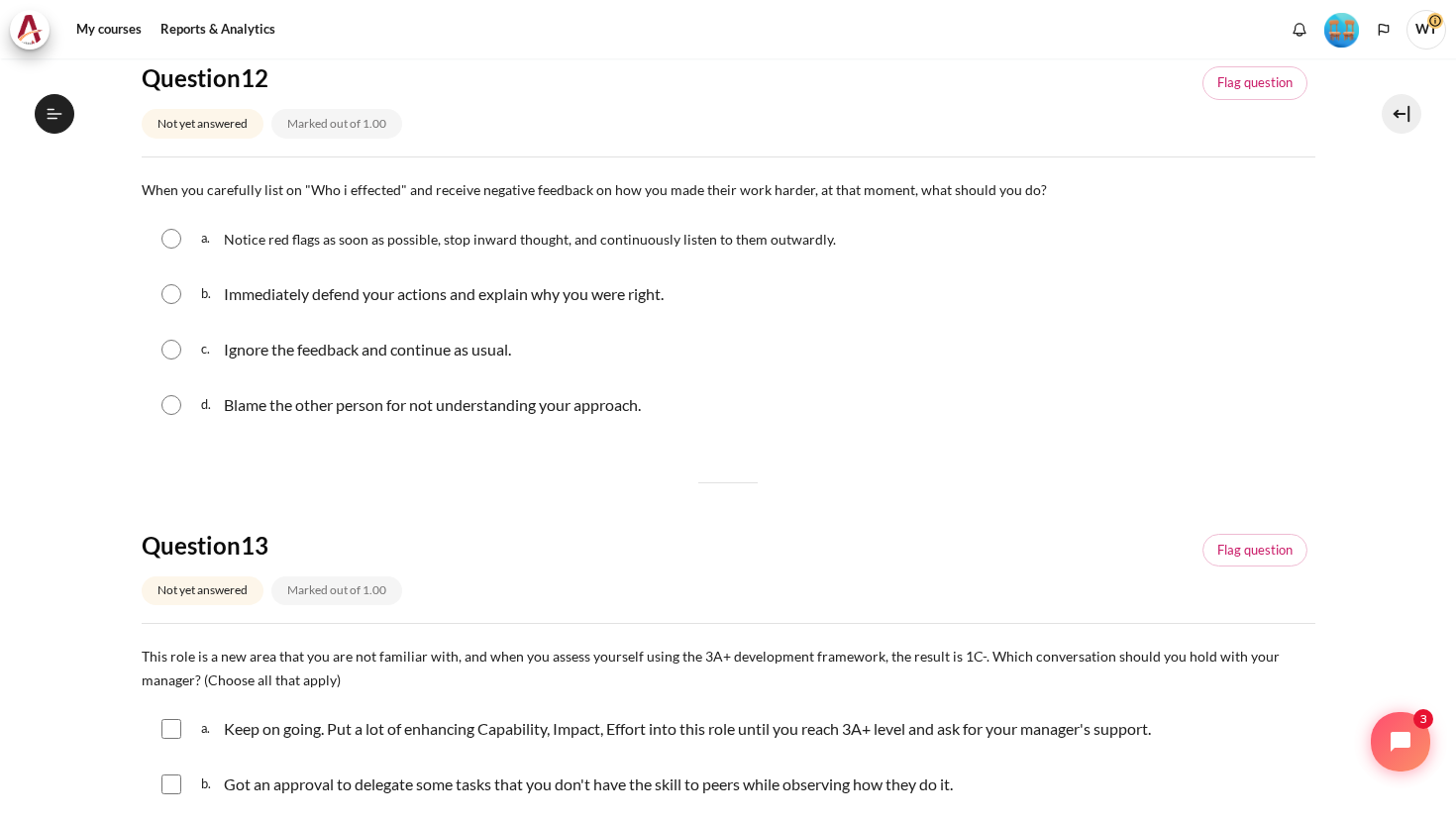 click on "c.  Ignore the feedback and continue as usual." at bounding box center (728, 350) 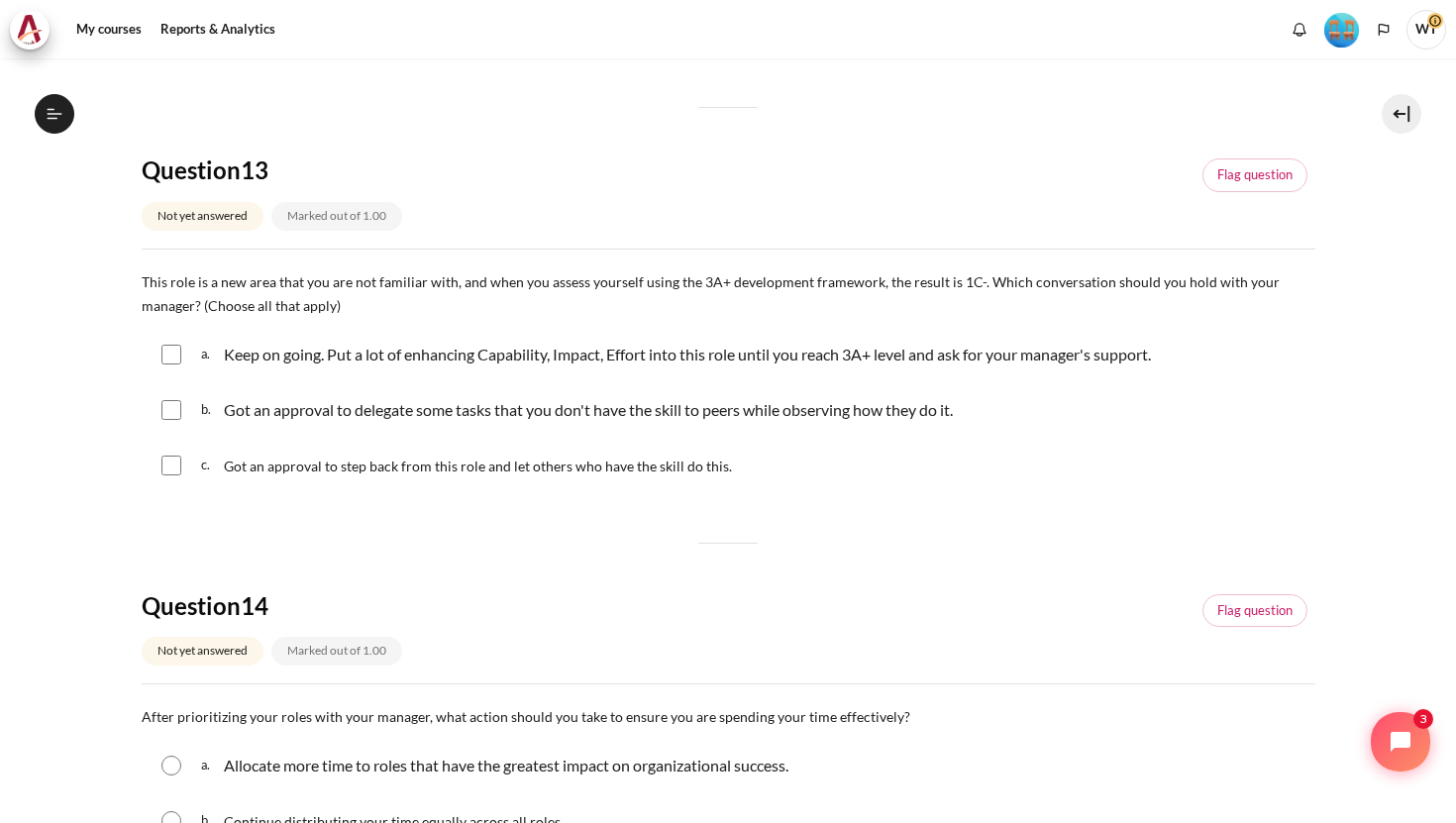 scroll, scrollTop: 1179, scrollLeft: 0, axis: vertical 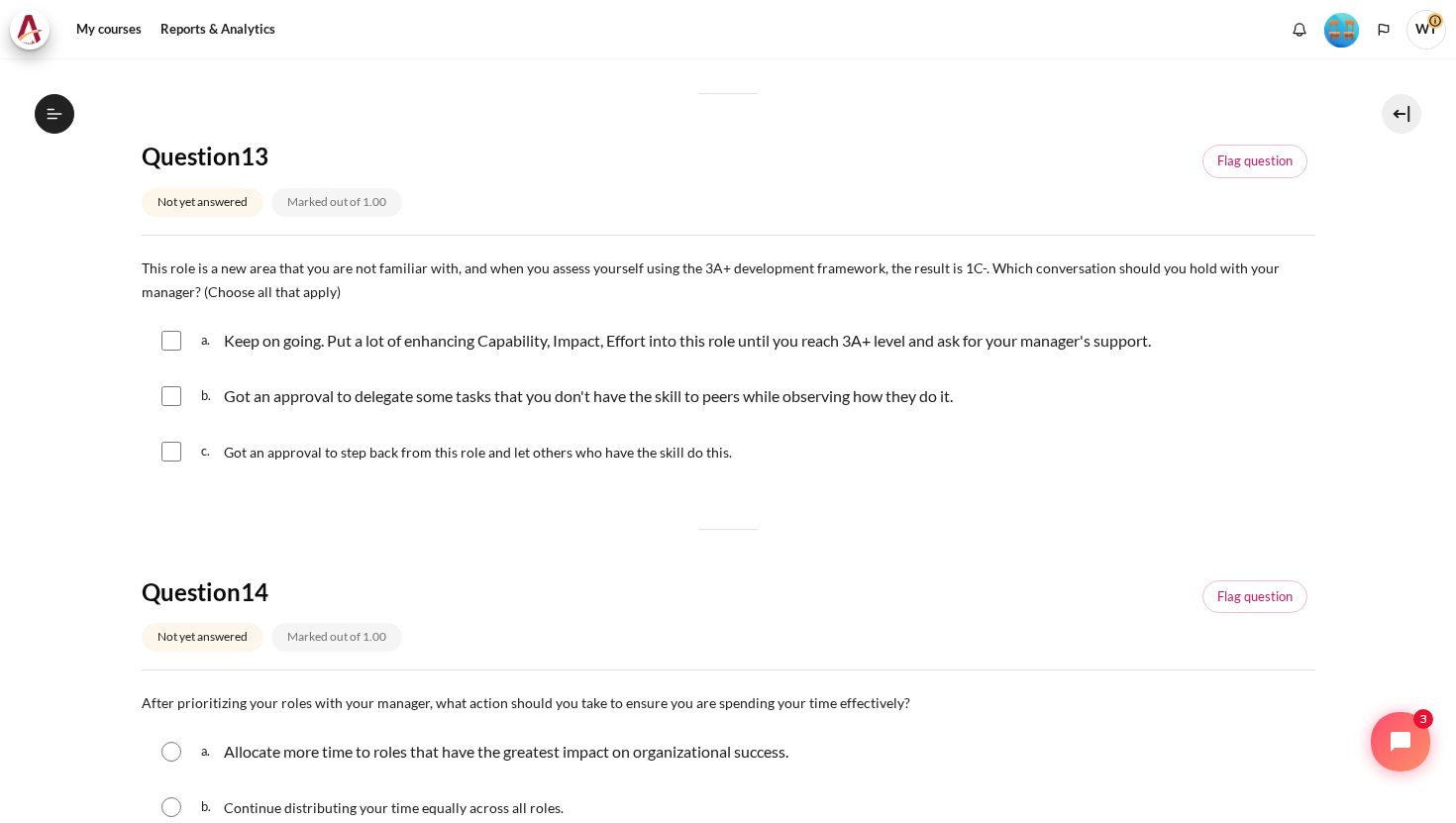 drag, startPoint x: 746, startPoint y: 458, endPoint x: 134, endPoint y: 260, distance: 643.2325 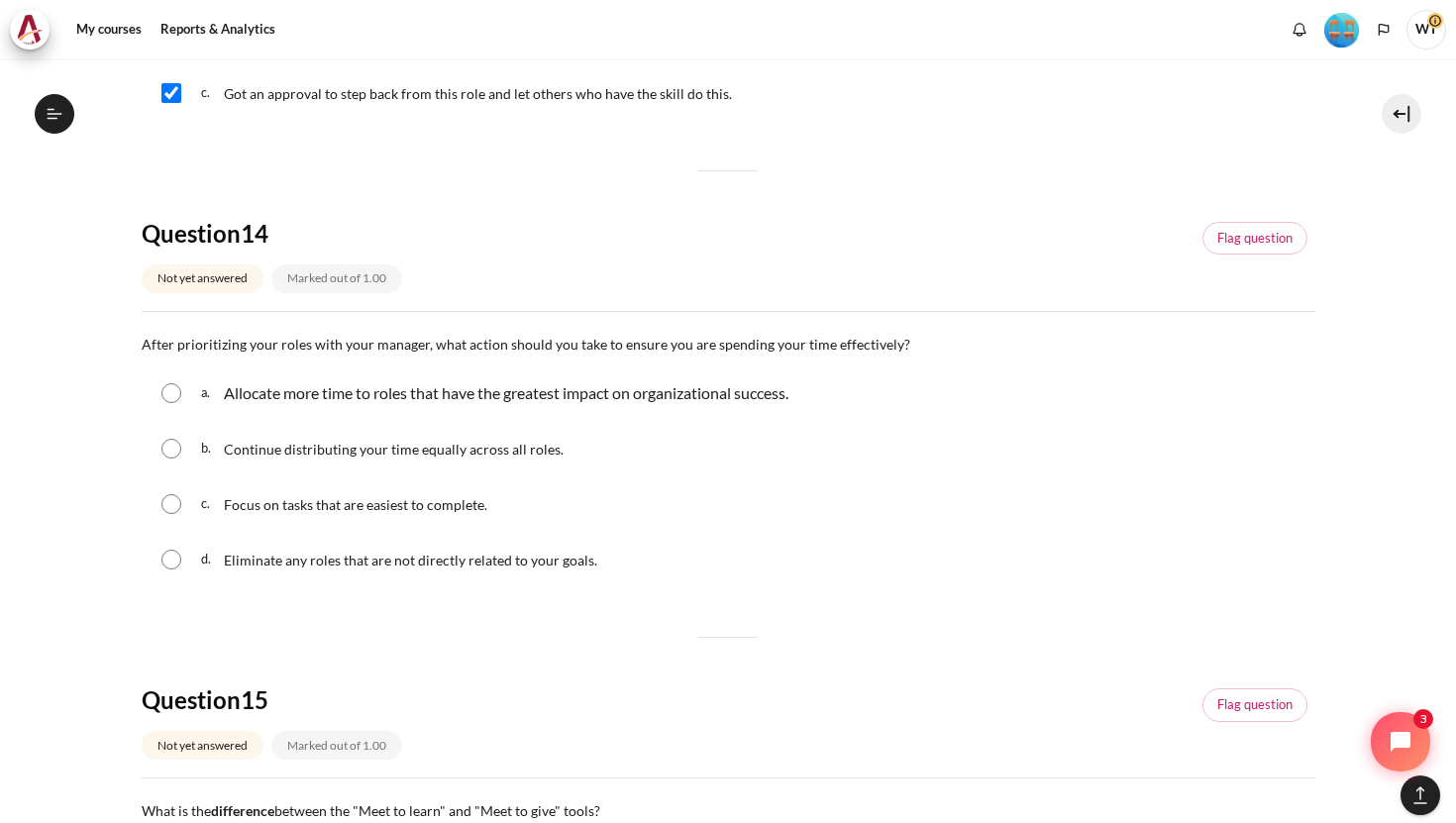 scroll, scrollTop: 1578, scrollLeft: 0, axis: vertical 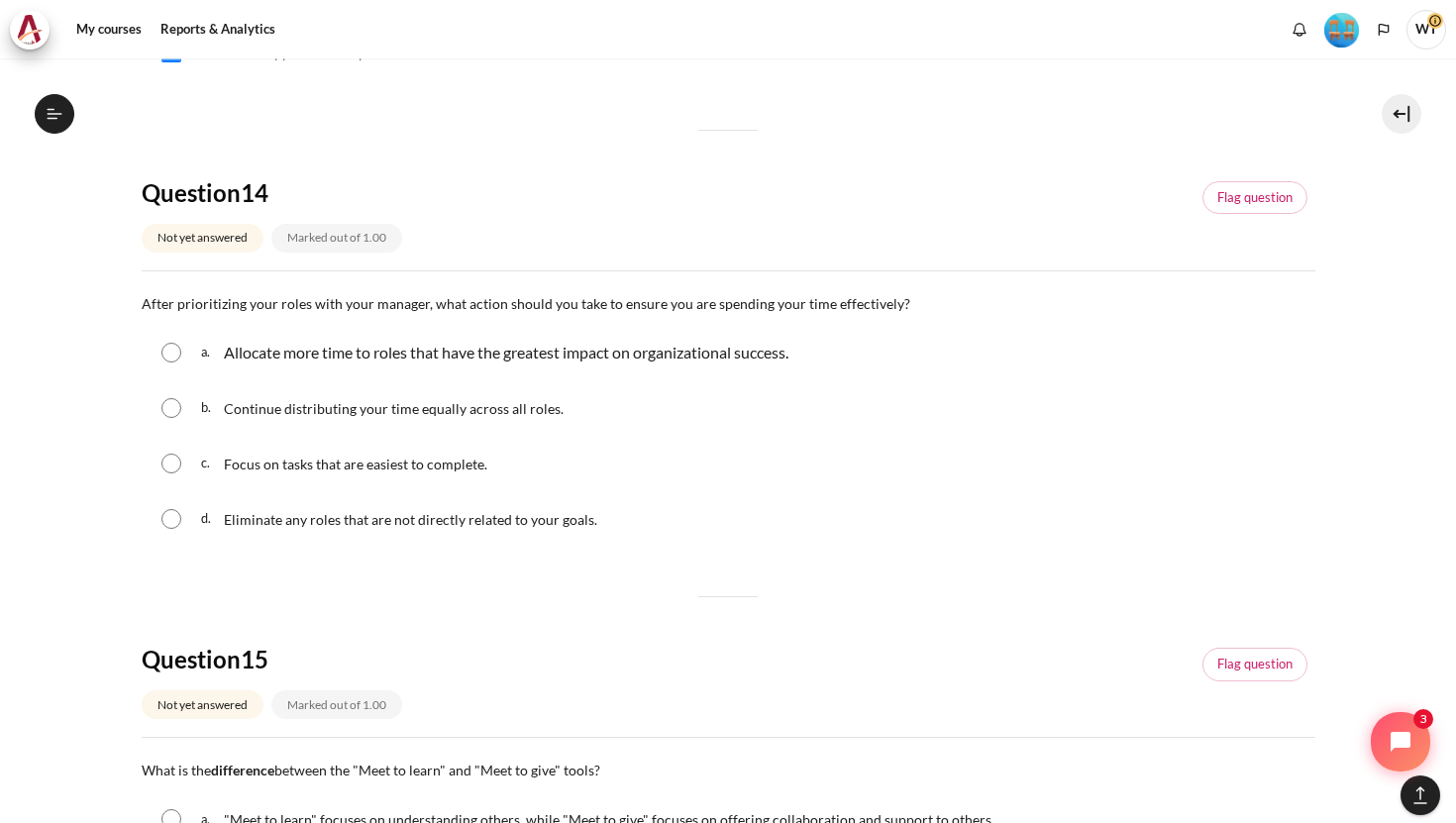 drag, startPoint x: 228, startPoint y: 359, endPoint x: 799, endPoint y: 358, distance: 571.00088 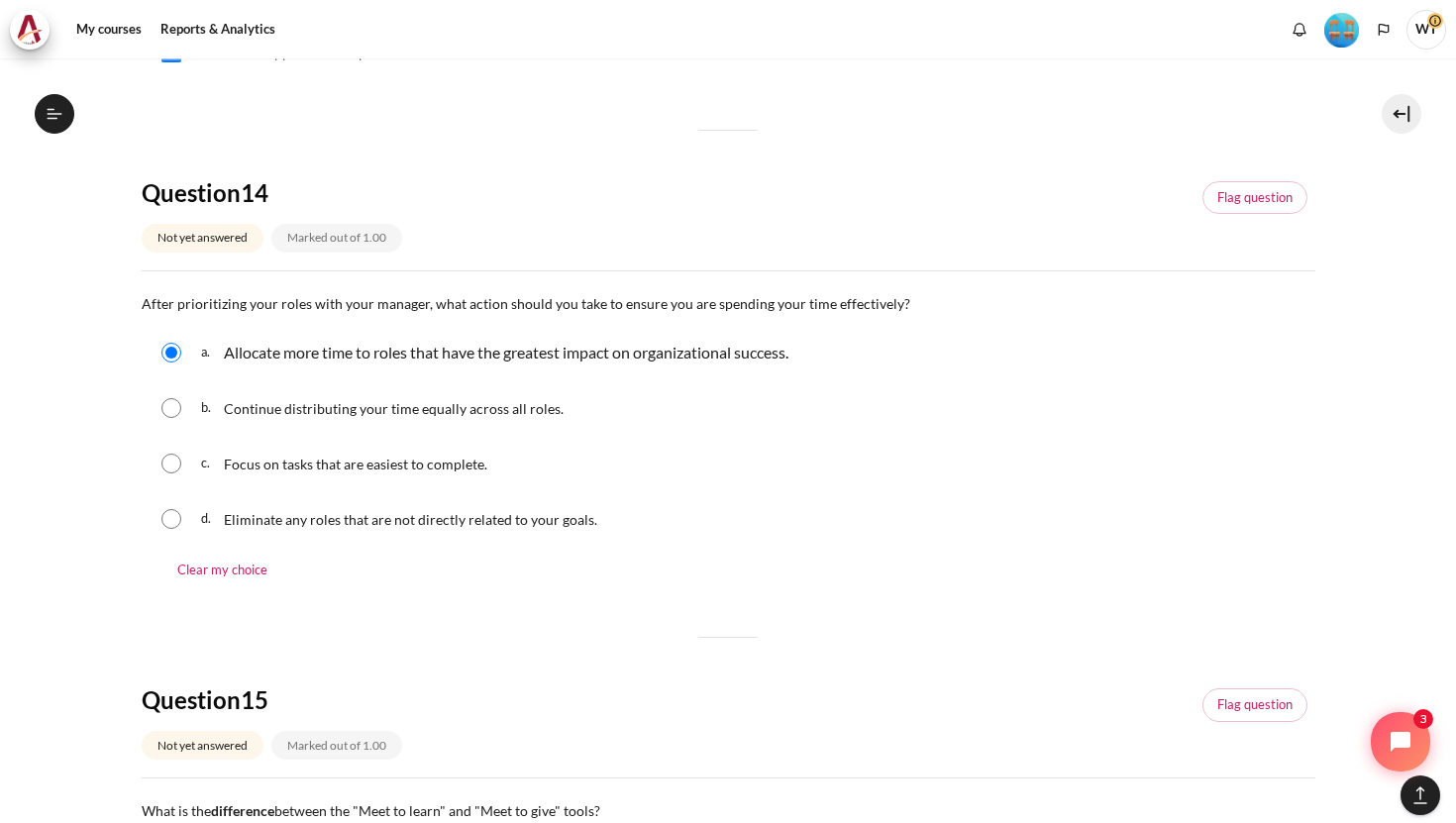 click on "a.  Allocate more time to roles that have the greatest impact on organizational success.
b.  Continue distributing your time equally across all roles.
c.  Focus on tasks that are easiest to complete.
d.  Eliminate any roles that are not directly related to your goals." at bounding box center (728, 436) 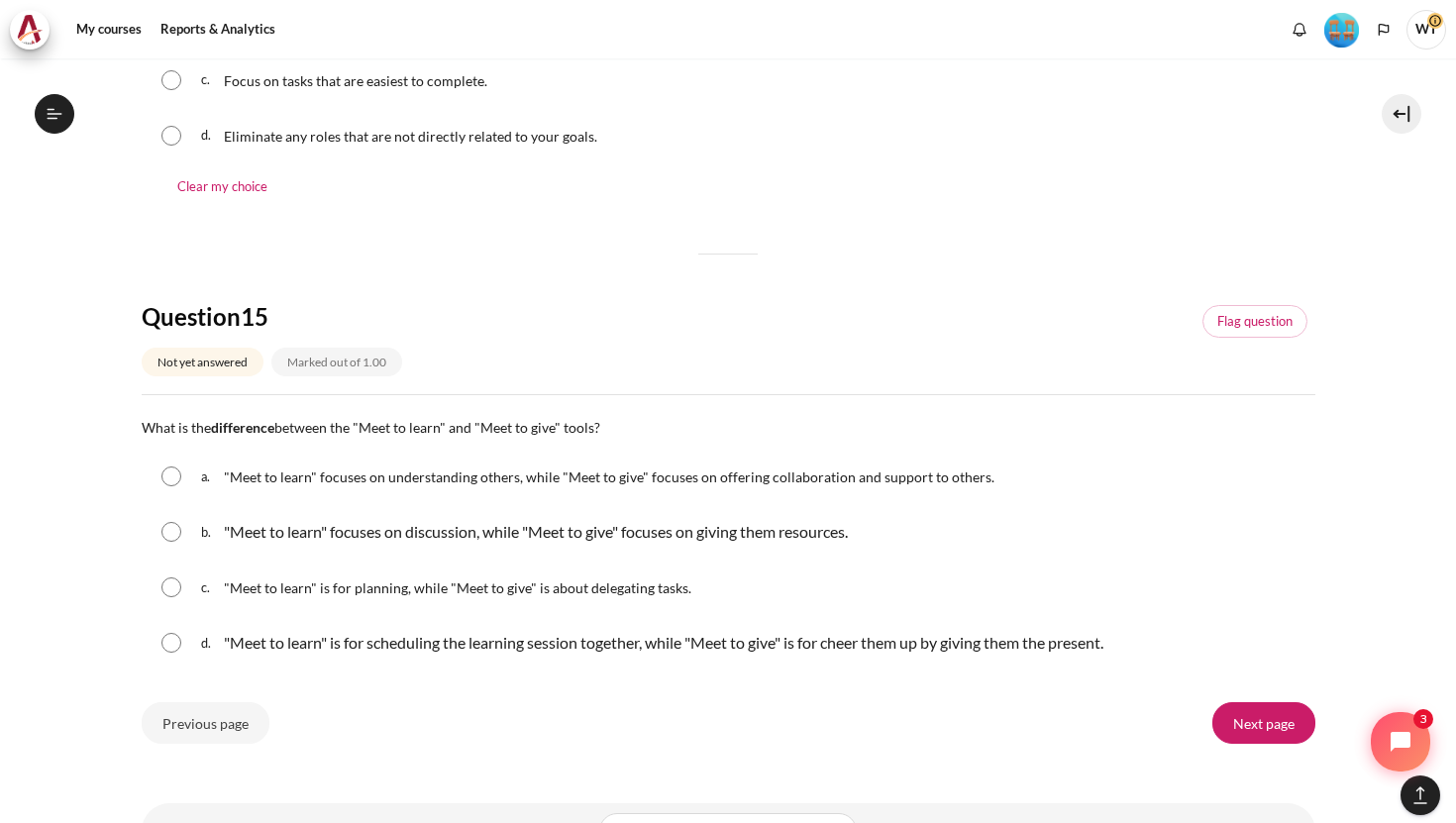 scroll, scrollTop: 2046, scrollLeft: 0, axis: vertical 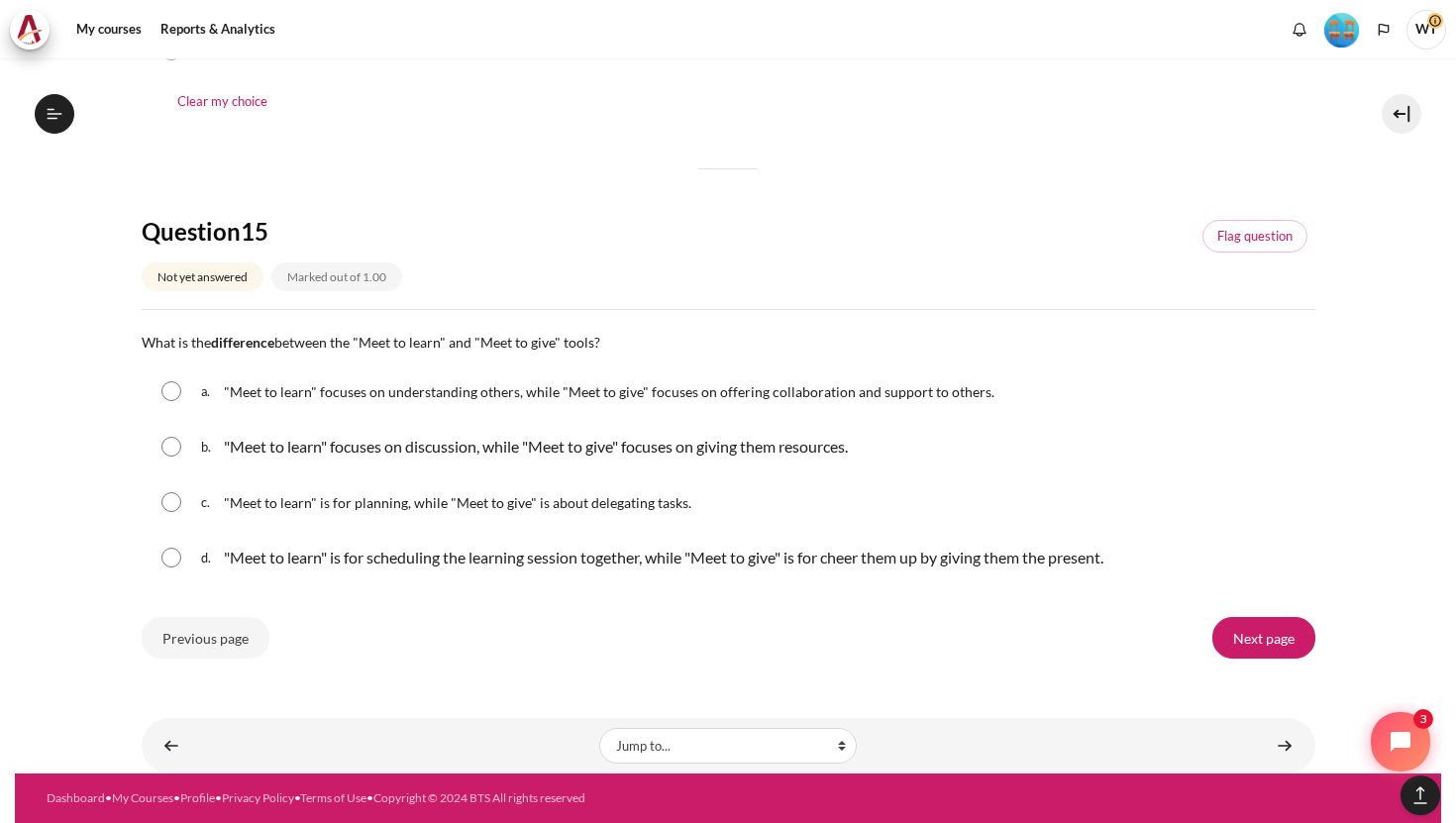 click on ""Meet to learn" focuses on understanding others, while "Meet to give" focuses on offering collaboration and support to others." at bounding box center (609, 391) 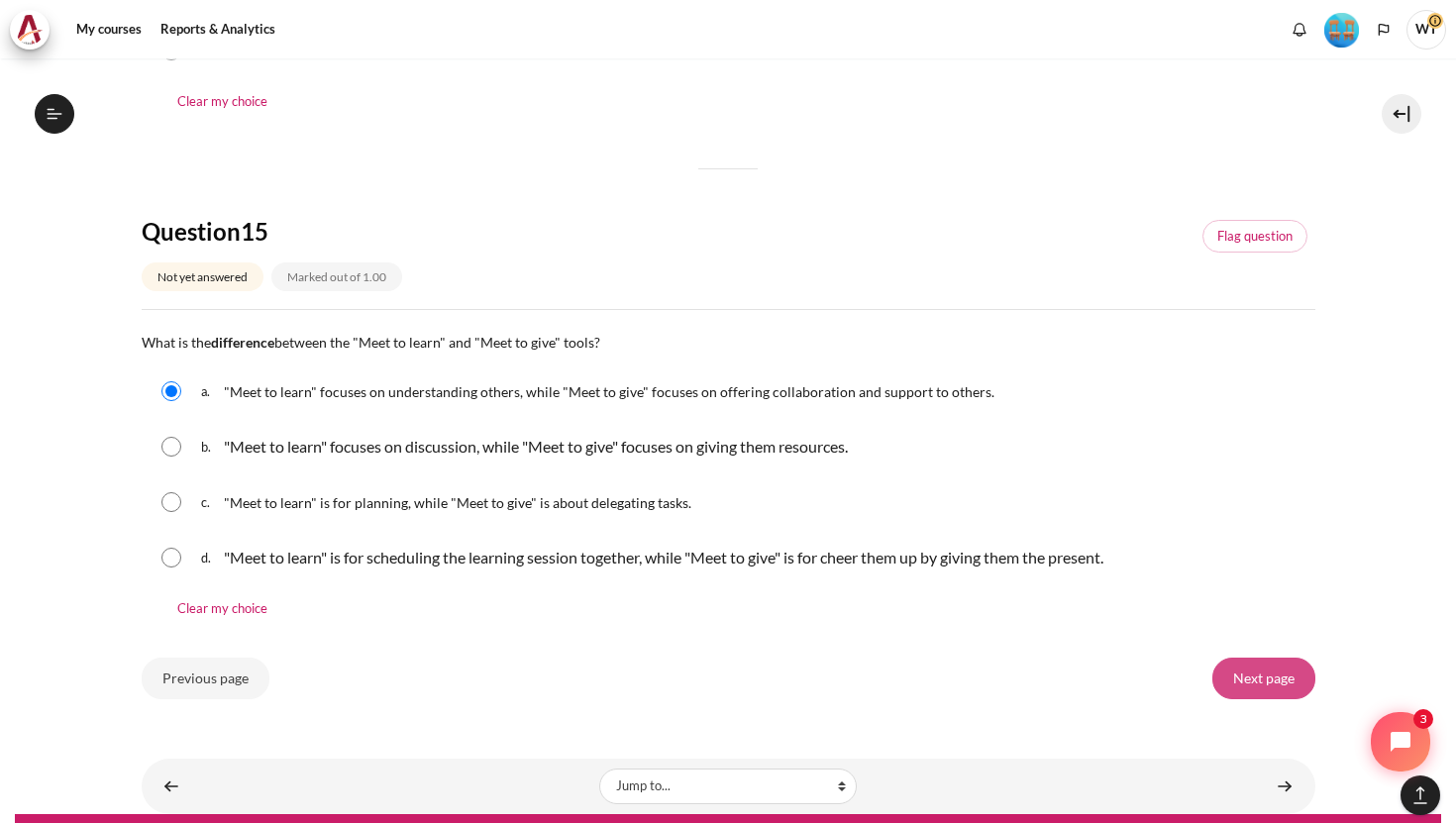 click on "Next page" at bounding box center [1264, 678] 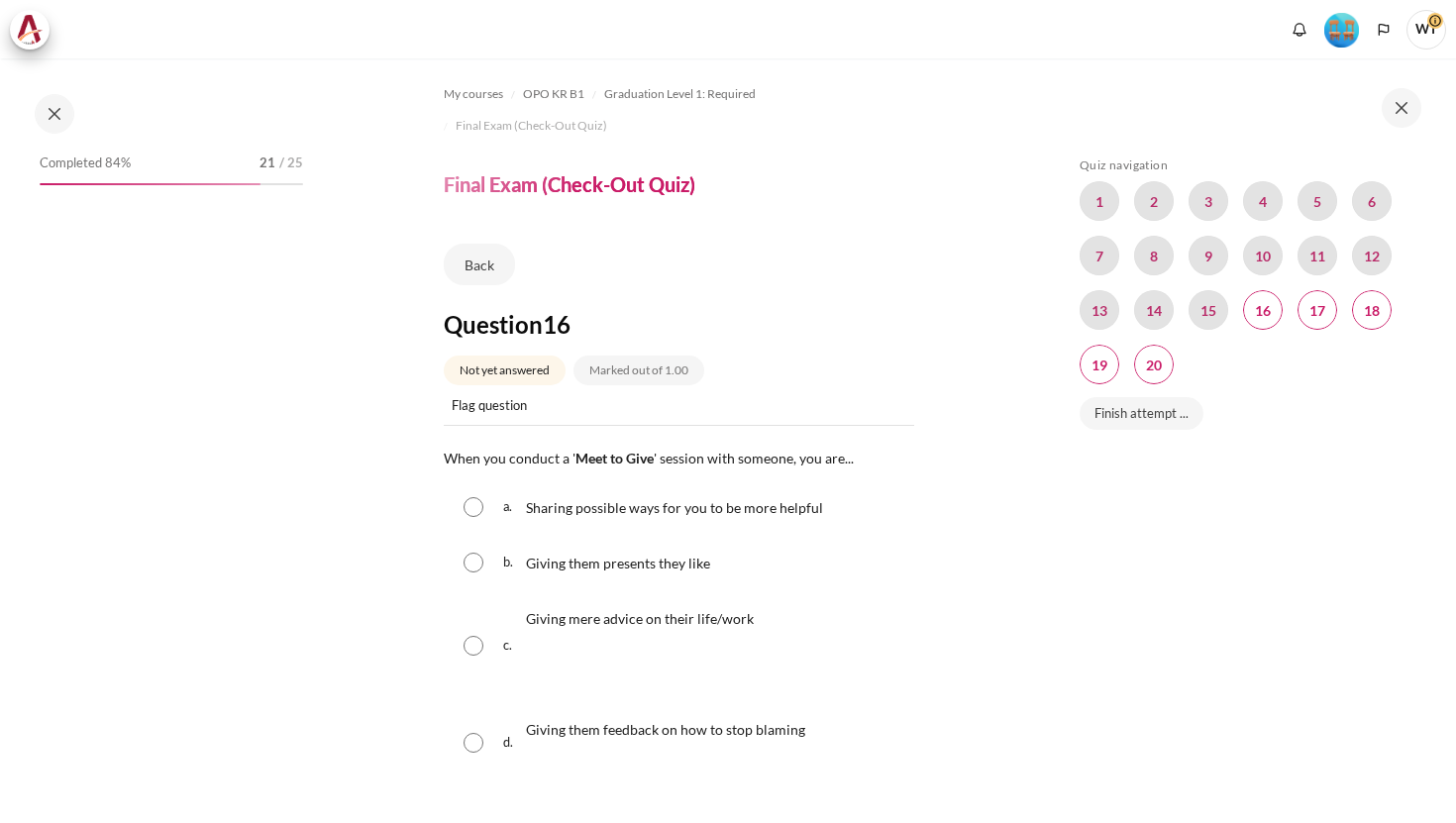 scroll, scrollTop: 0, scrollLeft: 0, axis: both 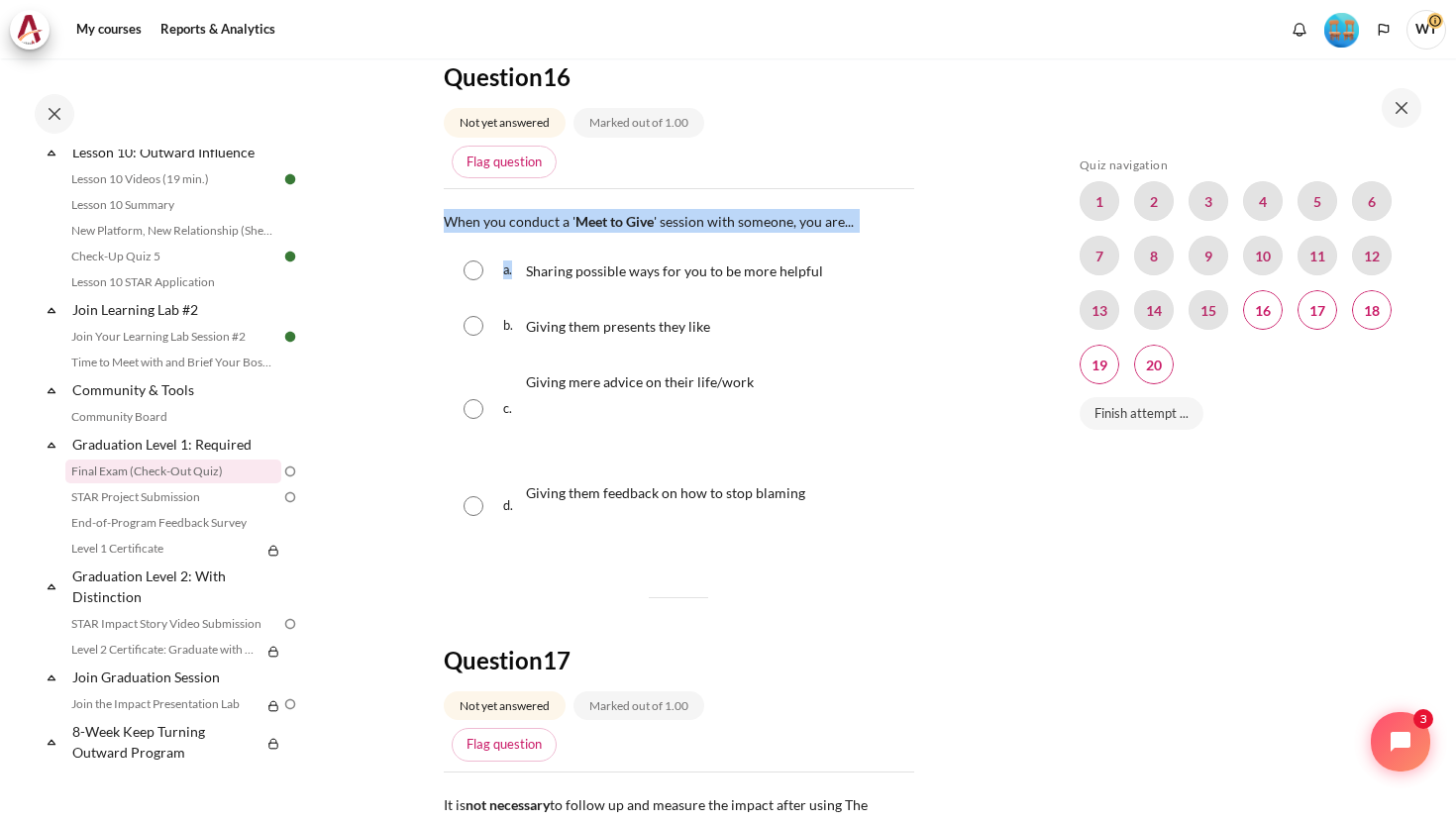 drag, startPoint x: 447, startPoint y: 224, endPoint x: 529, endPoint y: 268, distance: 93.05912 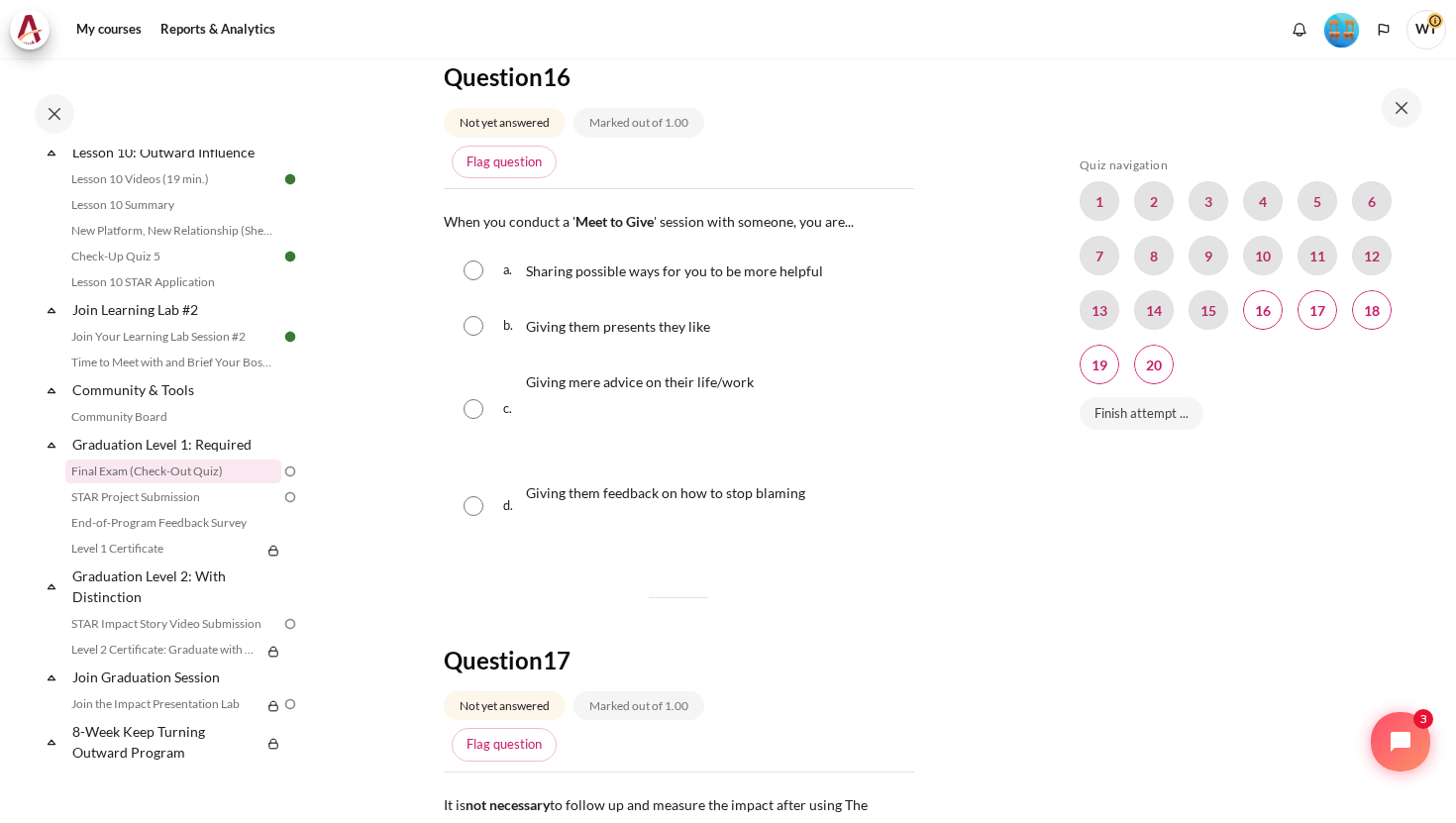 click on "When you conduct a ' Meet to Give ' session with someone, you are..." at bounding box center (649, 221) 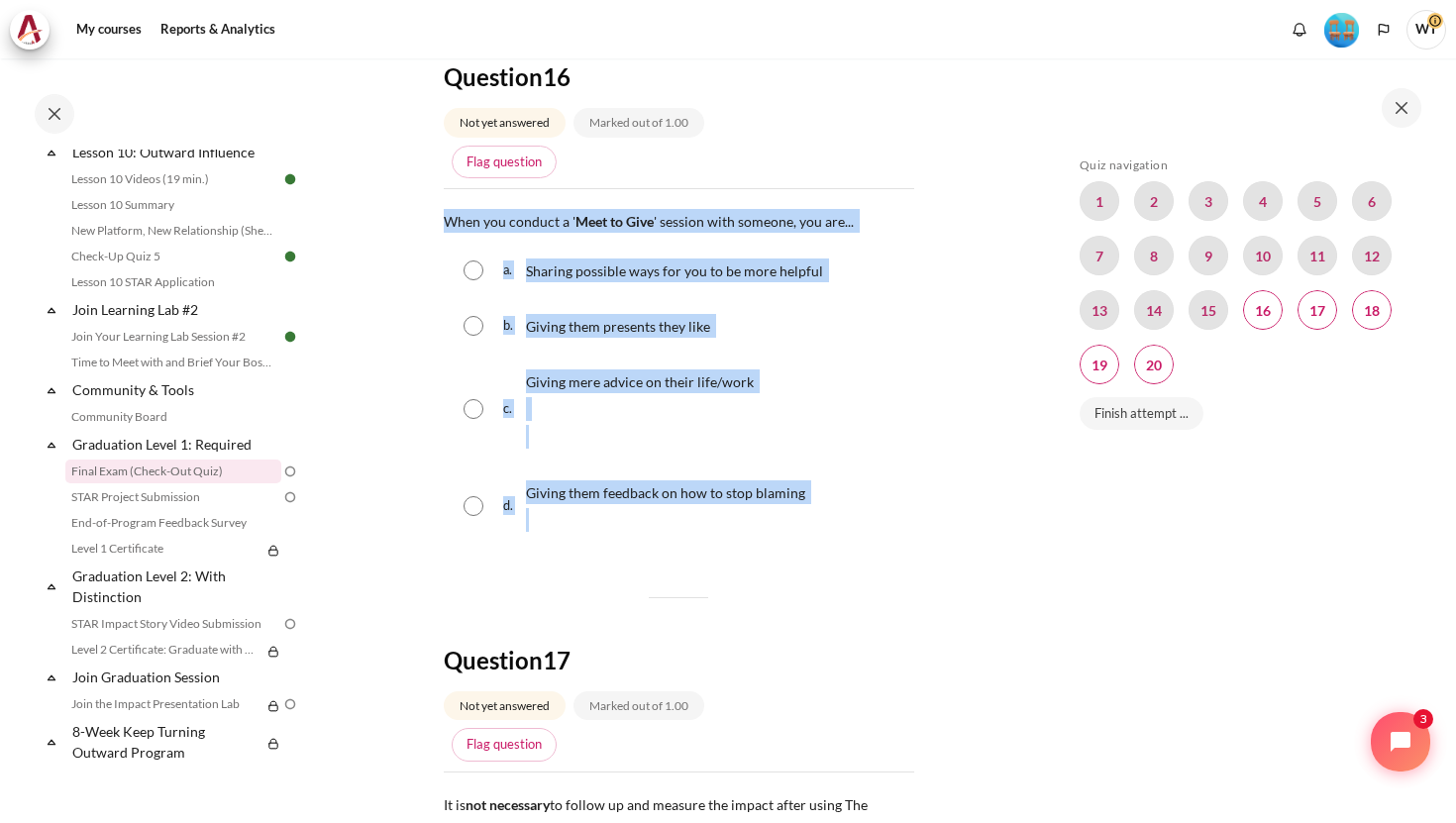drag, startPoint x: 447, startPoint y: 225, endPoint x: 829, endPoint y: 509, distance: 476.0042 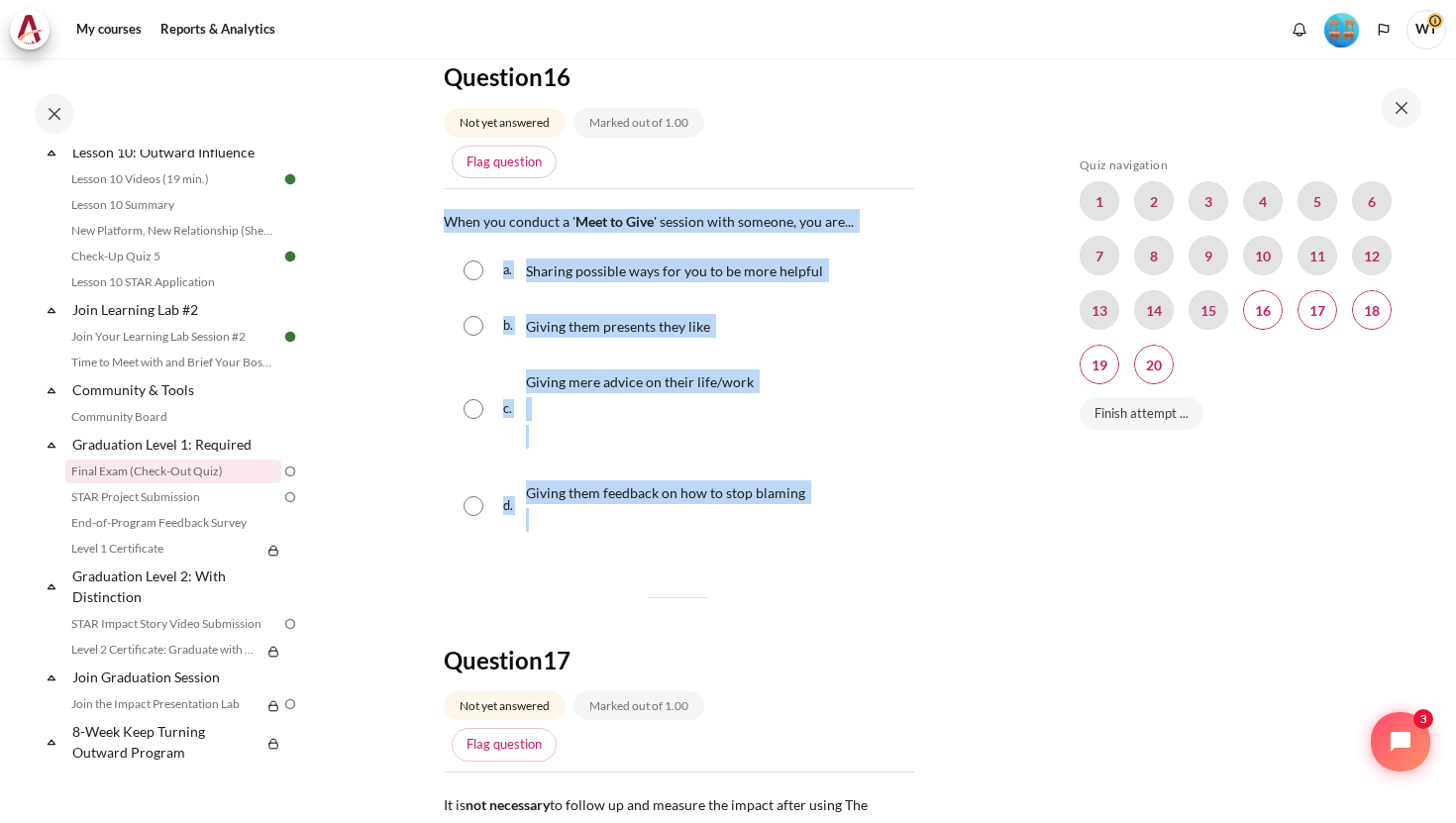copy on "When you conduct a ' Meet to Give ' session with someone, you are...   Question 16  Answer a.  Sharing possible ways for you to be more helpful
b.  Giving them presents they like
c.   Giving mere advice on their life/work
d.  Giving them feedback on how to stop blaming" 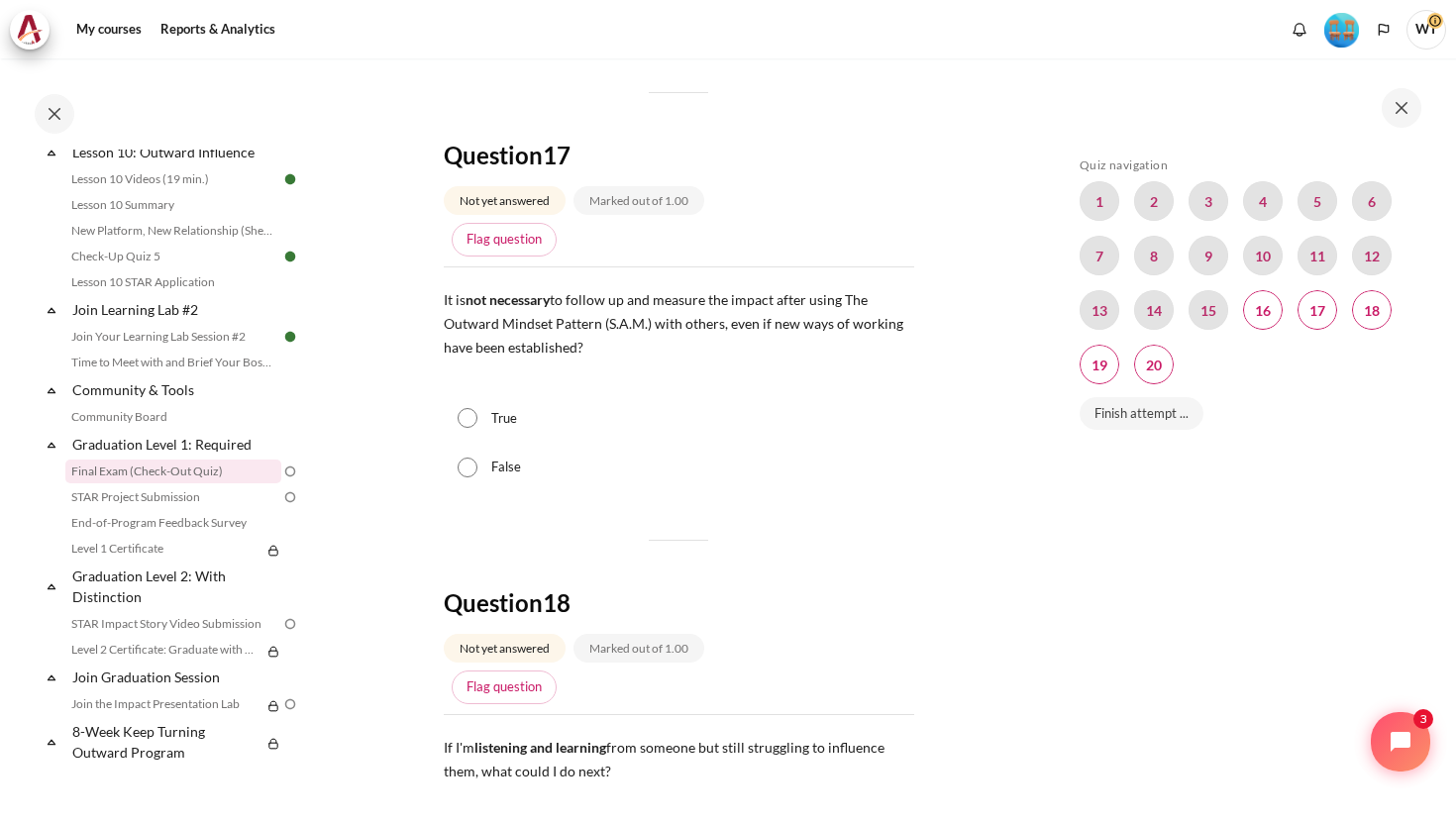 scroll, scrollTop: 796, scrollLeft: 0, axis: vertical 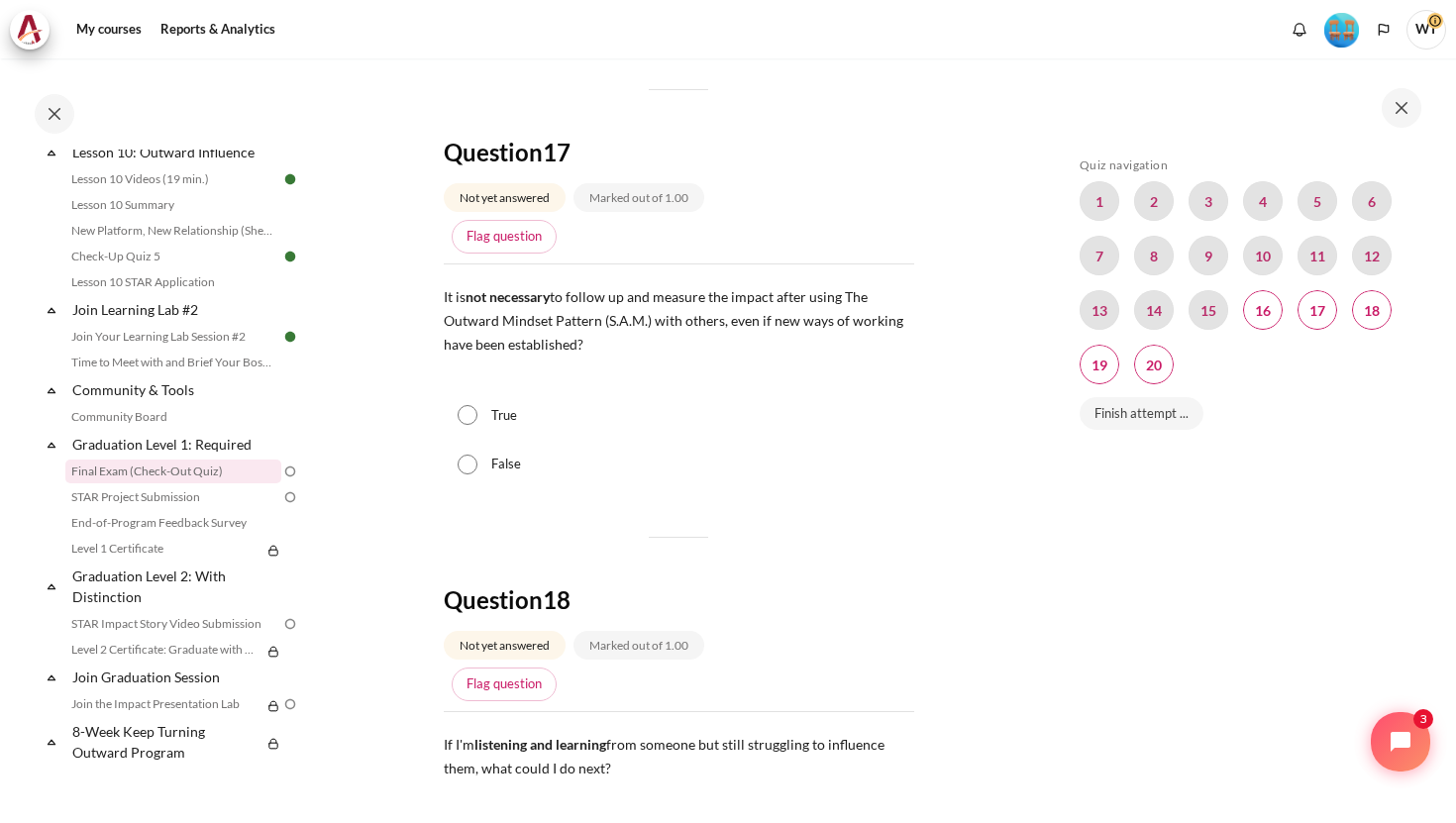 click on "False" at bounding box center (468, 464) 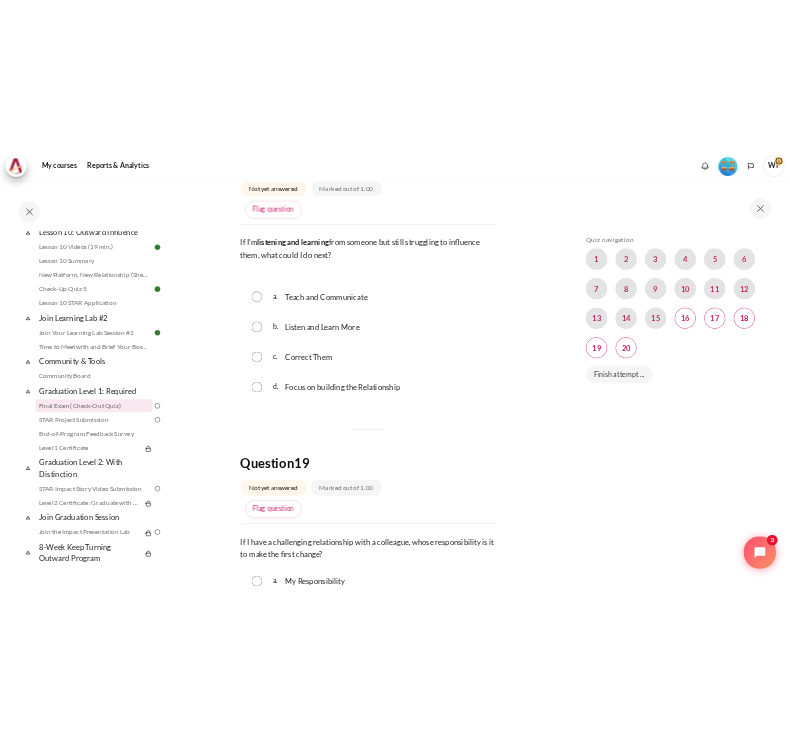 scroll, scrollTop: 1385, scrollLeft: 0, axis: vertical 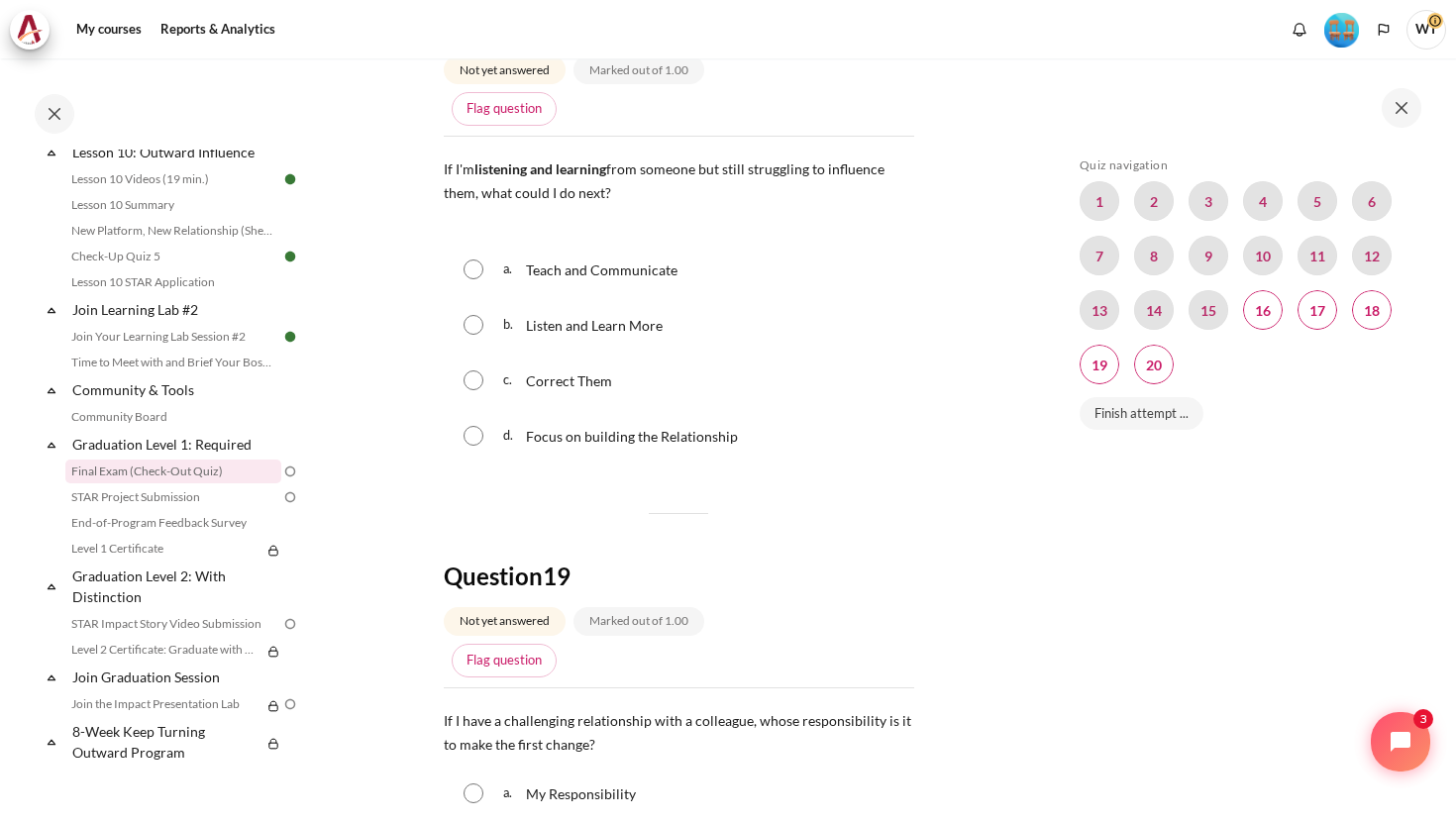 click on "Focus on building the Relationship" at bounding box center (632, 436) 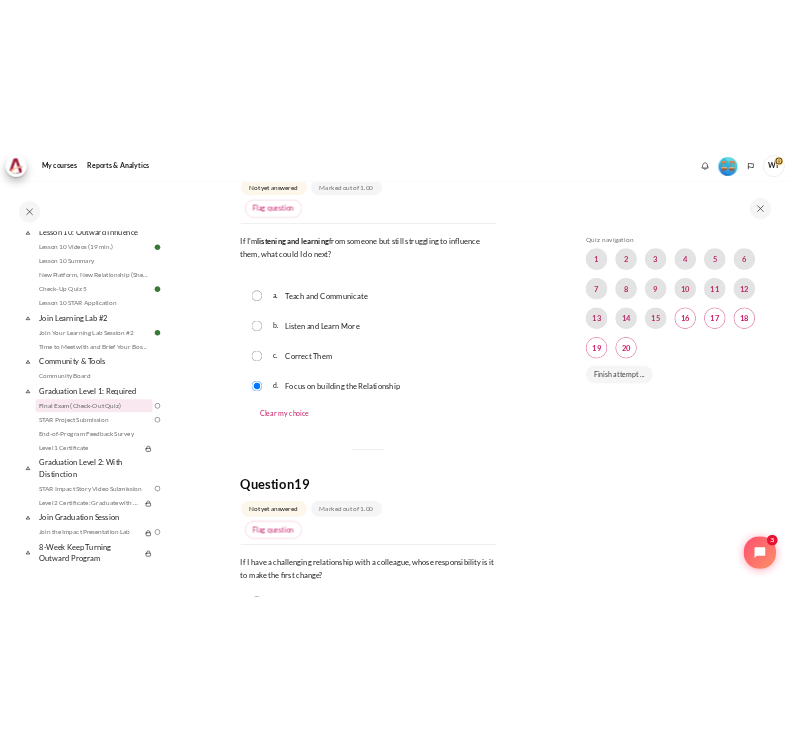 scroll, scrollTop: 2021, scrollLeft: 0, axis: vertical 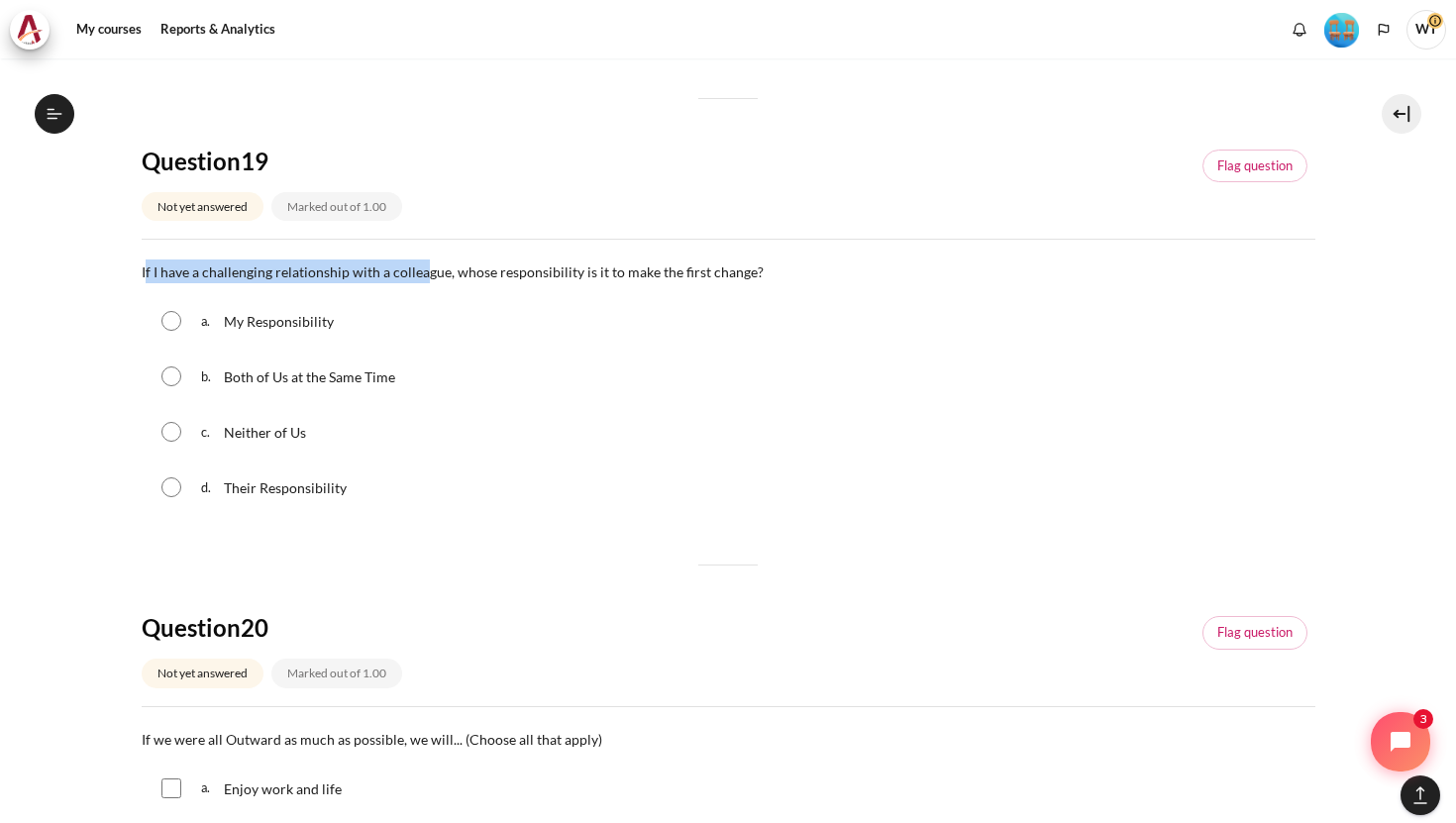 drag, startPoint x: 145, startPoint y: 274, endPoint x: 423, endPoint y: 269, distance: 278.045 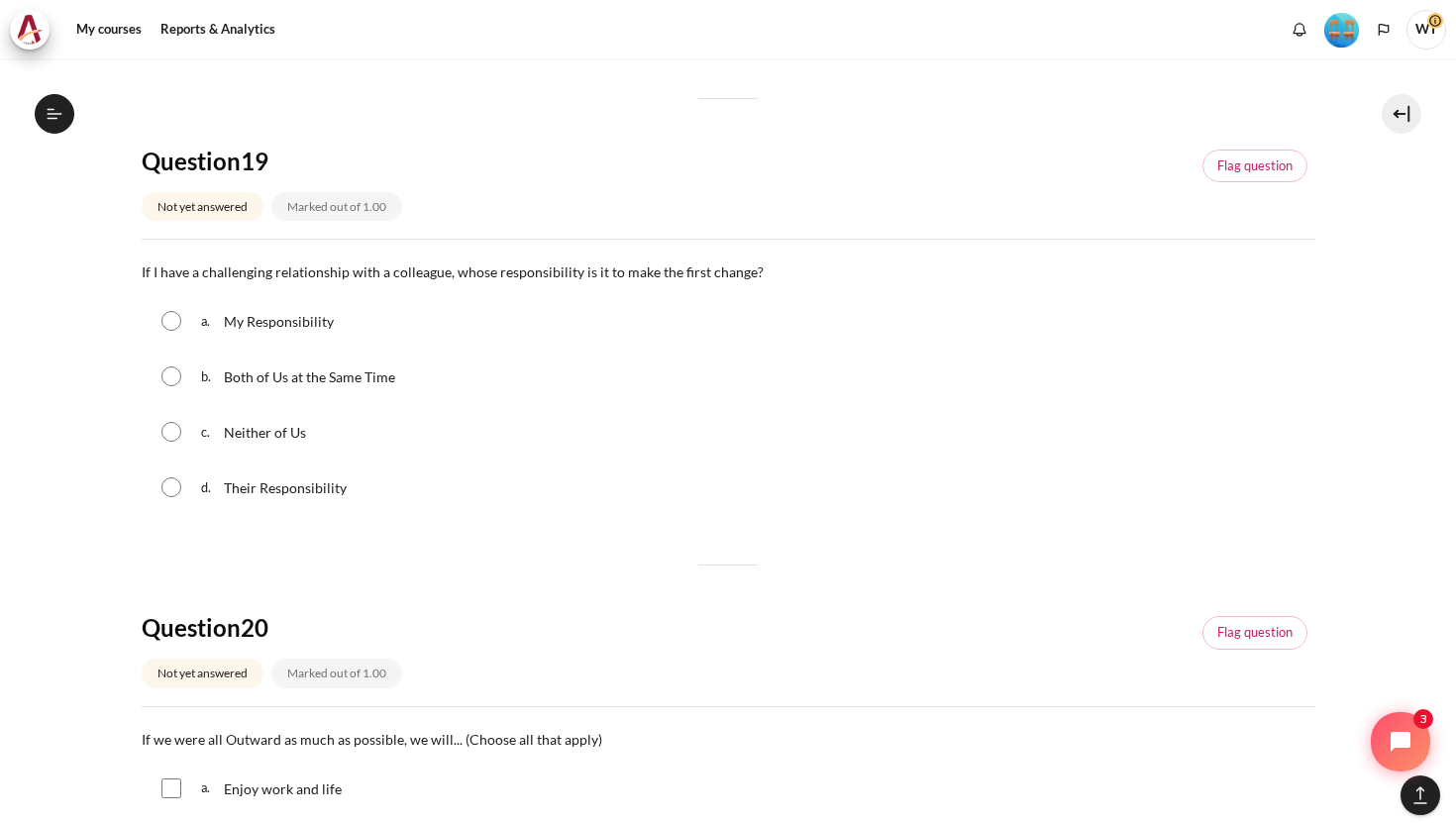 click on "c.  Neither of Us" at bounding box center [728, 432] 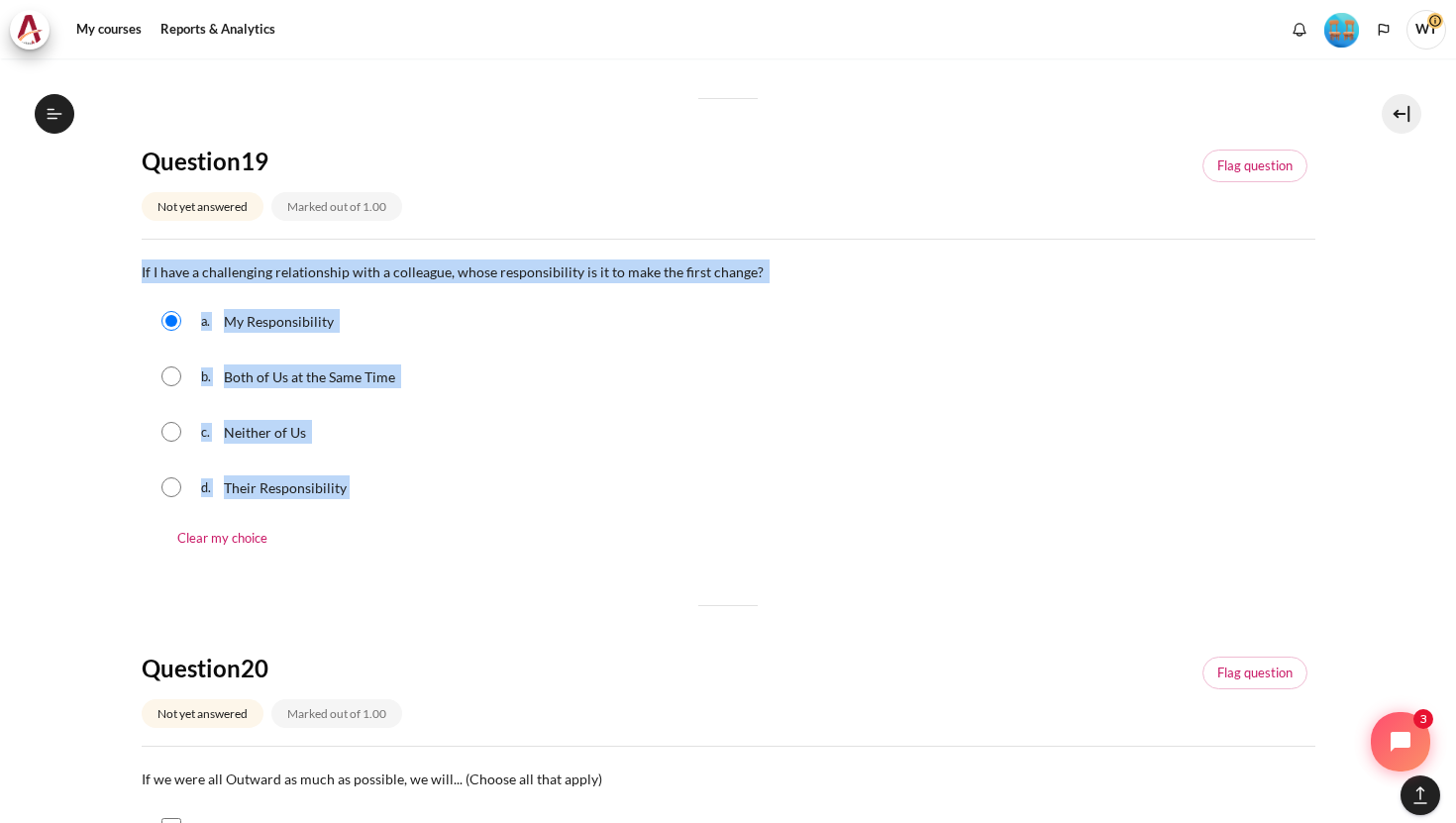 drag, startPoint x: 141, startPoint y: 268, endPoint x: 380, endPoint y: 505, distance: 336.5858 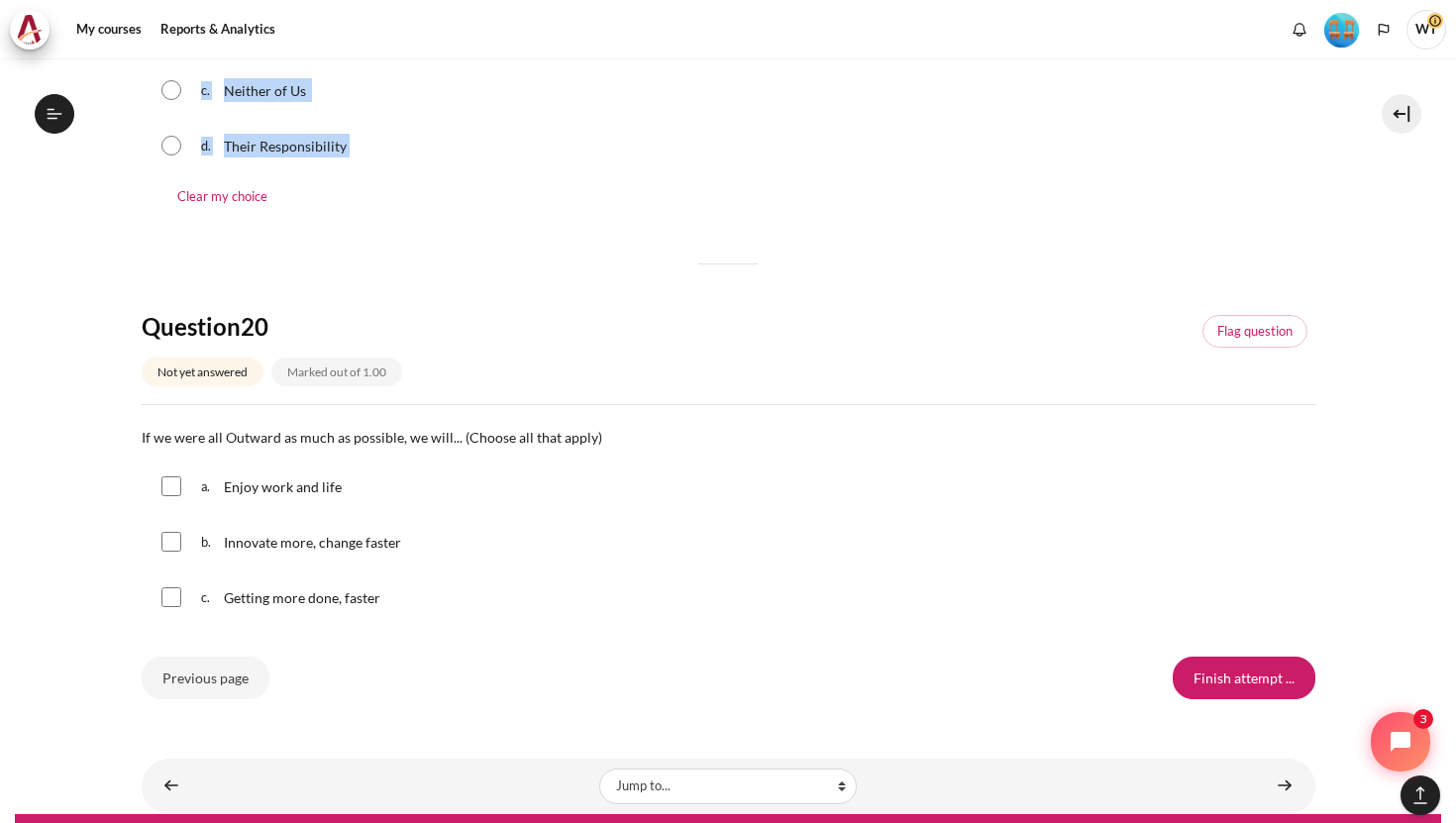 scroll, scrollTop: 2006, scrollLeft: 0, axis: vertical 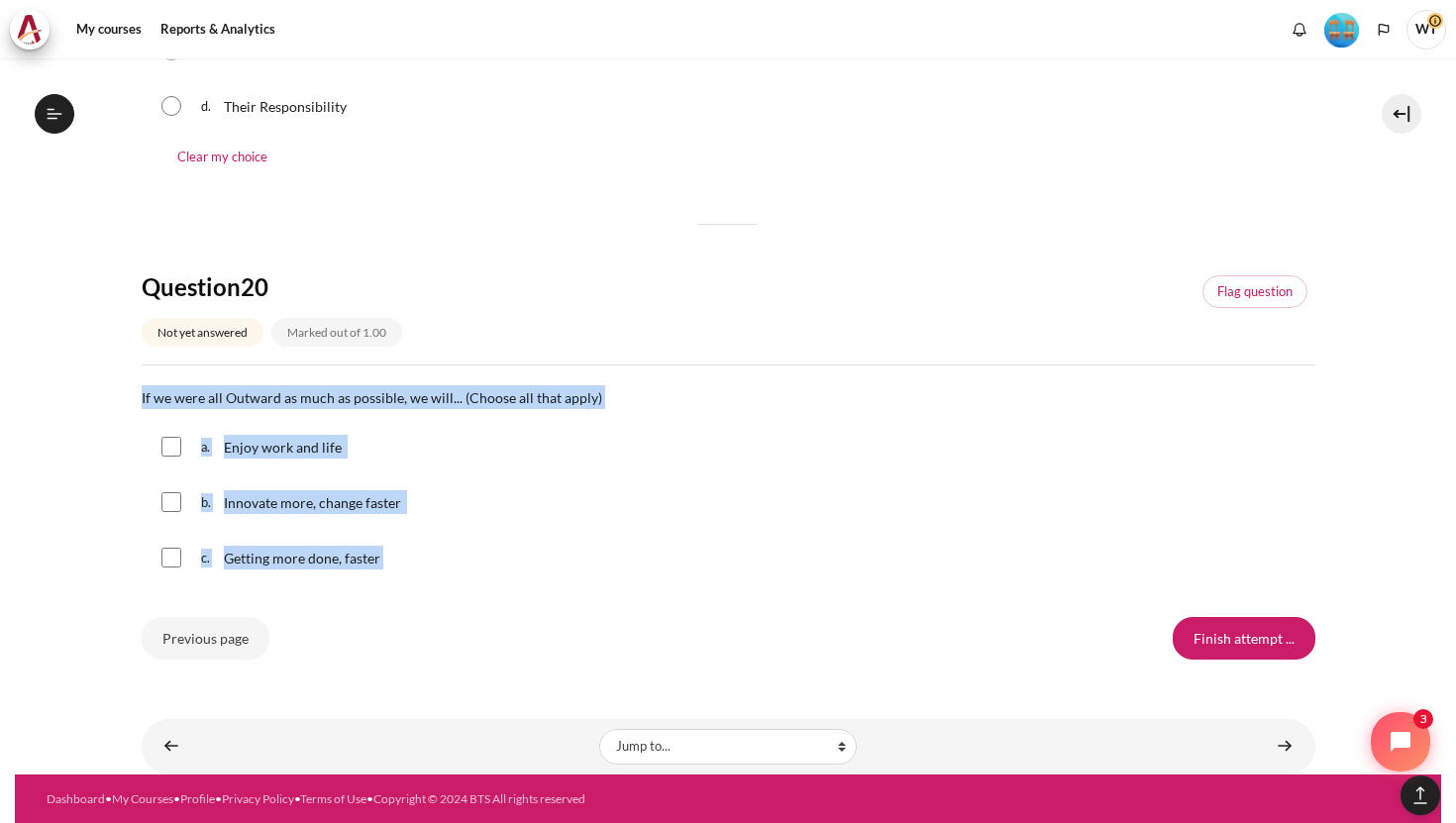 drag, startPoint x: 414, startPoint y: 549, endPoint x: 124, endPoint y: 397, distance: 327.42 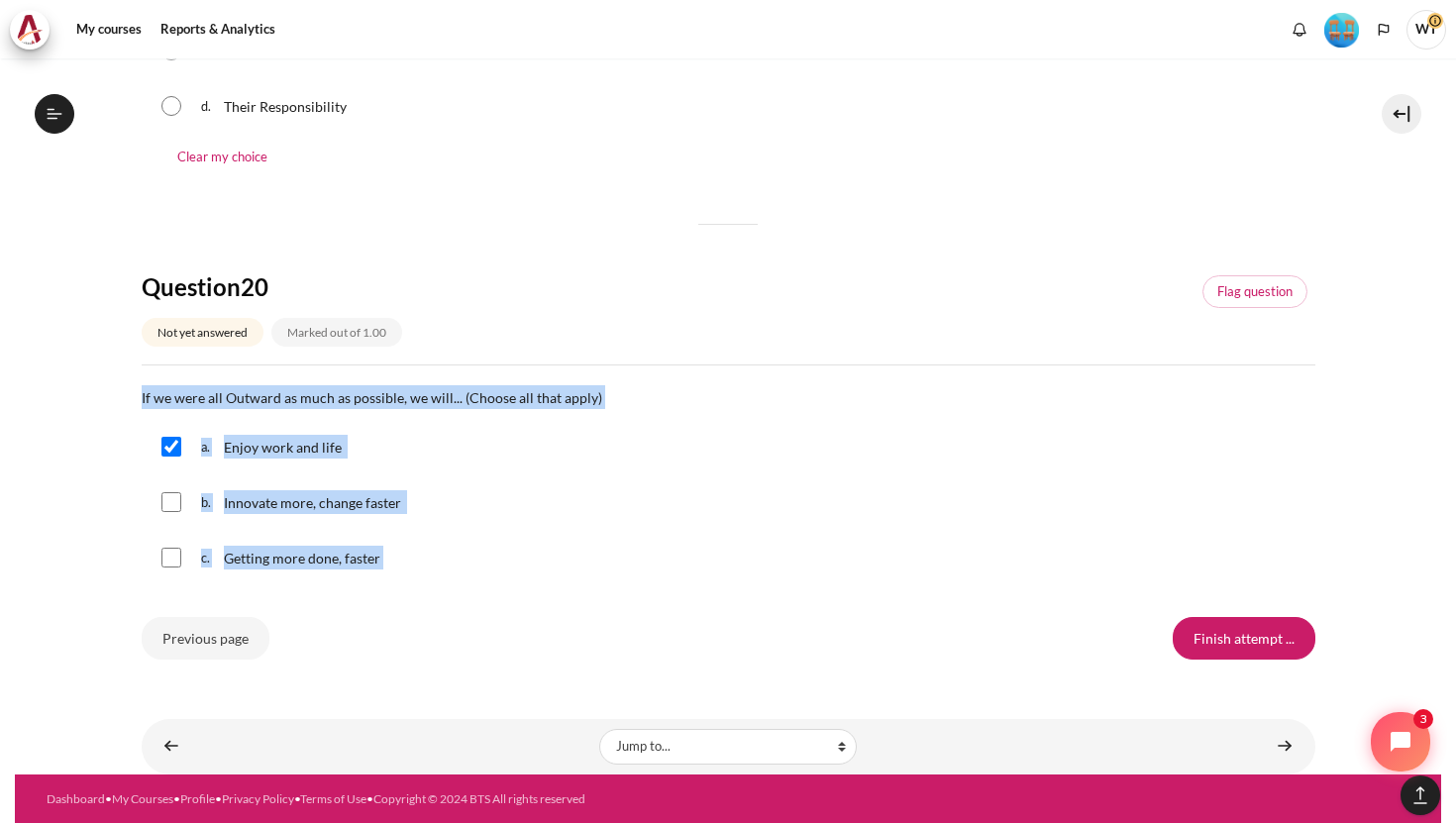 click on "b.  Innovate more, change faster" at bounding box center (728, 502) 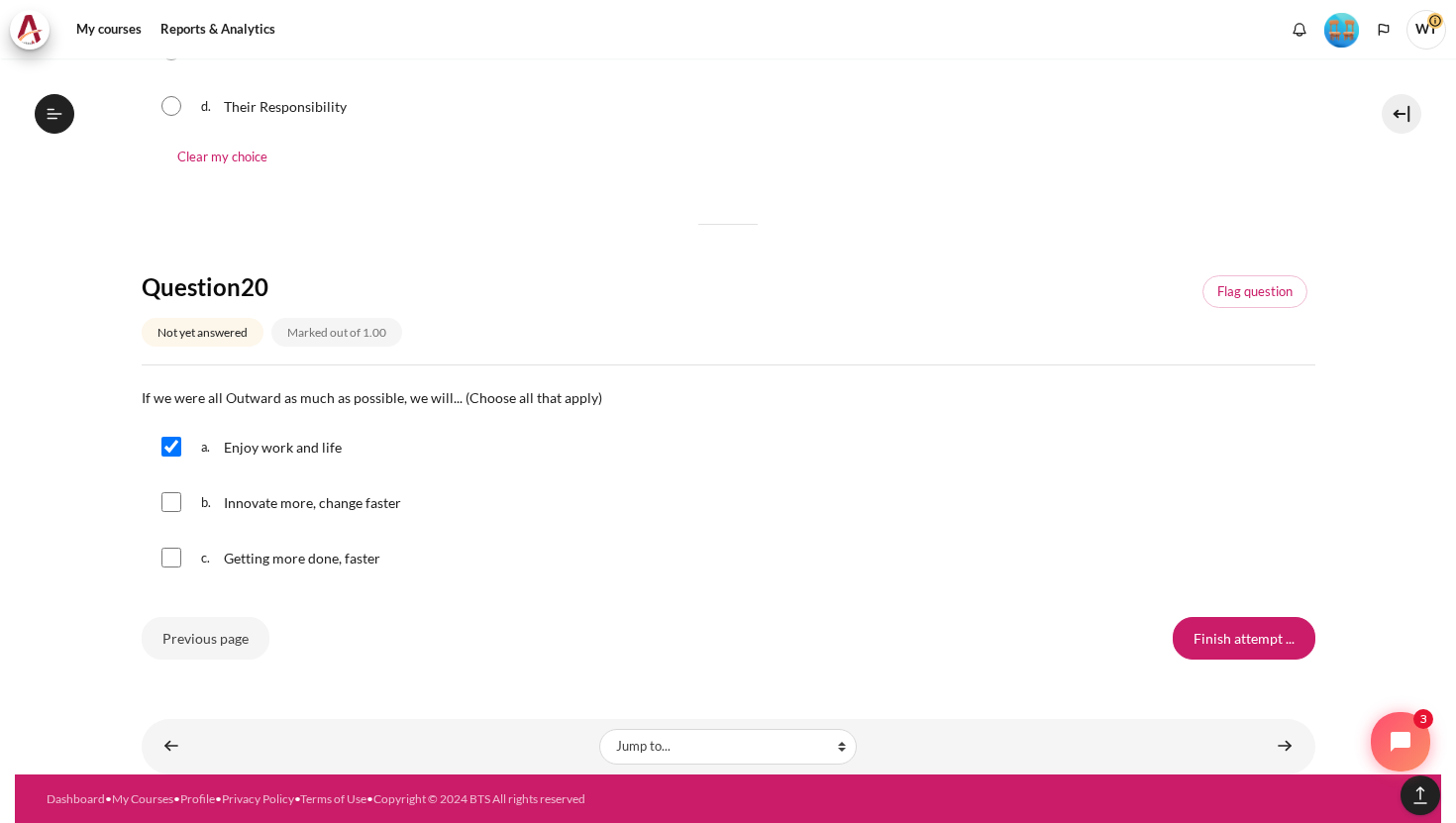 click at bounding box center [171, 502] 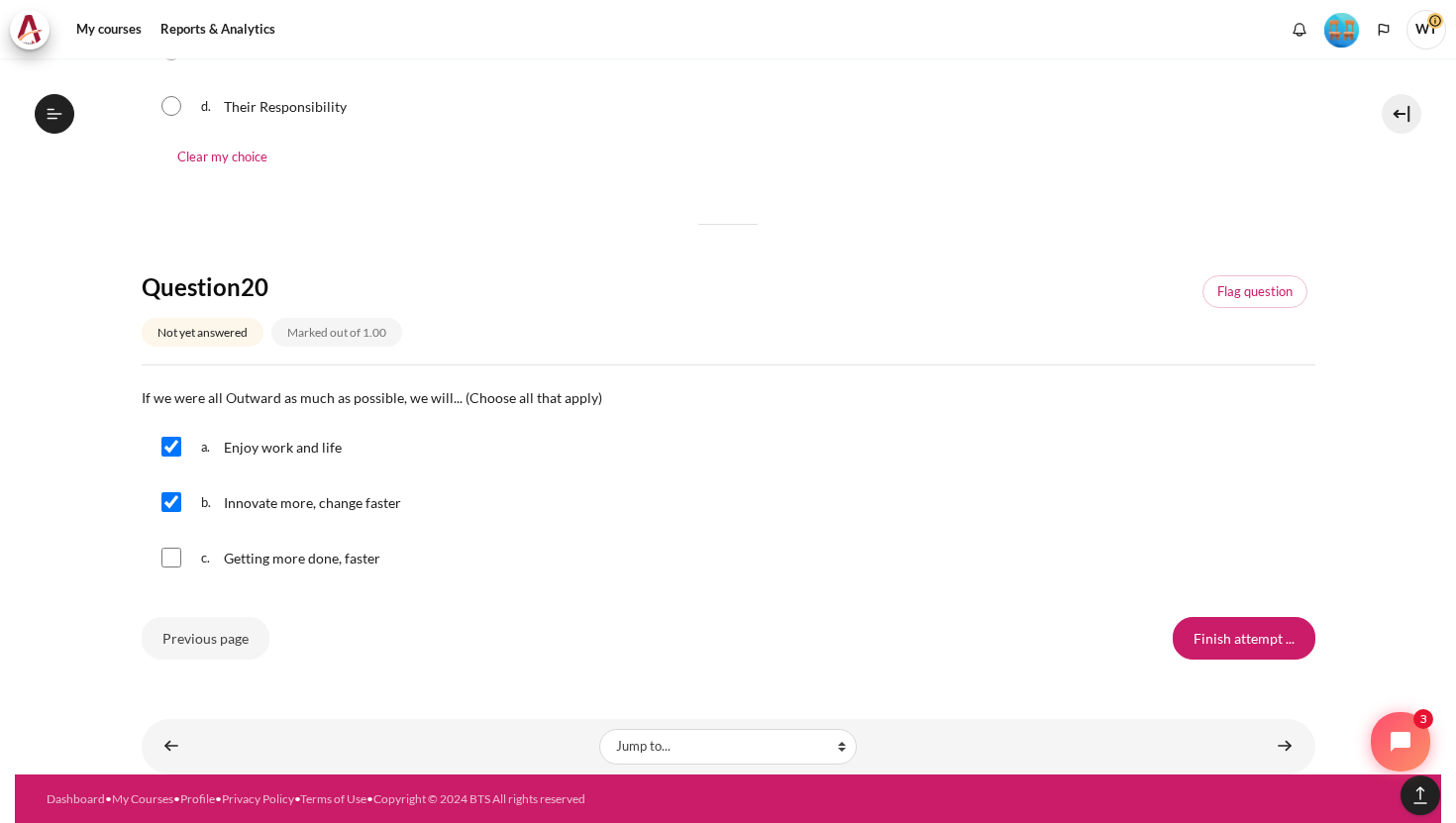 click at bounding box center (171, 558) 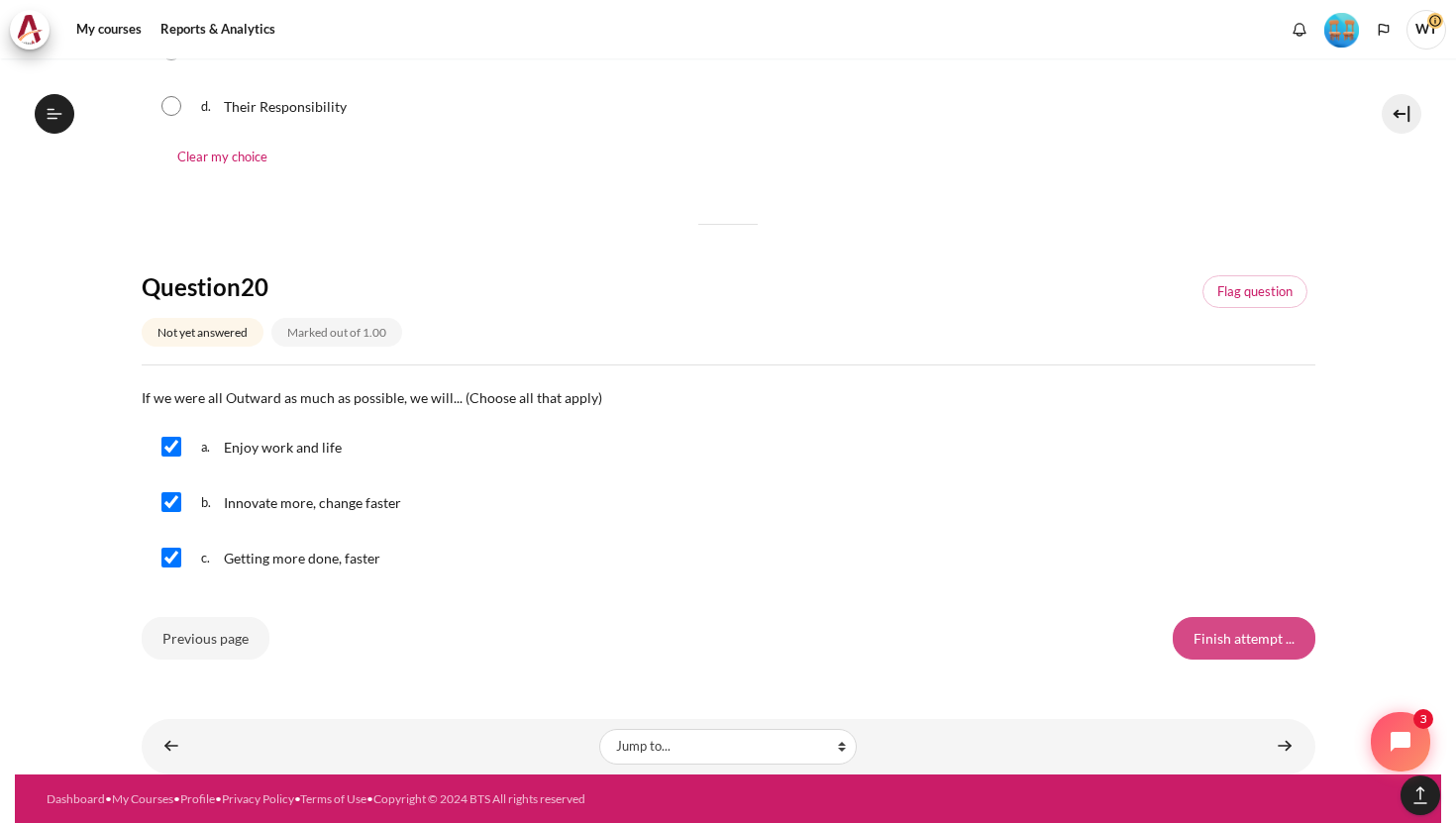 click on "Finish attempt ..." at bounding box center (1244, 638) 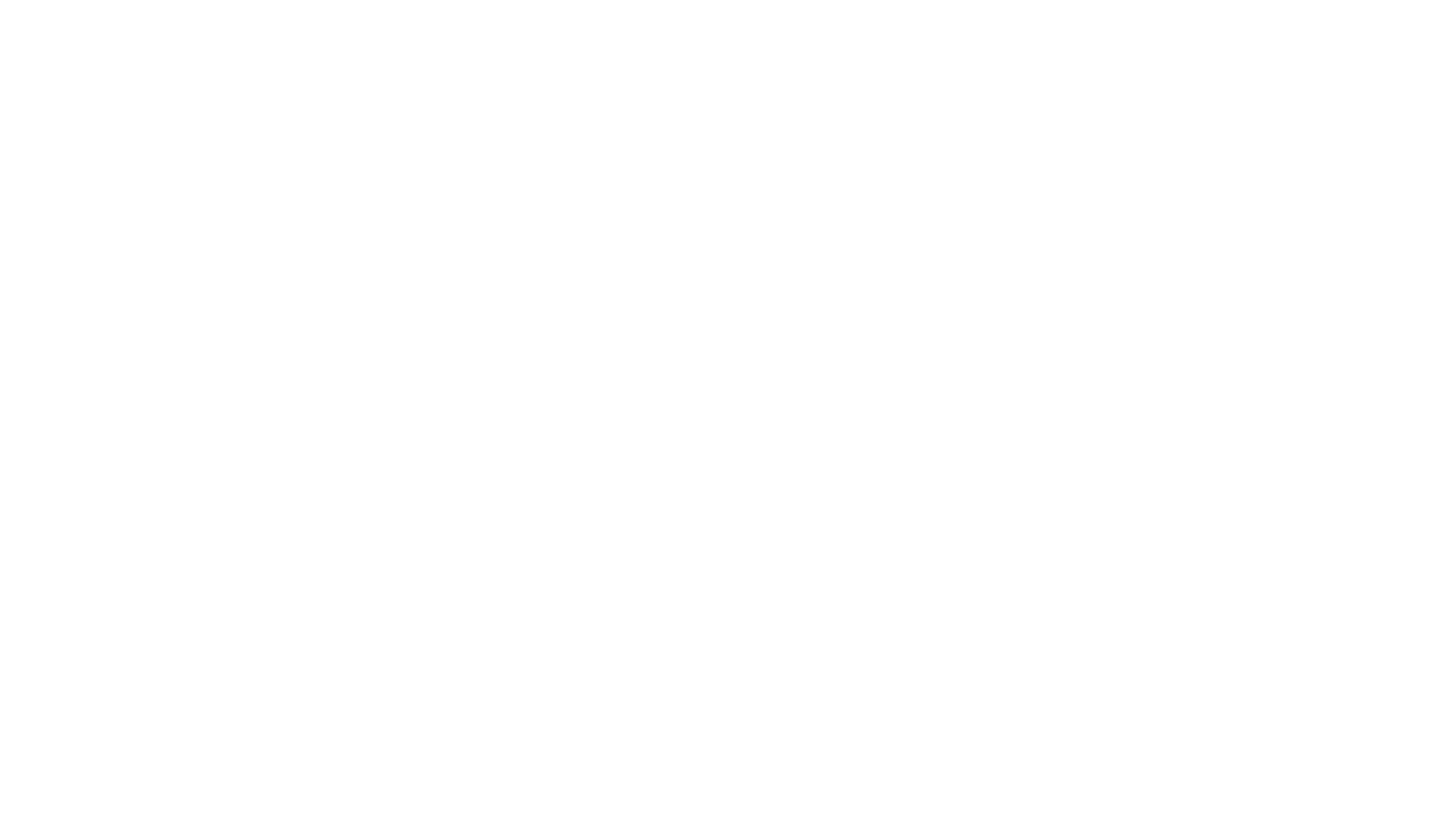 scroll, scrollTop: 0, scrollLeft: 0, axis: both 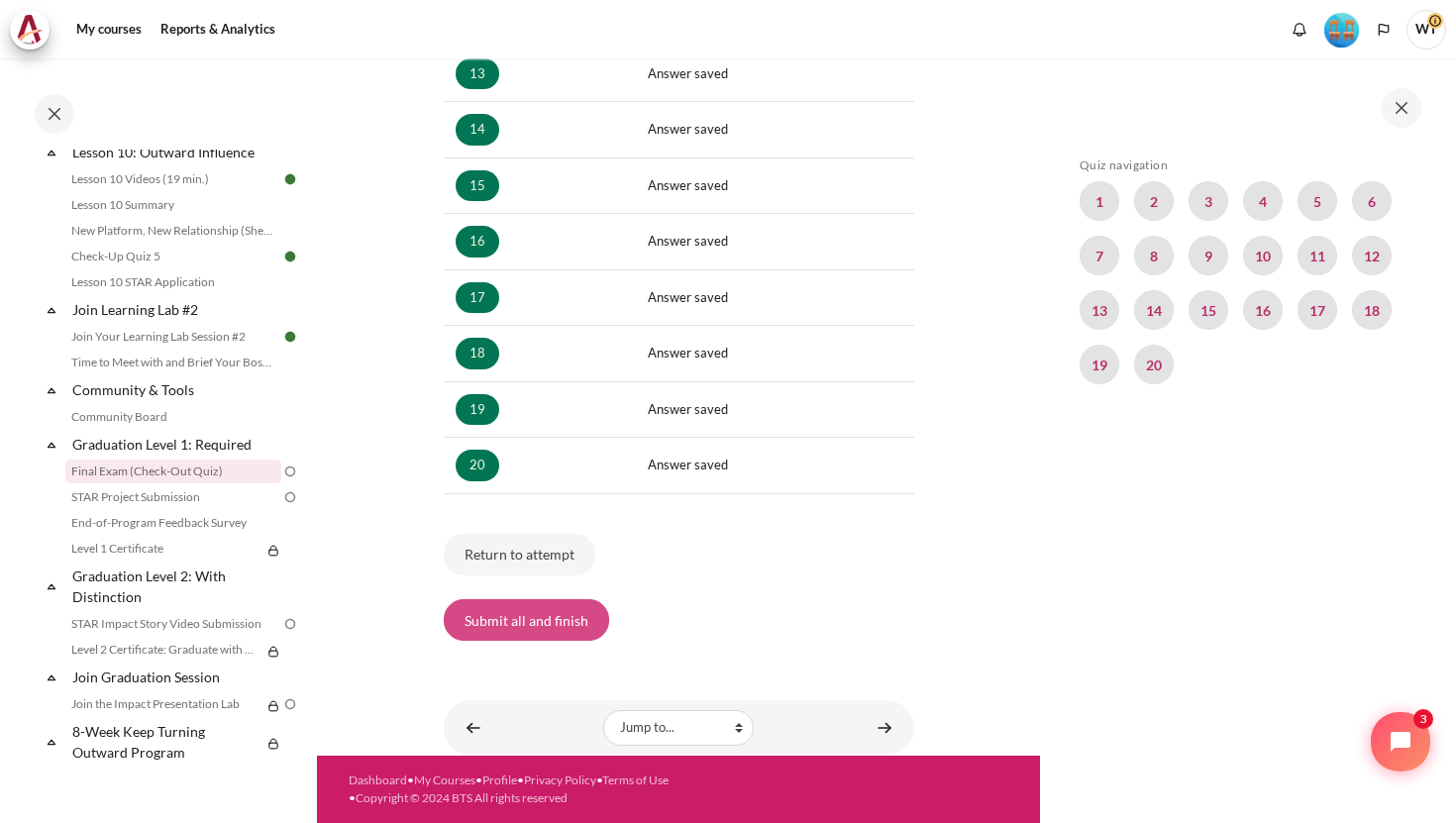 click on "Submit all and finish" at bounding box center [526, 620] 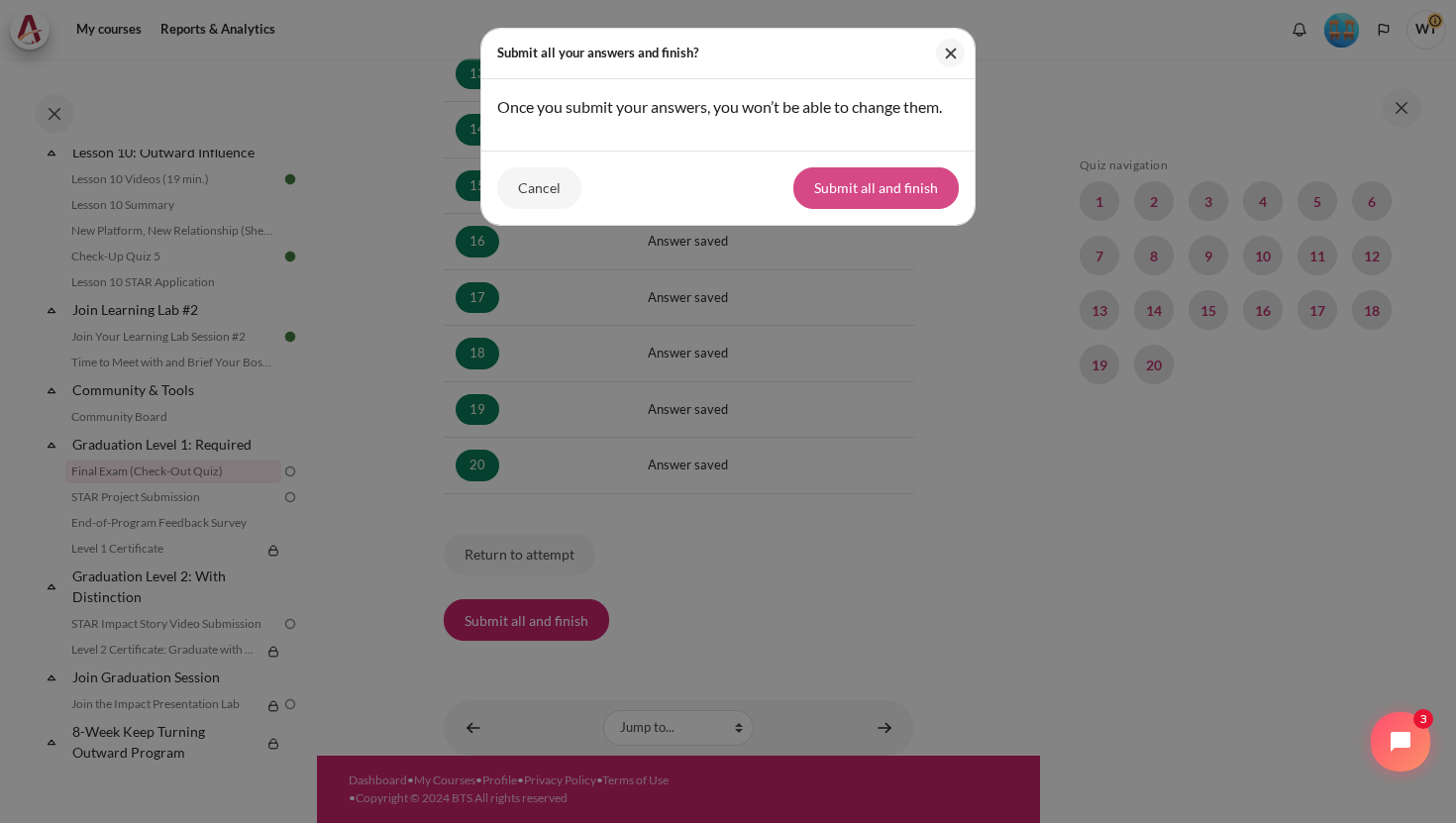 click on "Submit all and finish" at bounding box center [876, 188] 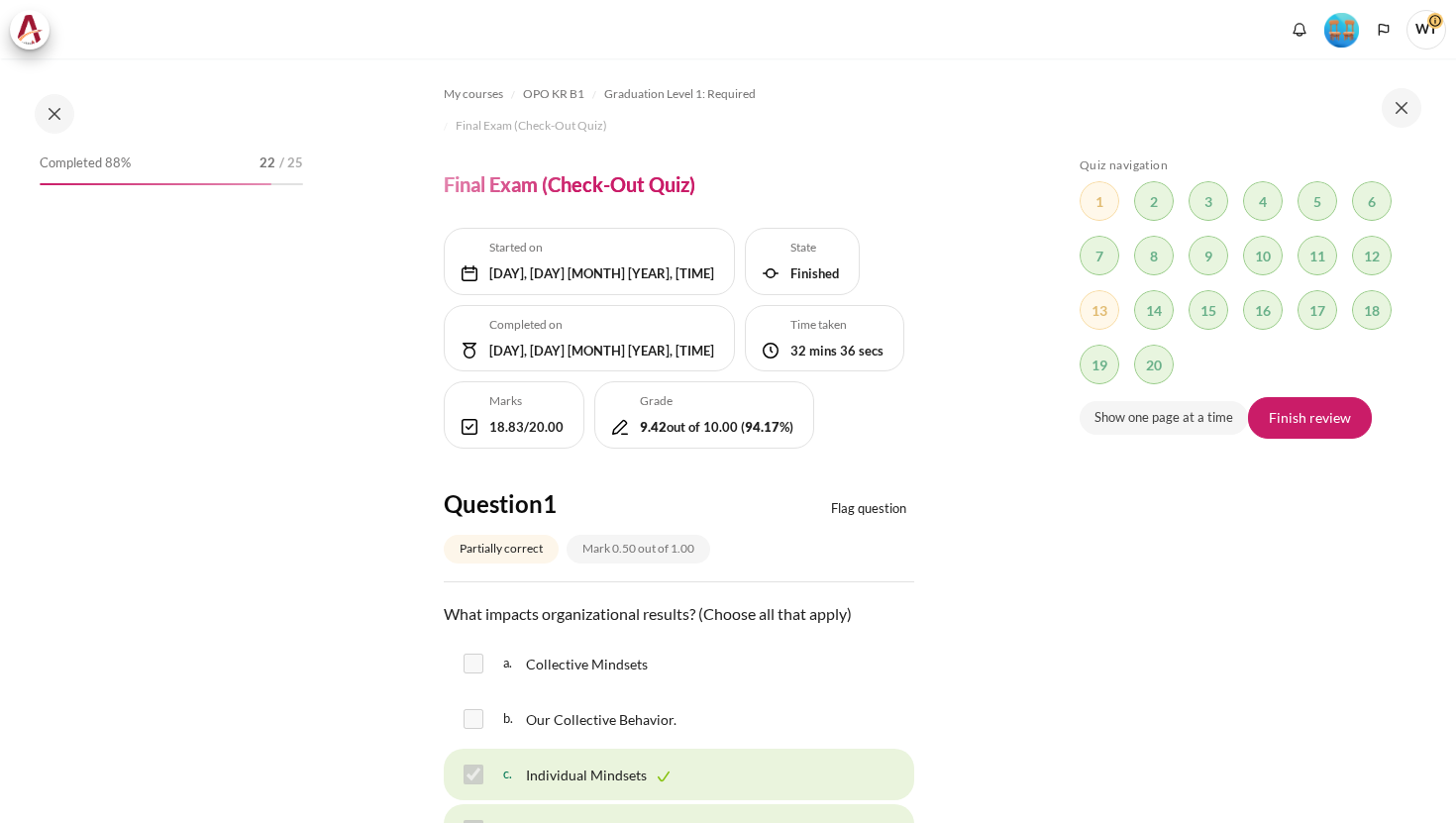 scroll, scrollTop: 0, scrollLeft: 0, axis: both 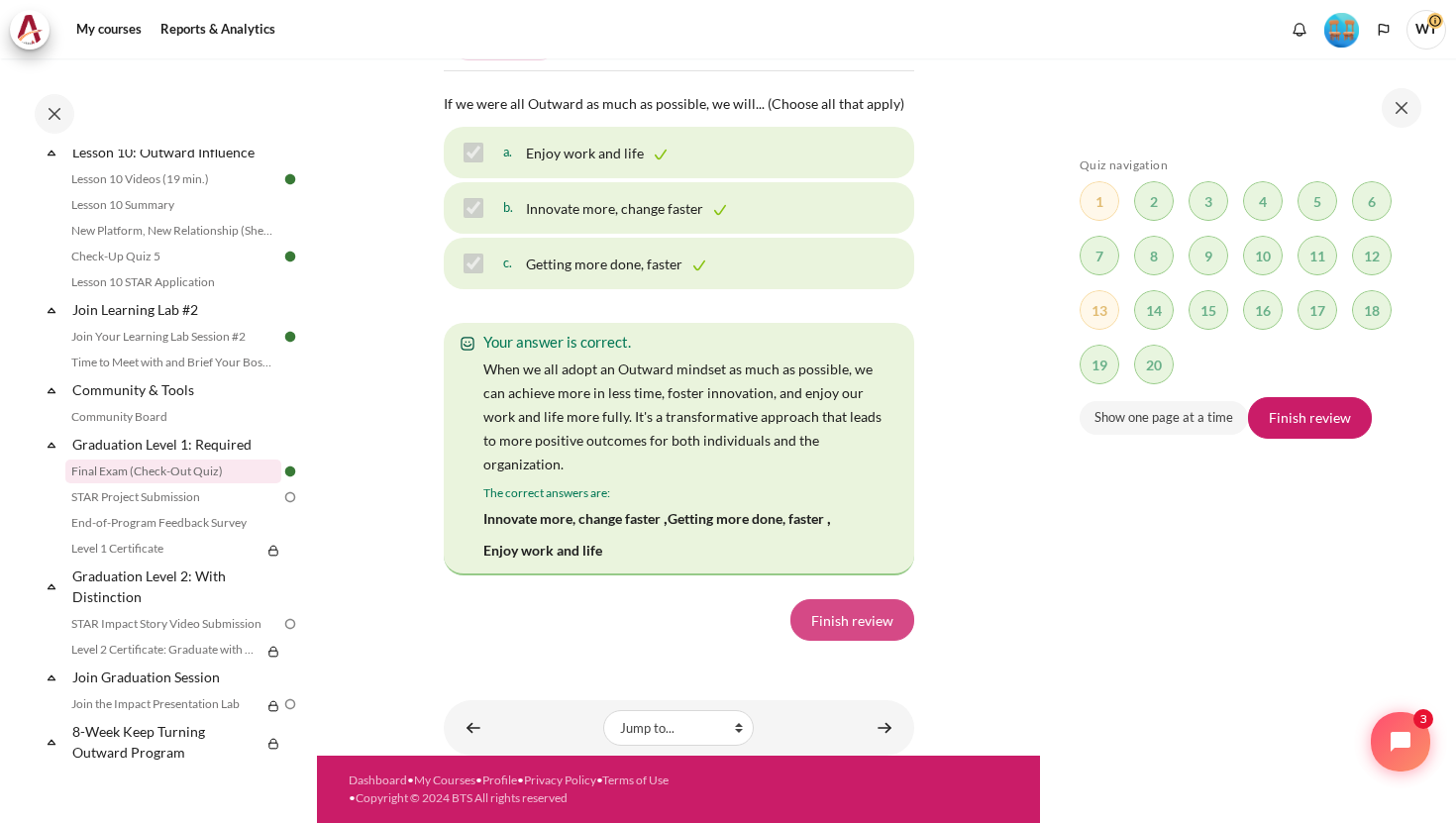 click on "Finish review" at bounding box center [852, 620] 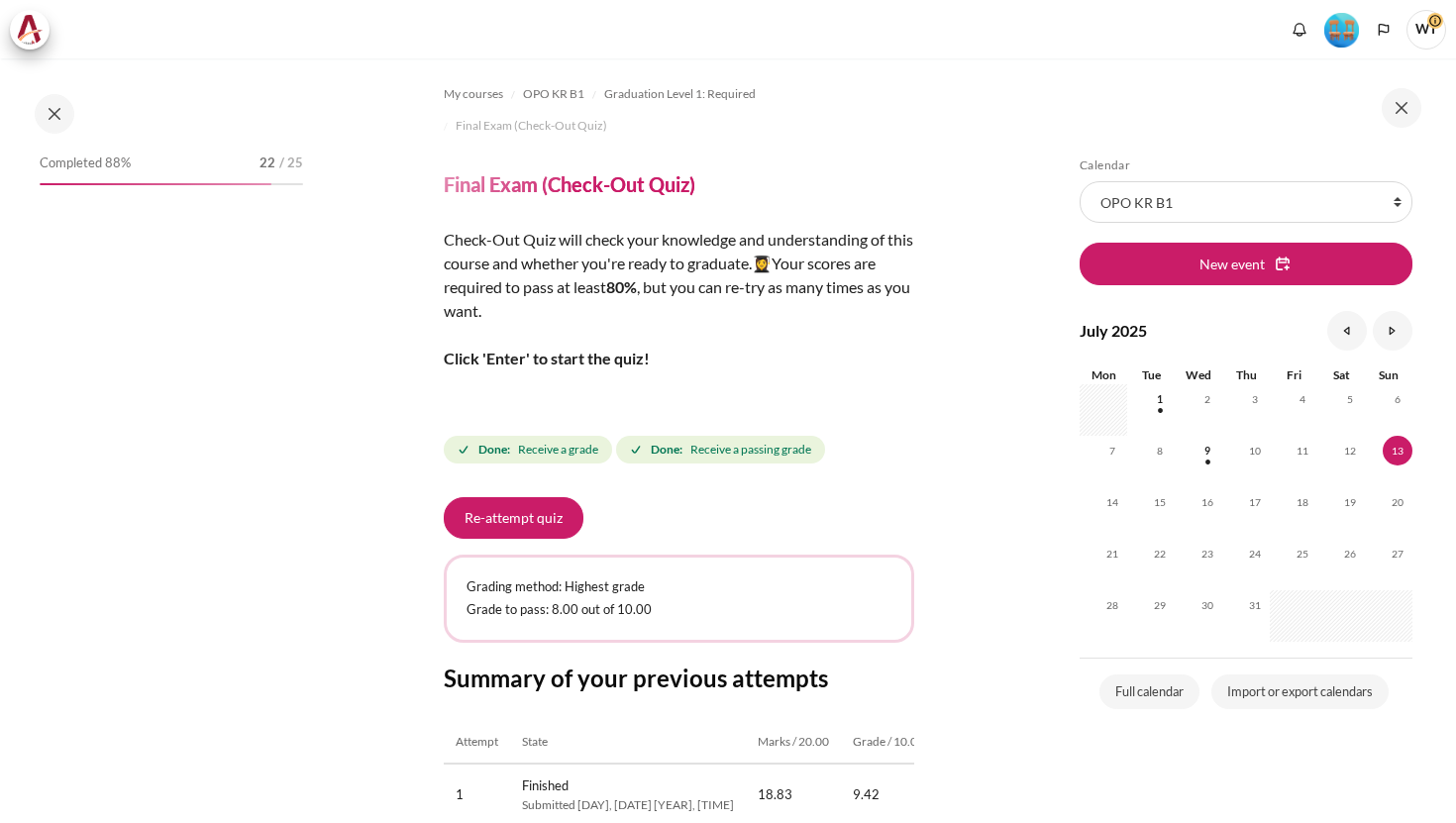 scroll, scrollTop: 0, scrollLeft: 0, axis: both 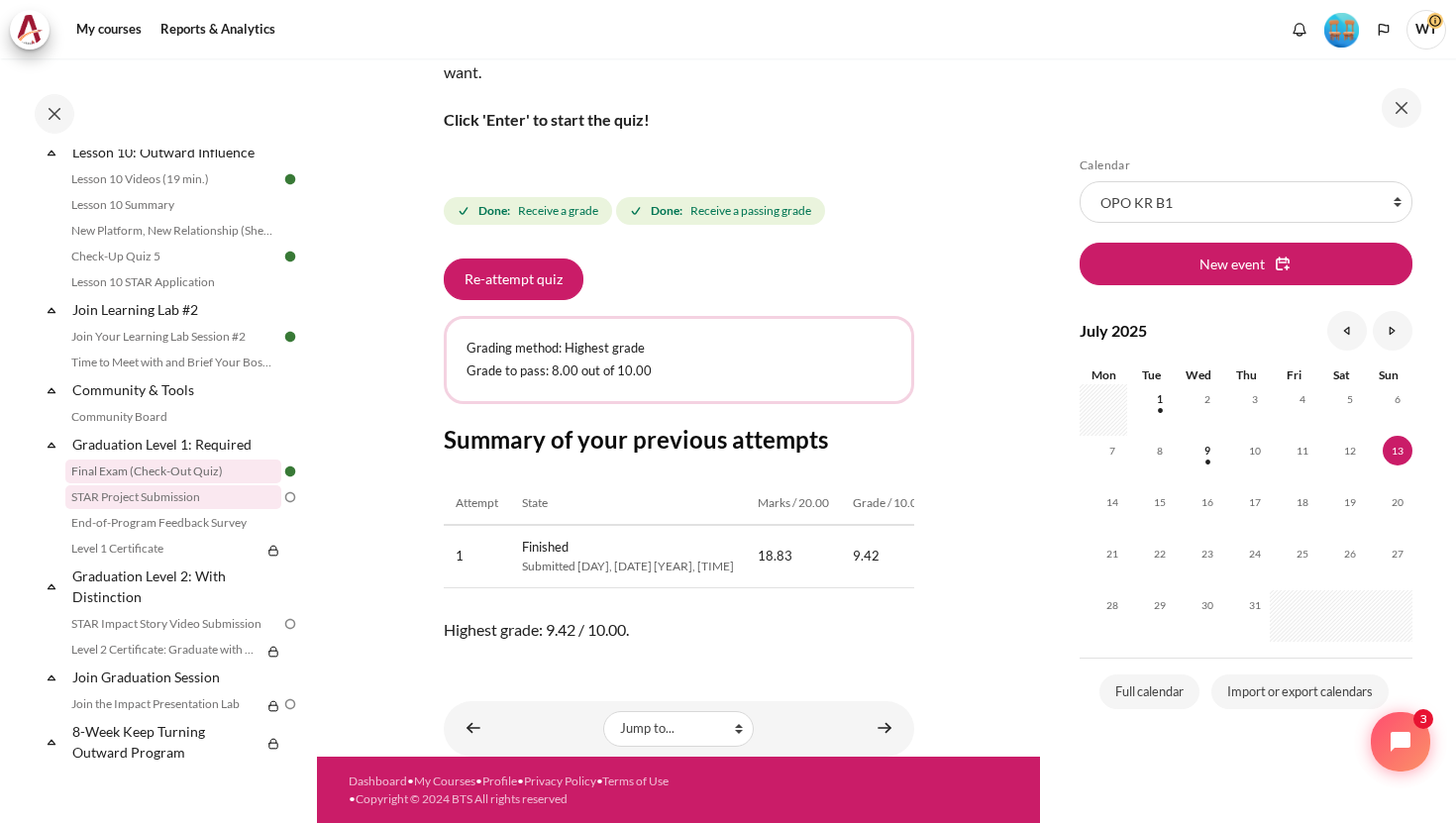 click on "STAR Project Submission" at bounding box center (173, 497) 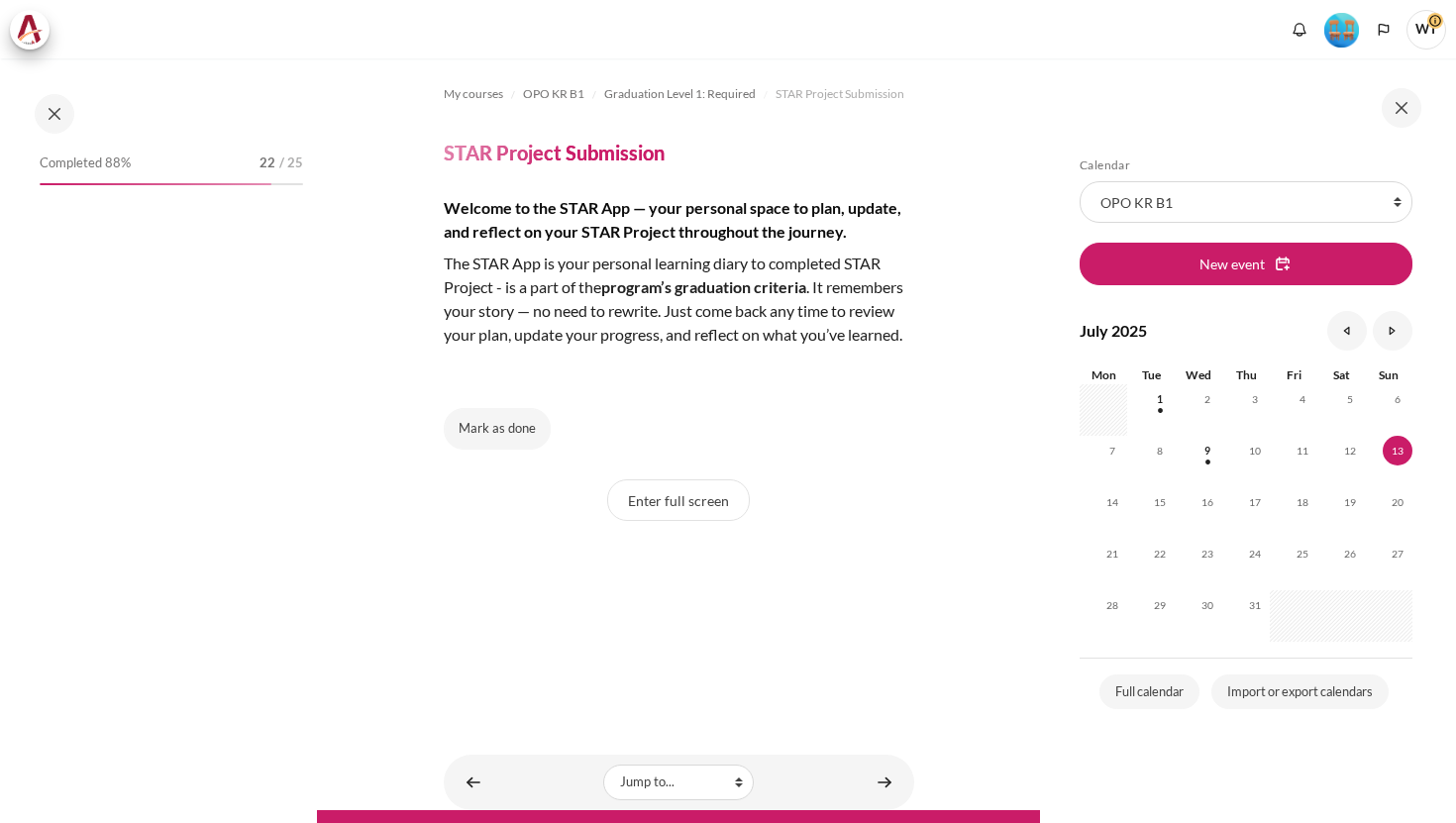 scroll, scrollTop: 0, scrollLeft: 0, axis: both 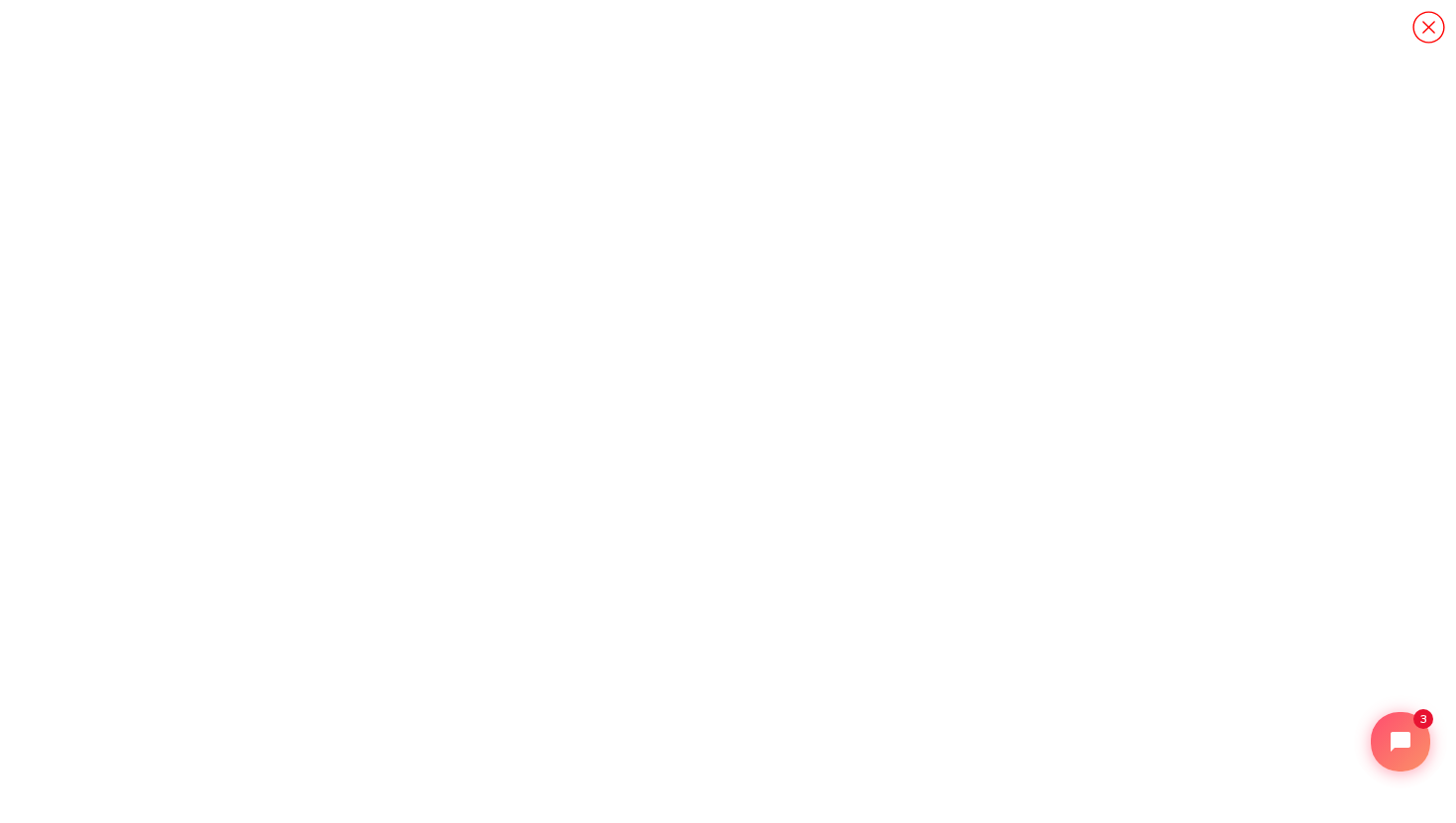 click 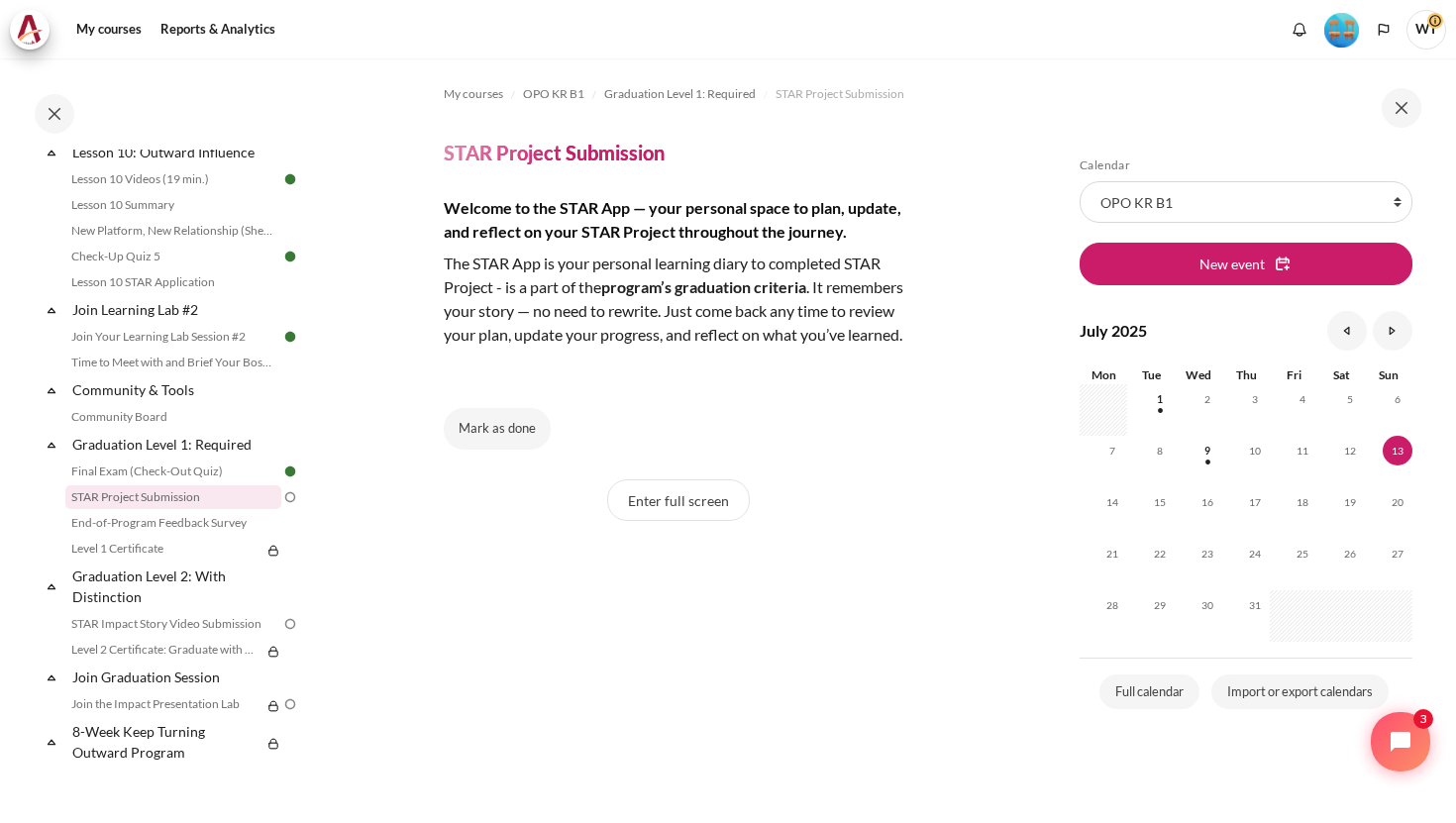 click on "WT" at bounding box center [1426, 30] 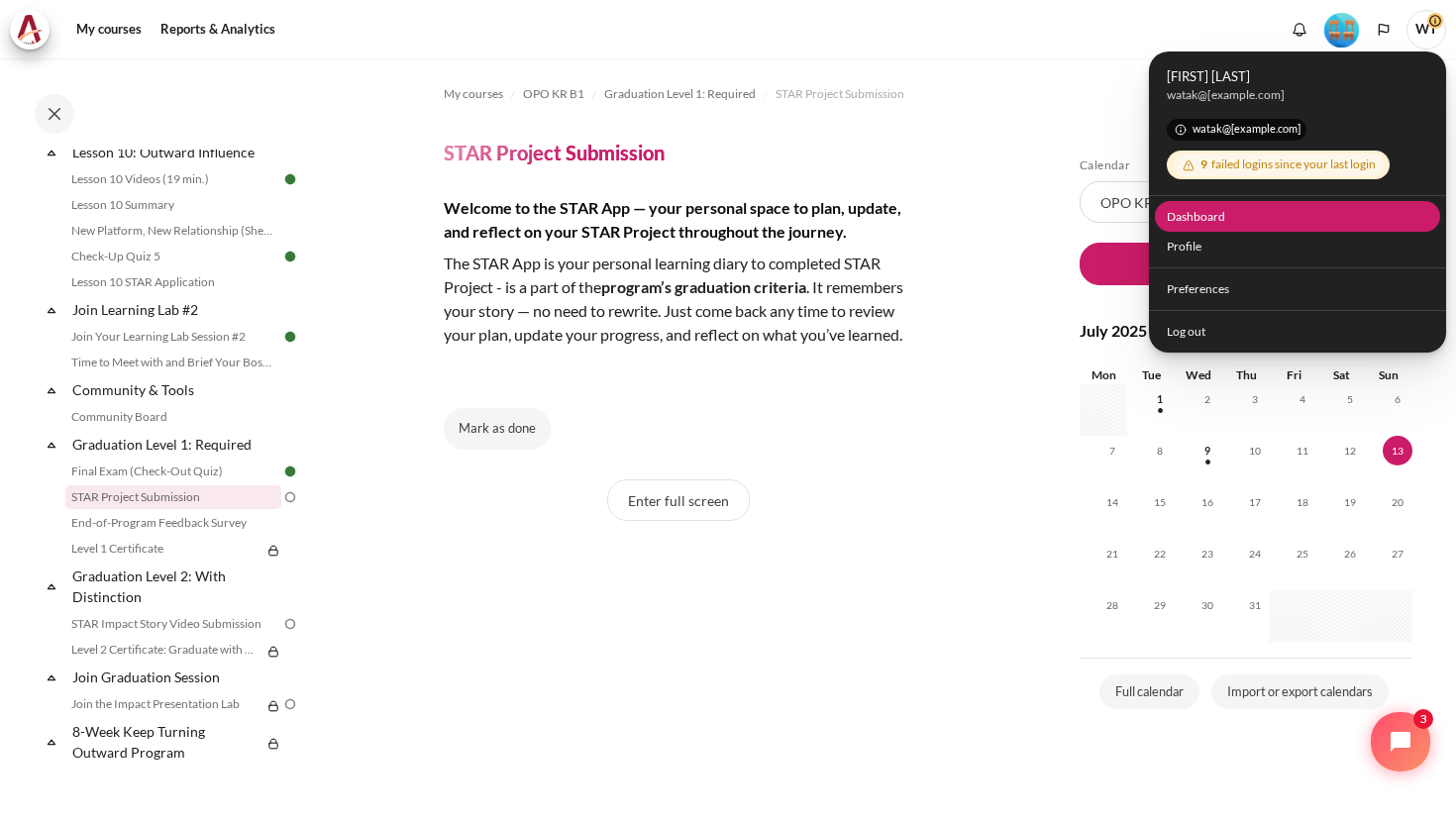 click on "Dashboard" at bounding box center (1298, 216) 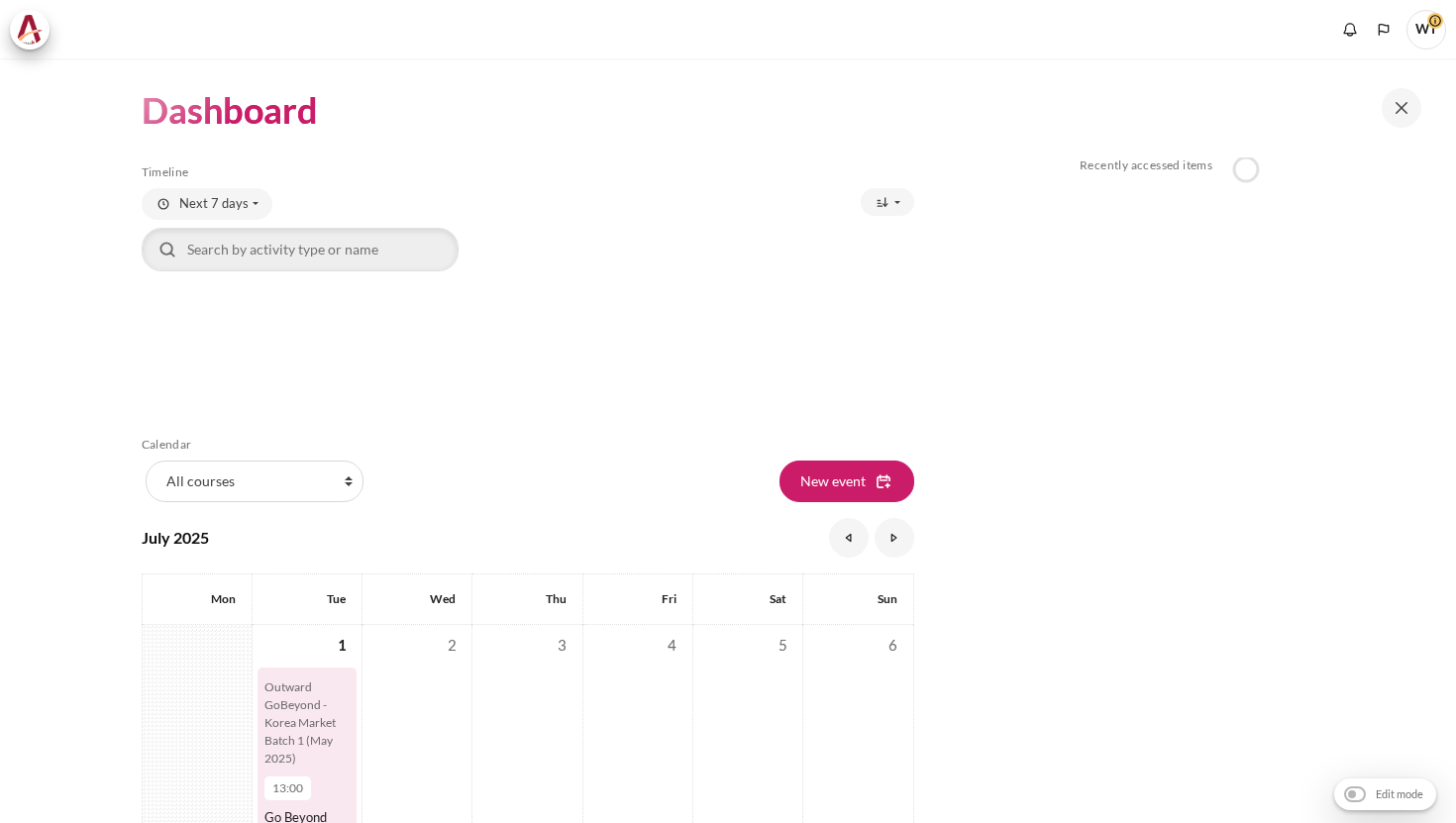 scroll, scrollTop: 0, scrollLeft: 0, axis: both 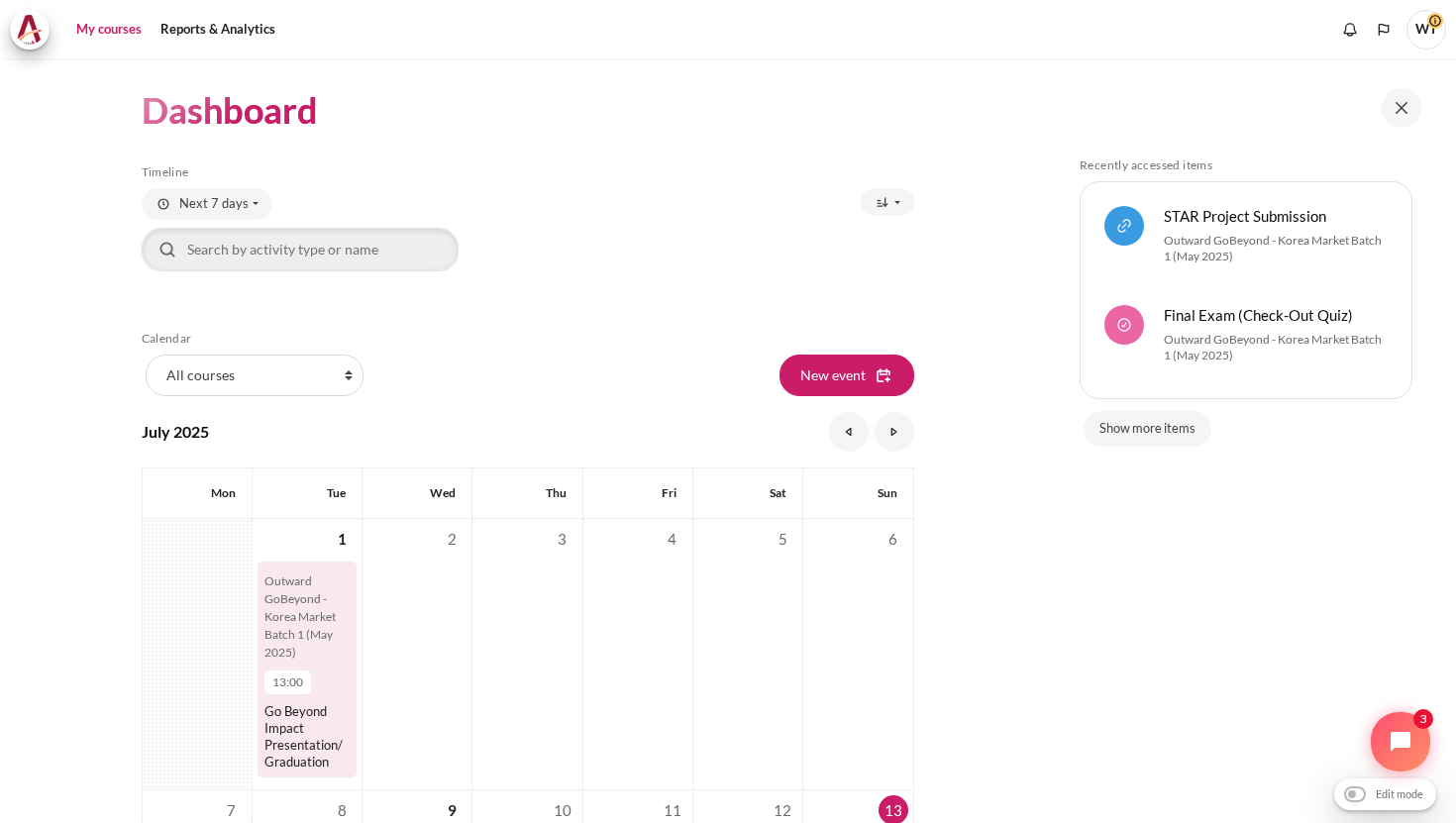 click on "My courses" at bounding box center (109, 30) 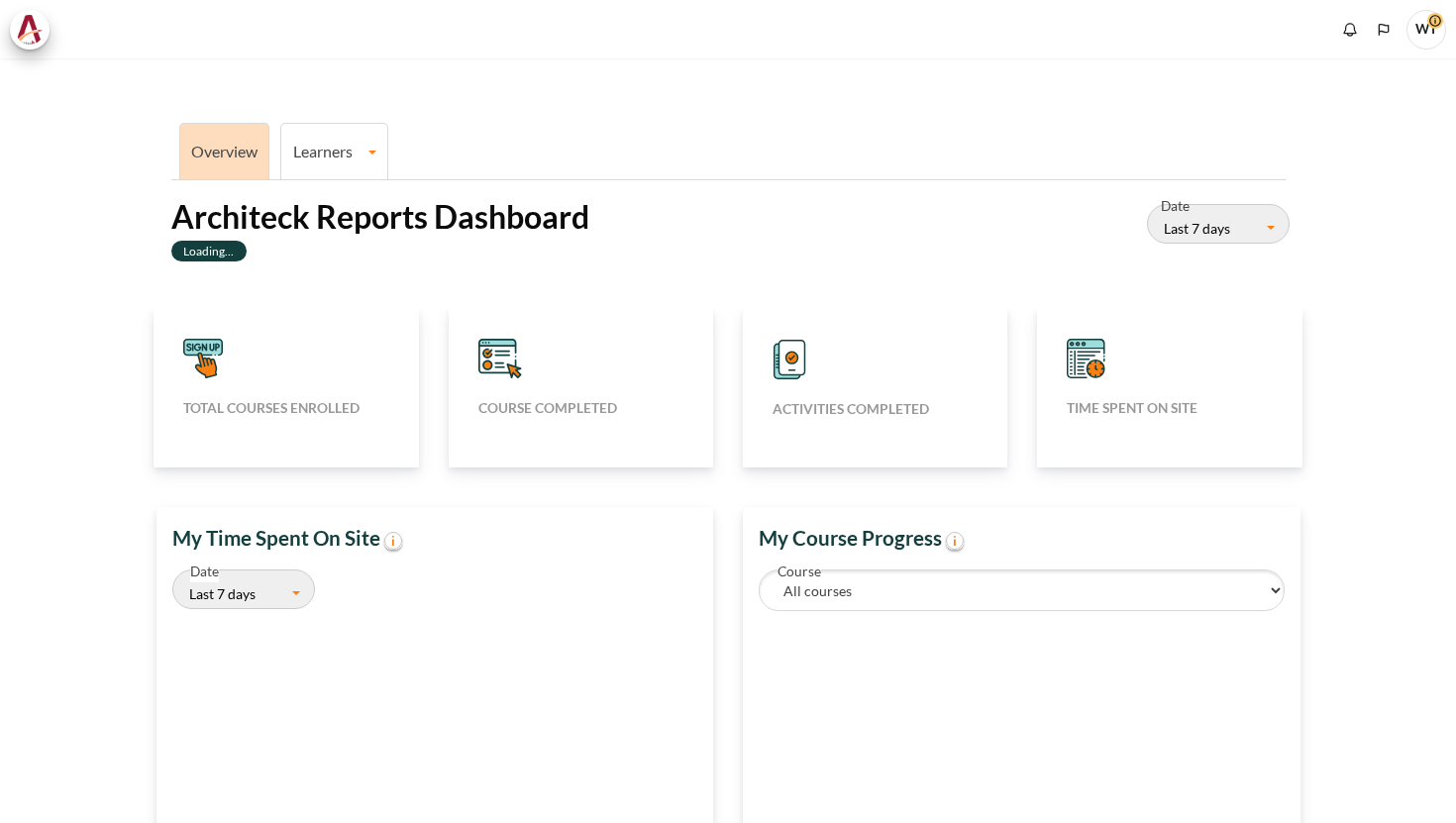 scroll, scrollTop: 0, scrollLeft: 0, axis: both 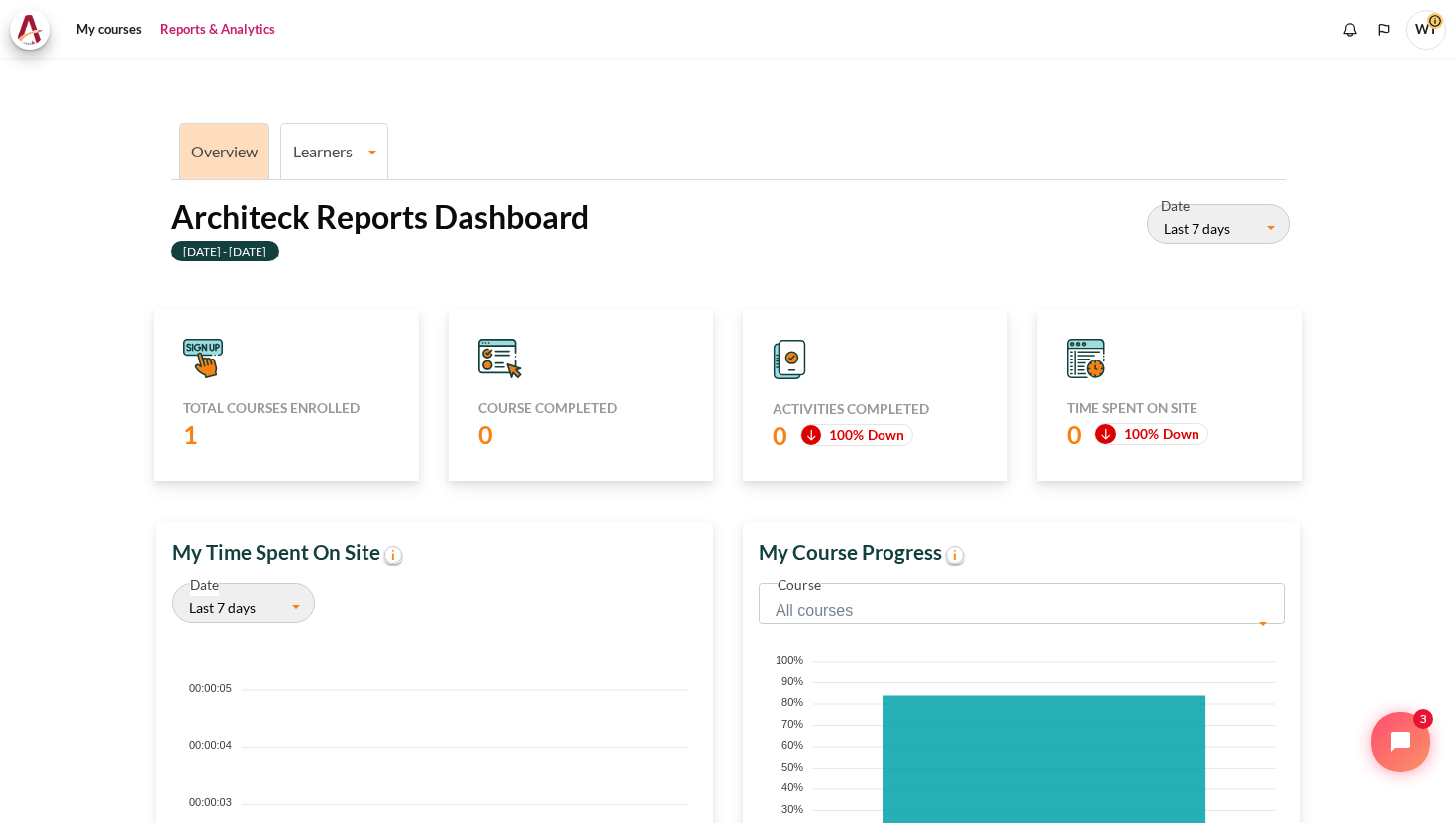 click on "Learners" at bounding box center [334, 151] 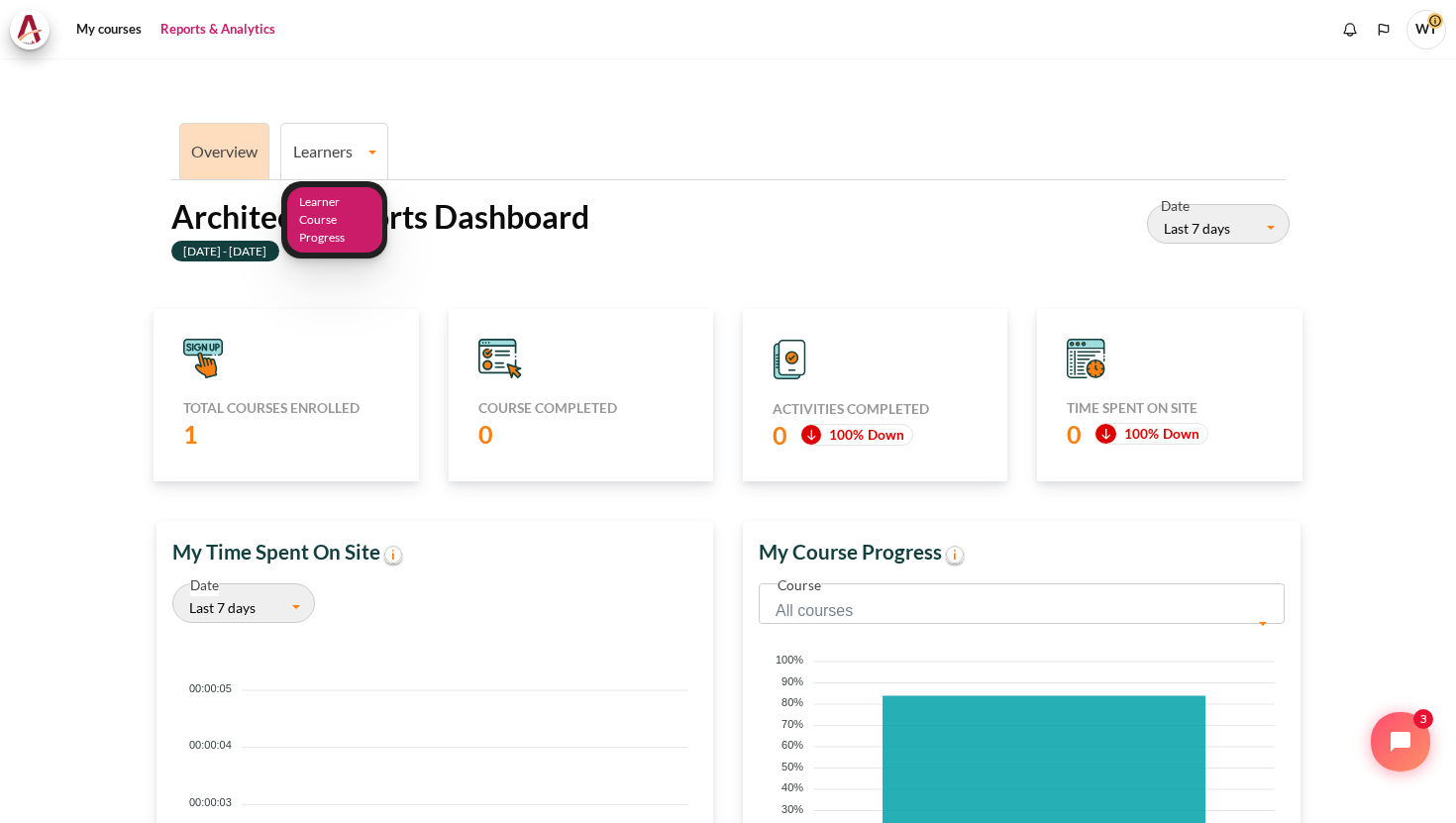 click on "Learner Course Progress" at bounding box center (335, 220) 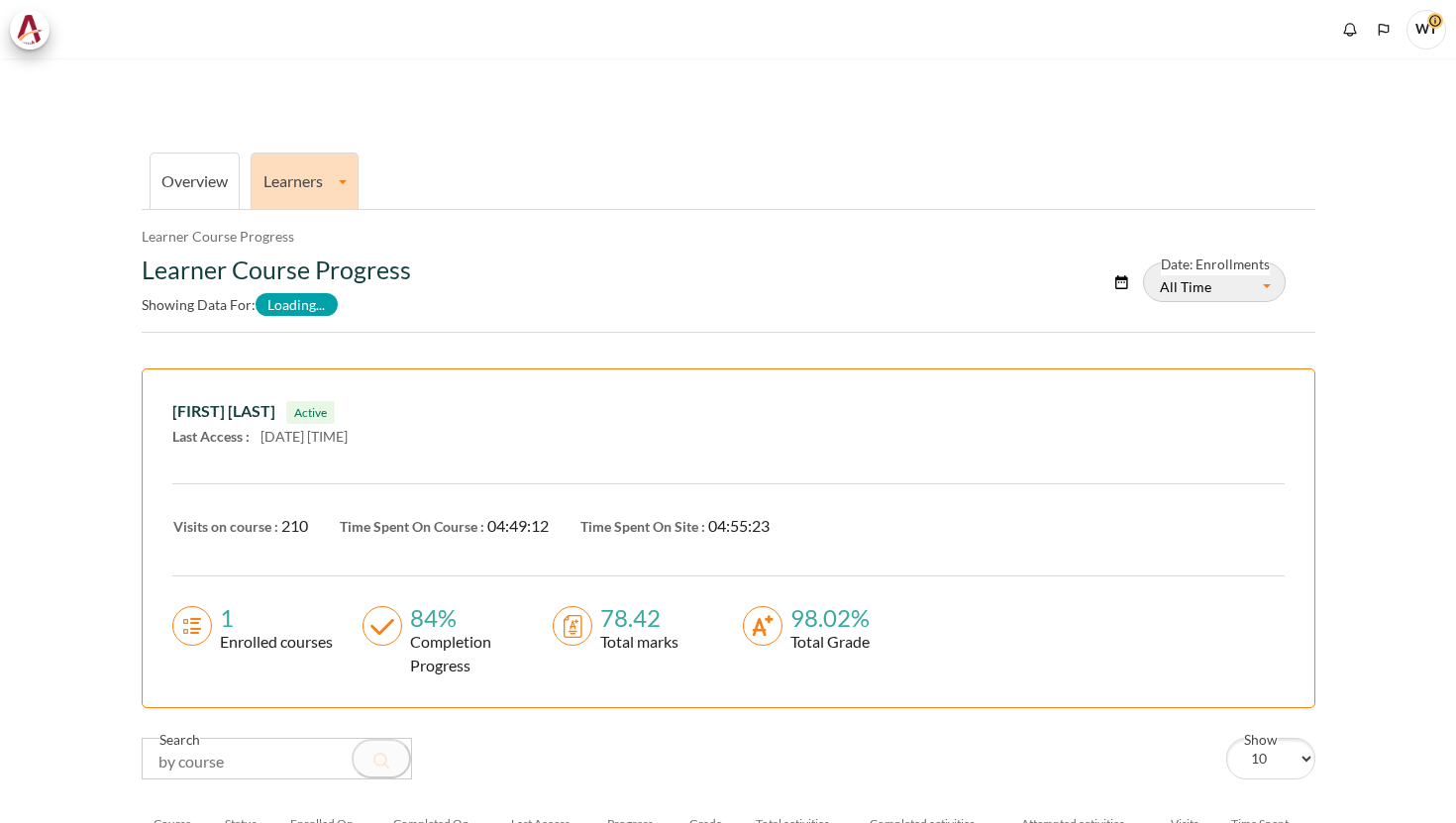 scroll, scrollTop: 0, scrollLeft: 0, axis: both 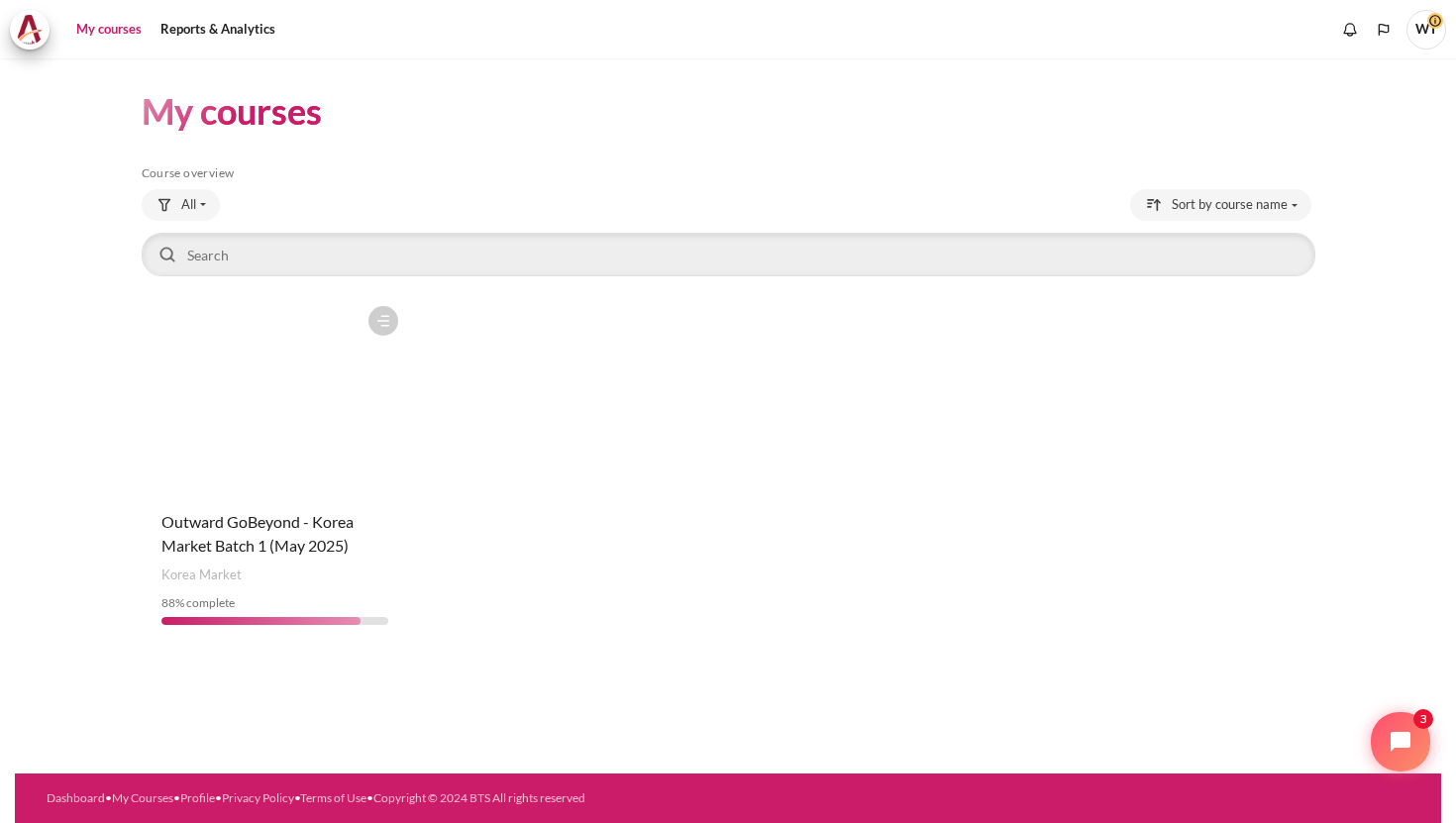 click at bounding box center [274, 395] 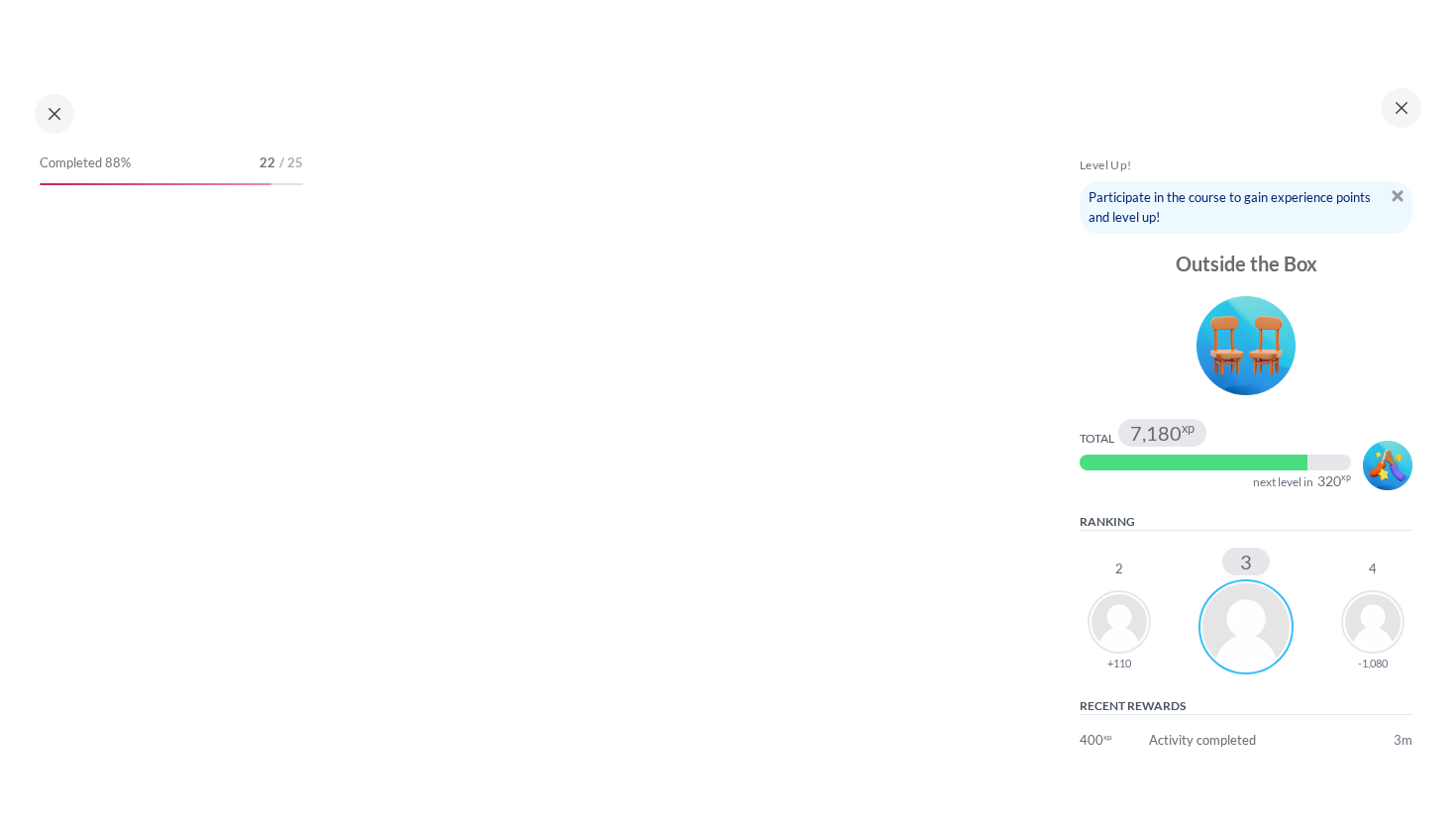 scroll, scrollTop: 0, scrollLeft: 0, axis: both 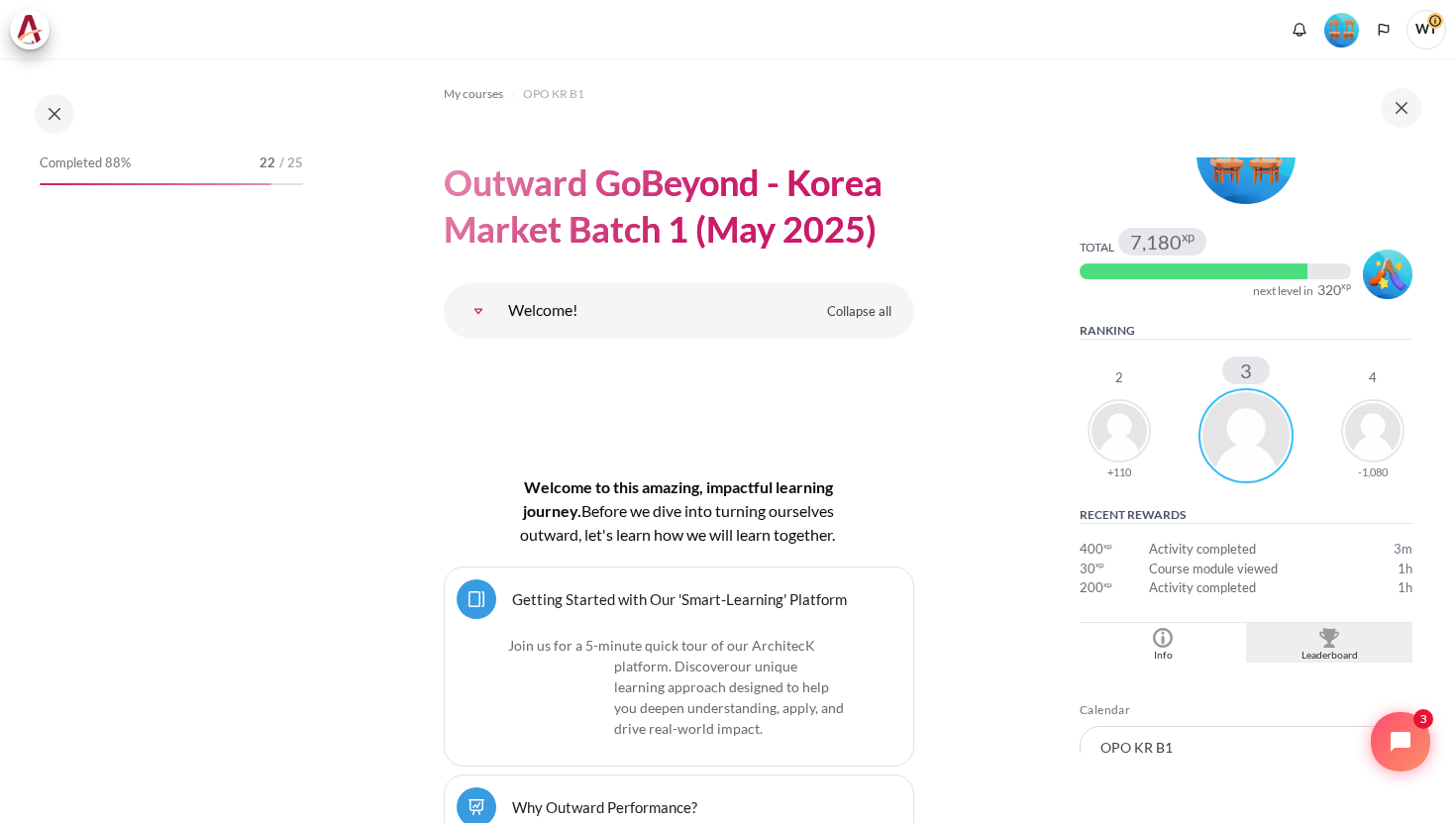 click at bounding box center (1329, 638) 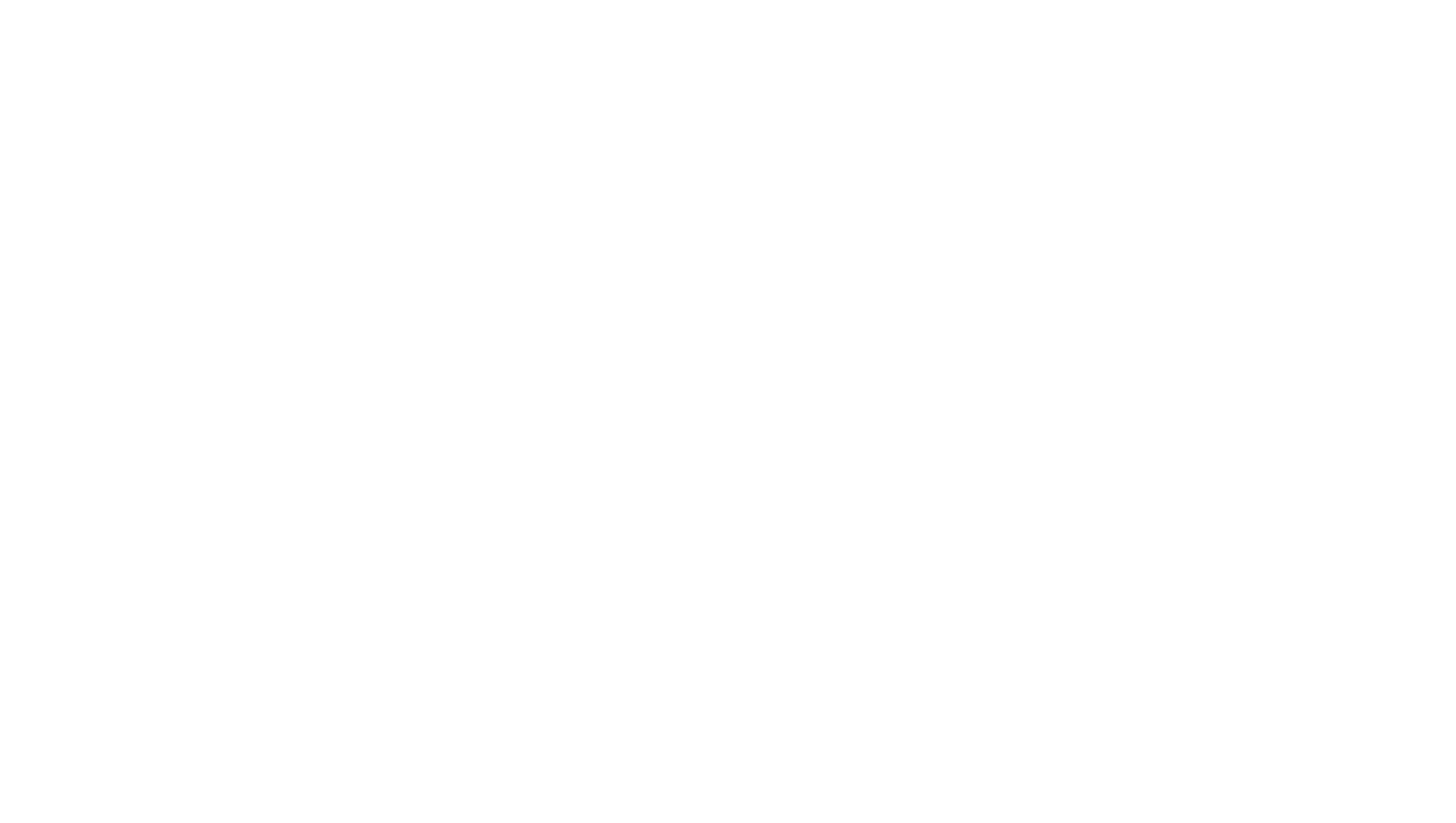 scroll, scrollTop: 0, scrollLeft: 0, axis: both 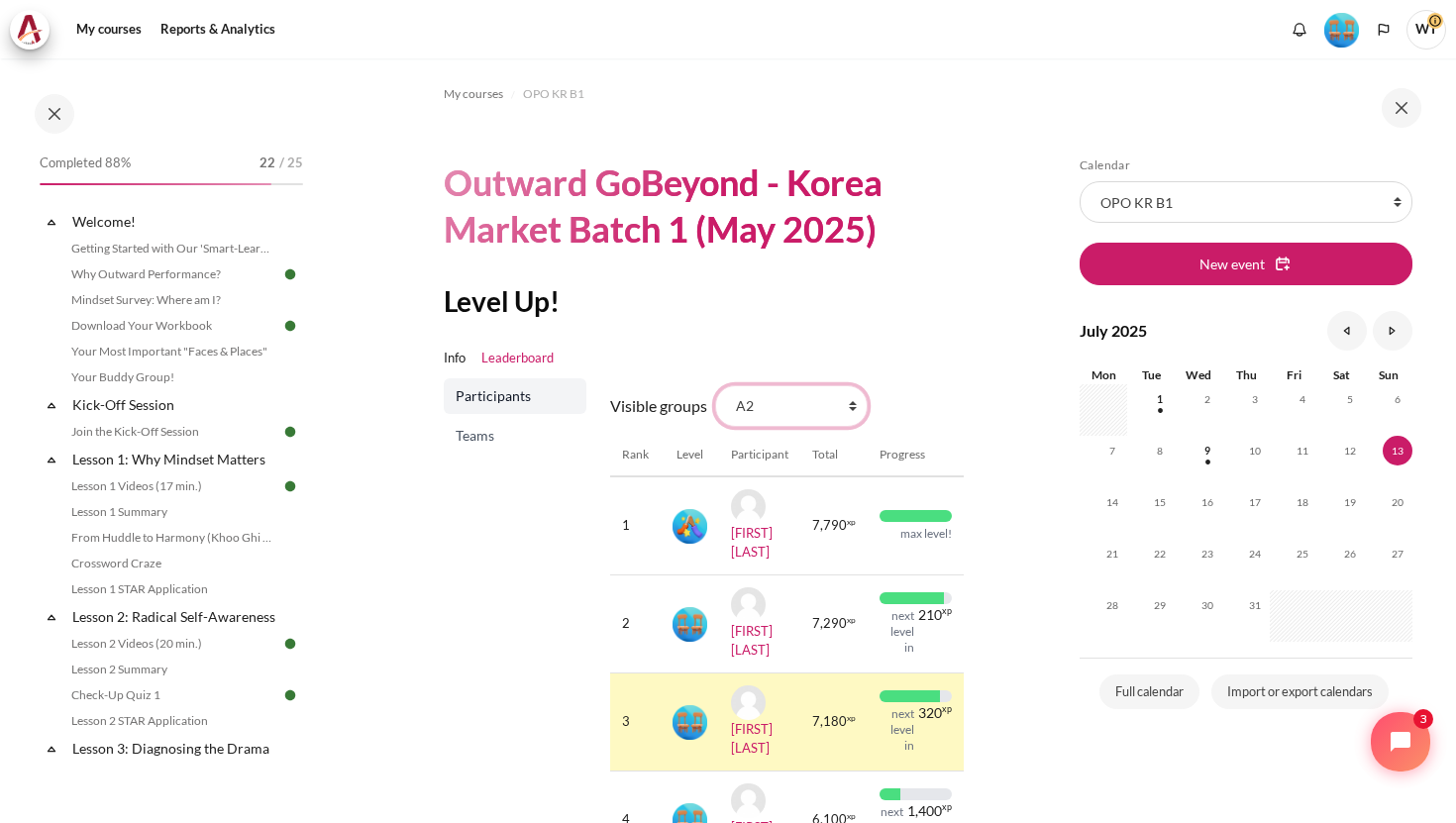 click on "All participants
A2
A1
A3
A4" at bounding box center [791, 406] 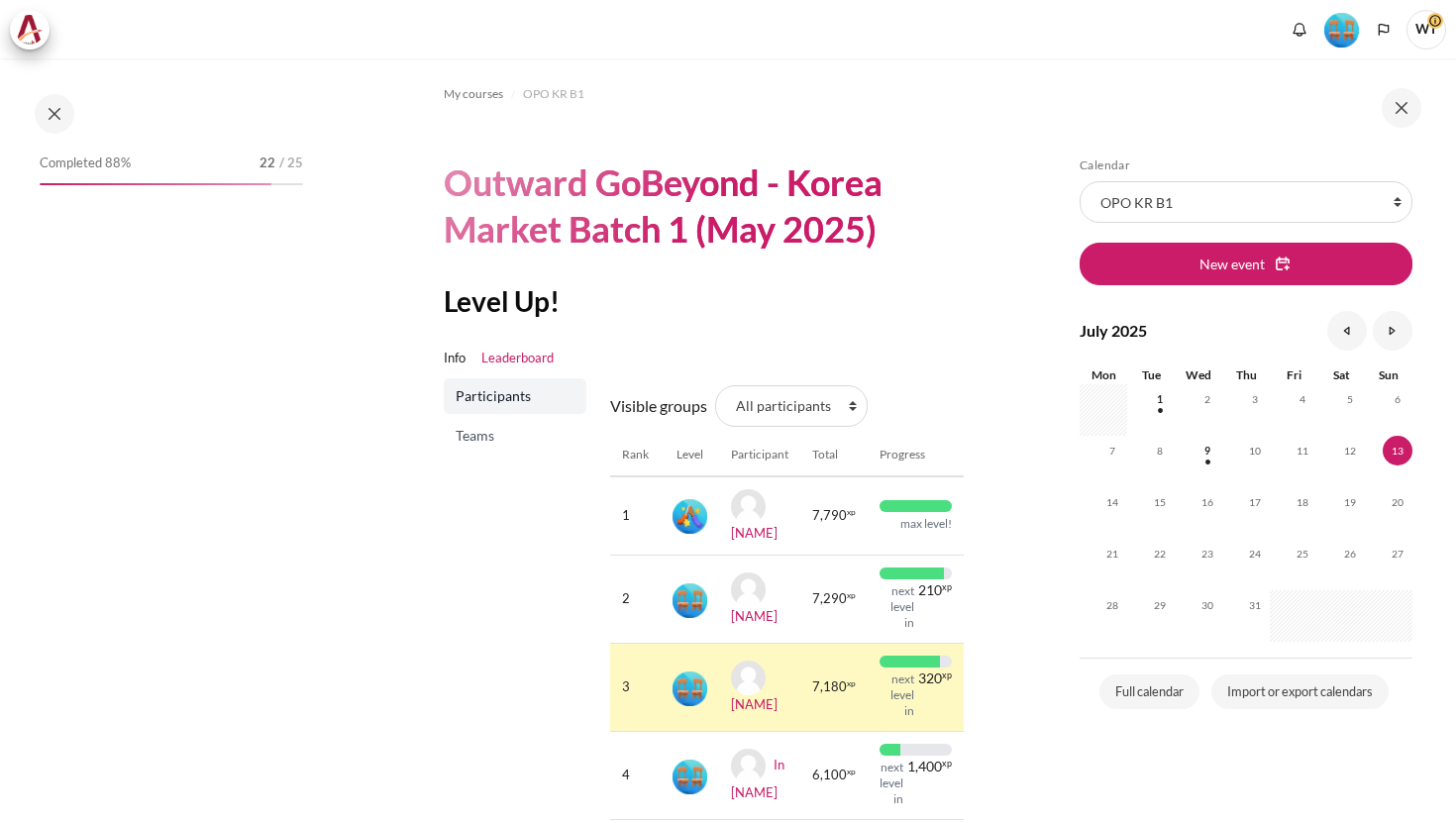 scroll, scrollTop: 0, scrollLeft: 0, axis: both 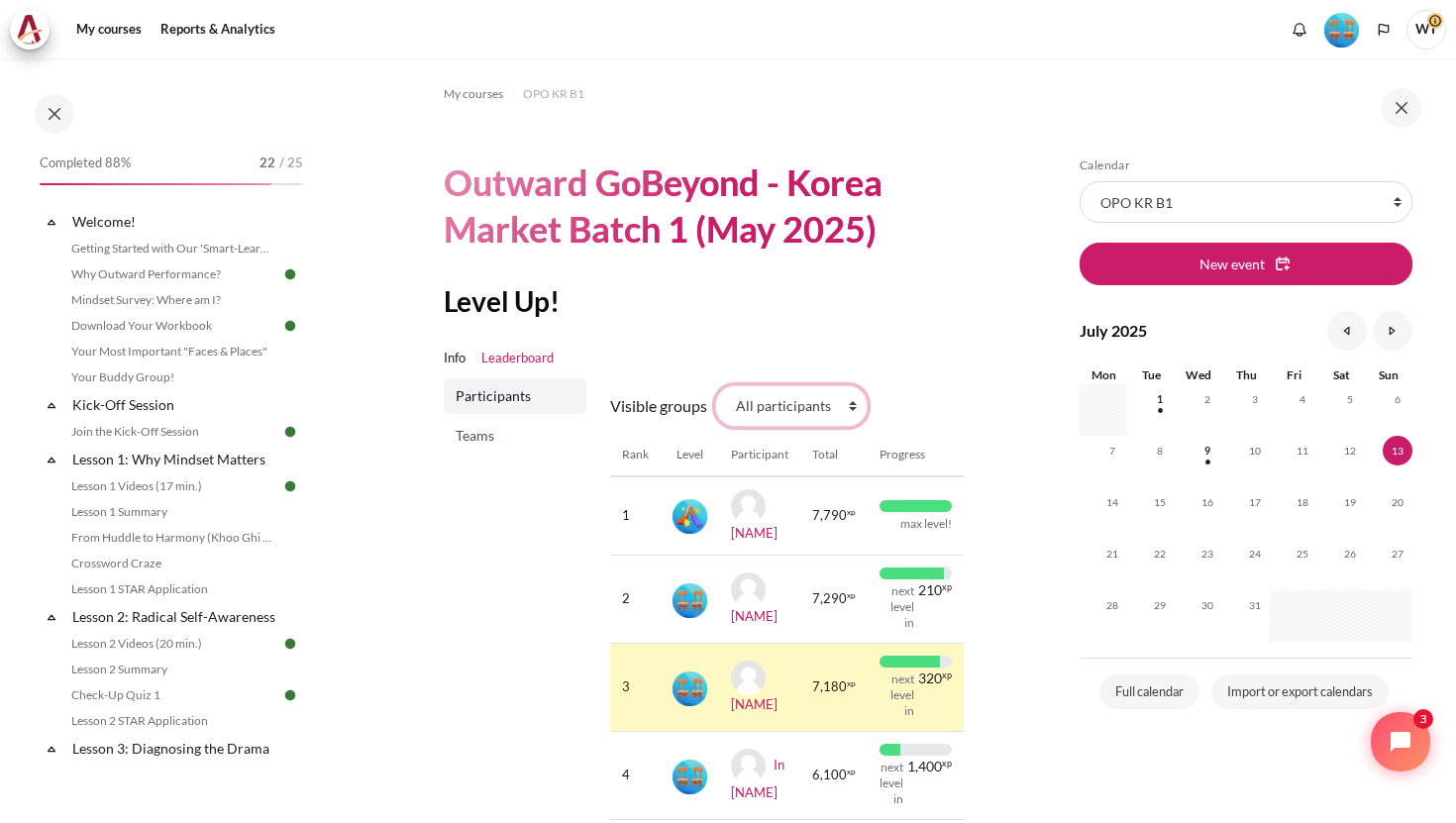 click on "All participants
A2
A1
A3
A4" at bounding box center (791, 406) 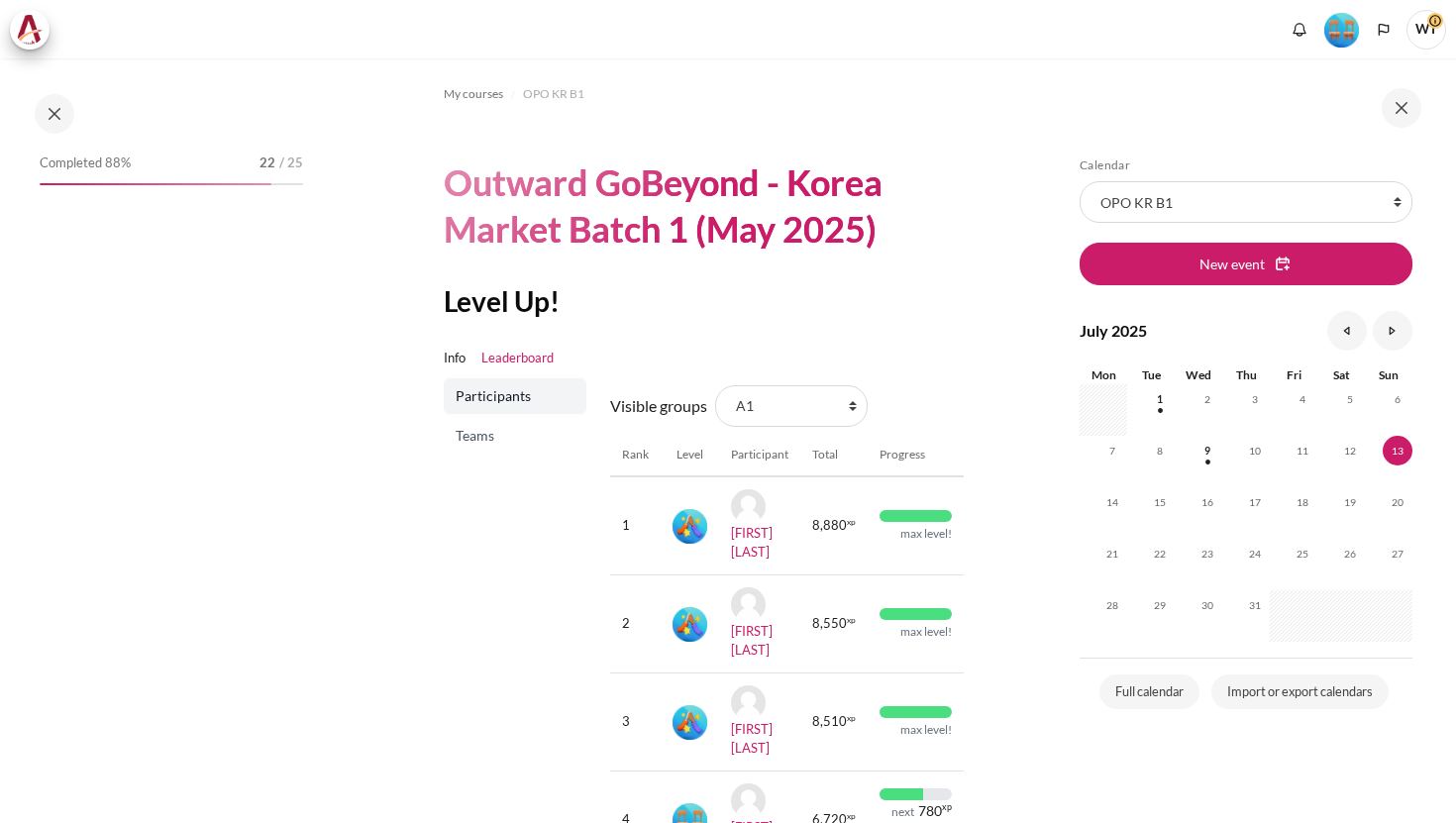 scroll, scrollTop: 0, scrollLeft: 0, axis: both 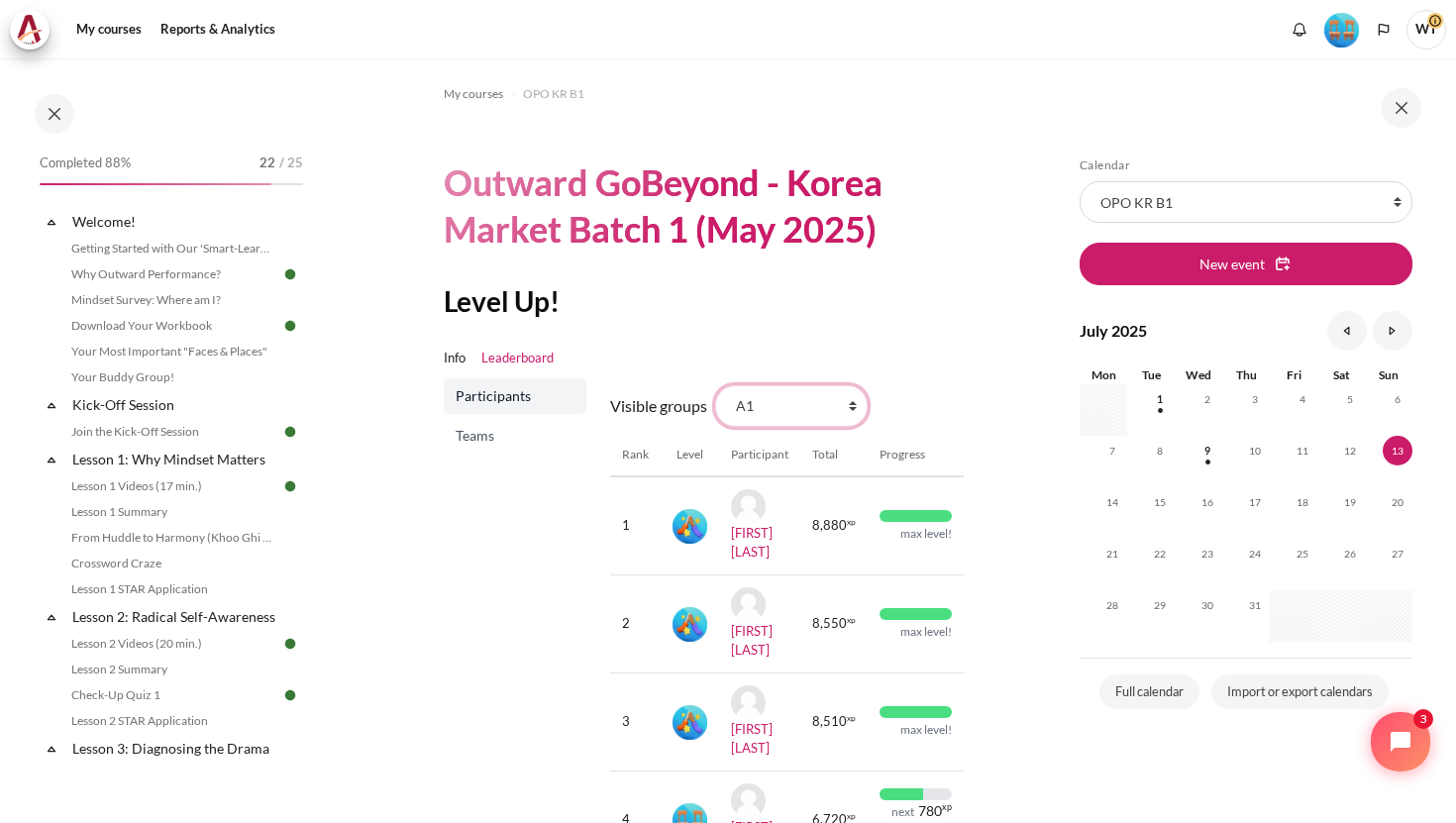 click on "All participants
A2
A1
A3
A4" at bounding box center [791, 406] 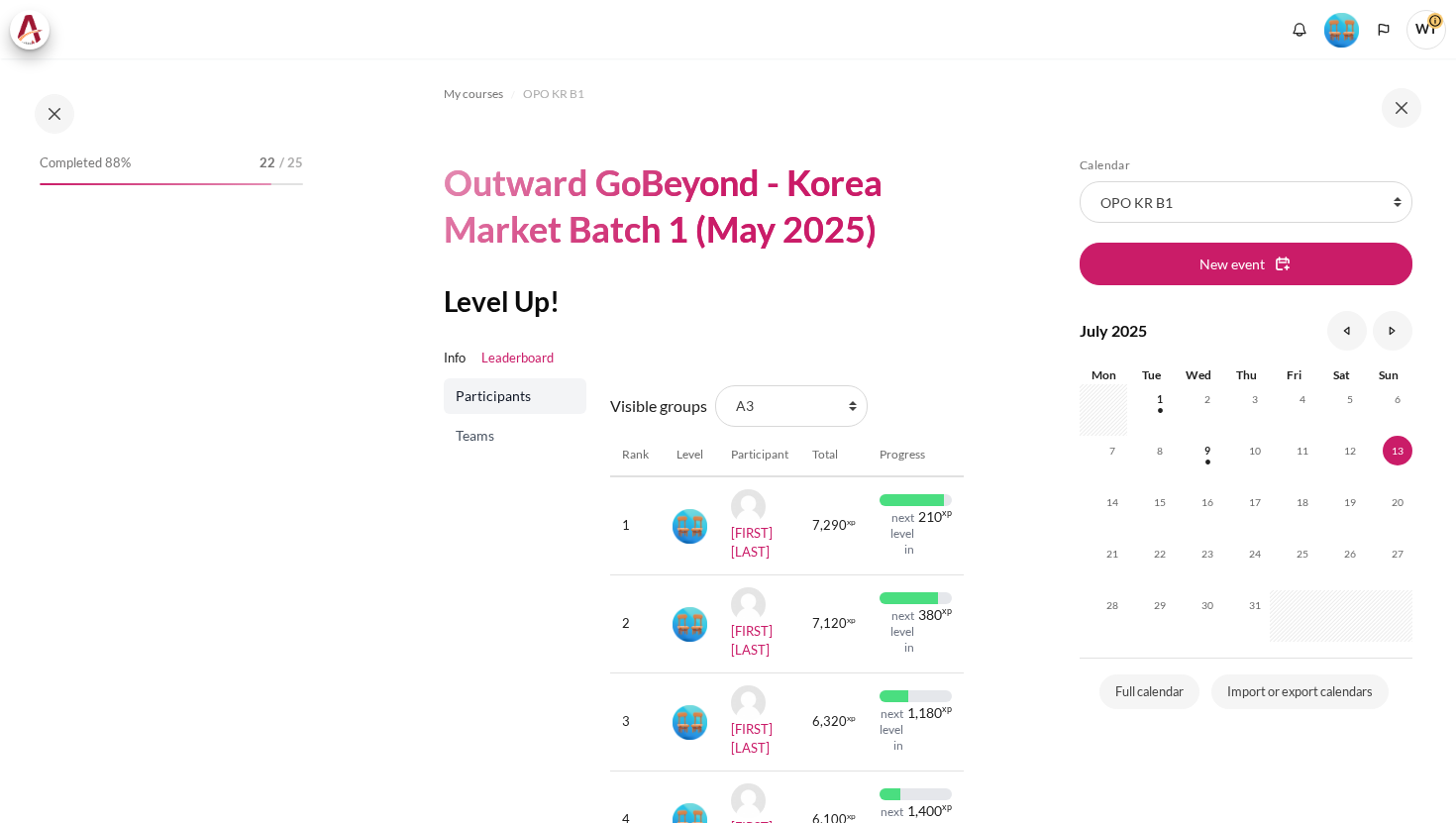 scroll, scrollTop: 0, scrollLeft: 0, axis: both 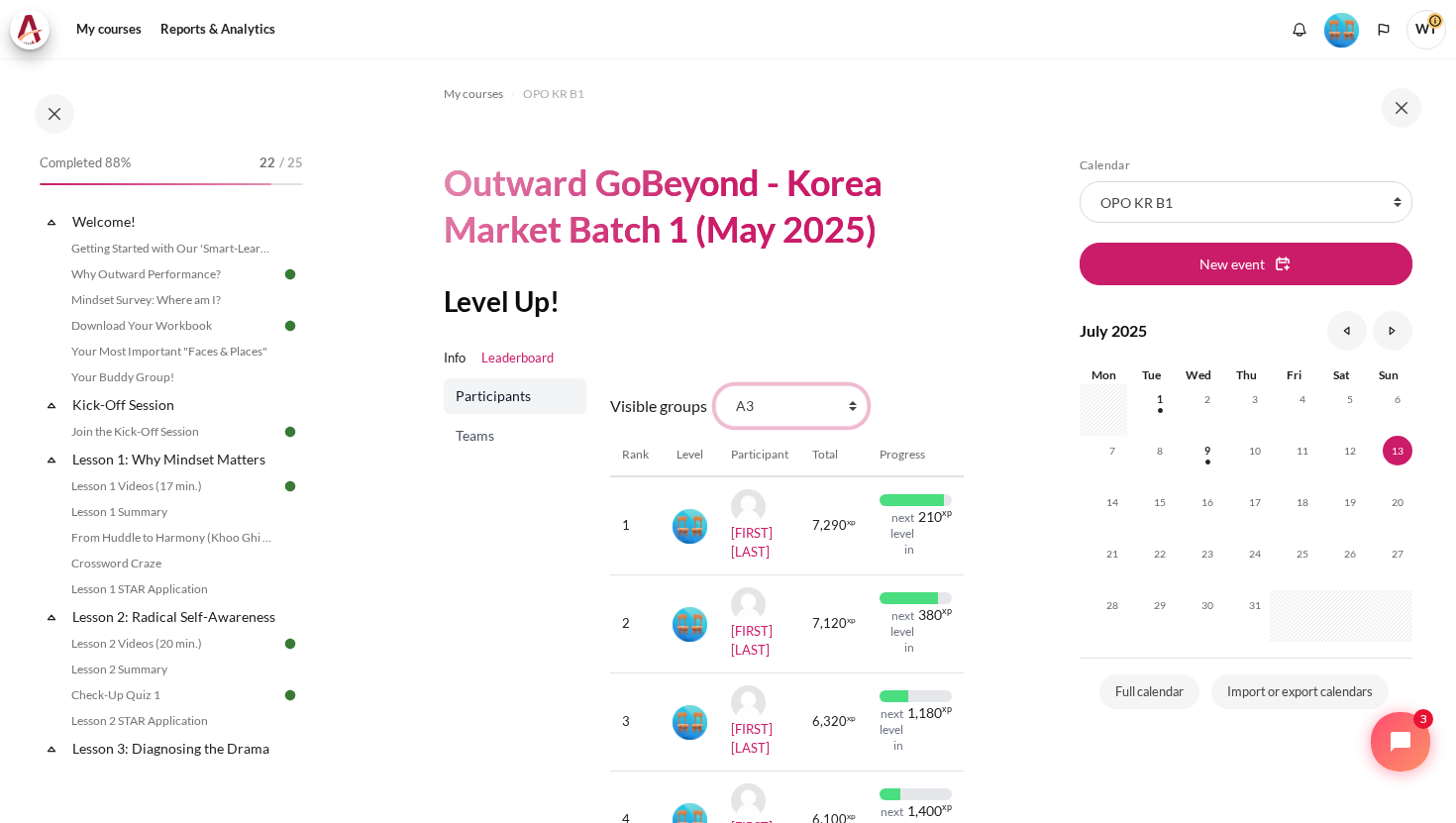 click on "All participants
A2
A1
A3
A4" at bounding box center (791, 406) 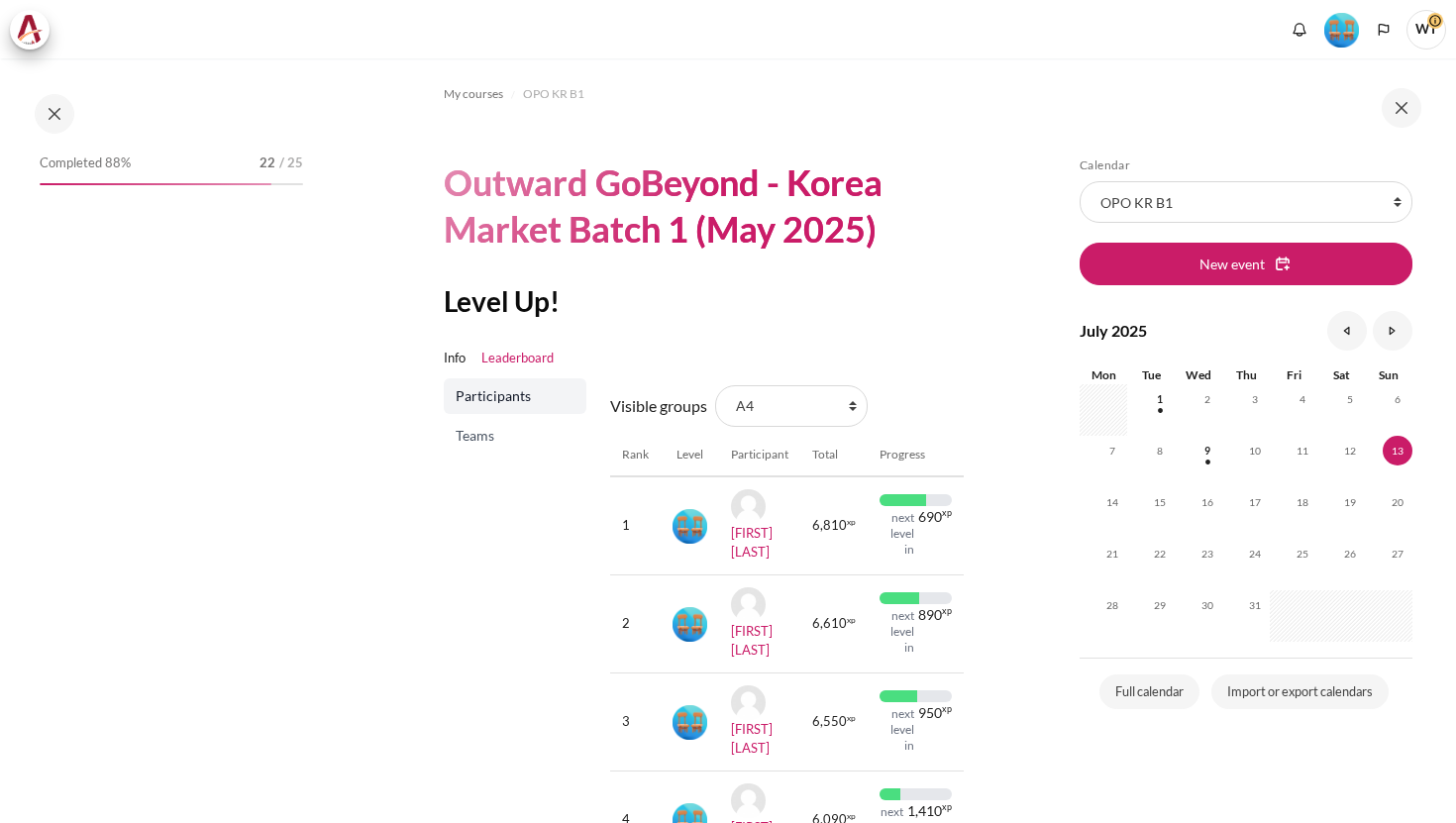 scroll, scrollTop: 0, scrollLeft: 0, axis: both 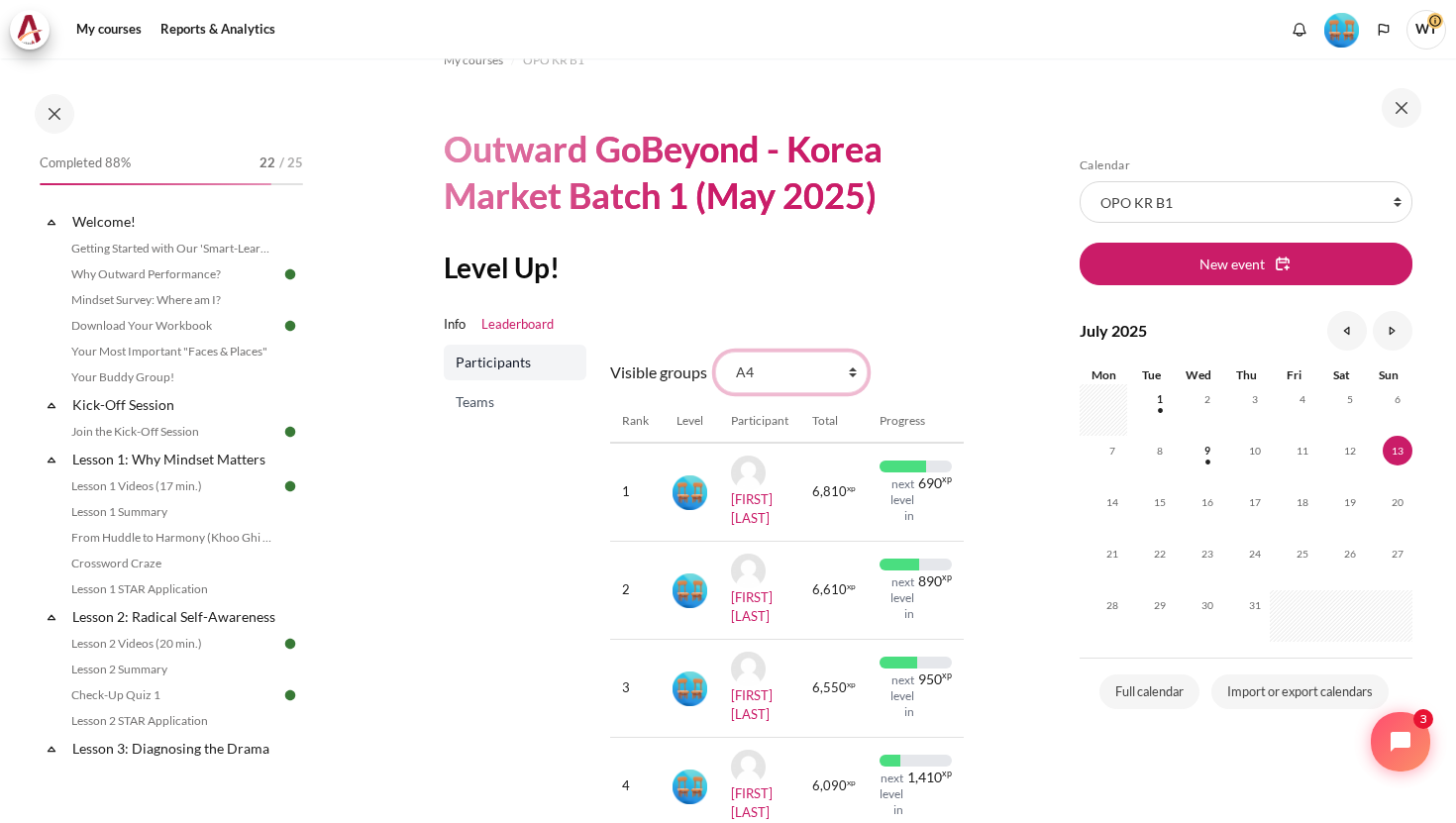 click on "All participants
A2
A1
A3
A4" at bounding box center (791, 372) 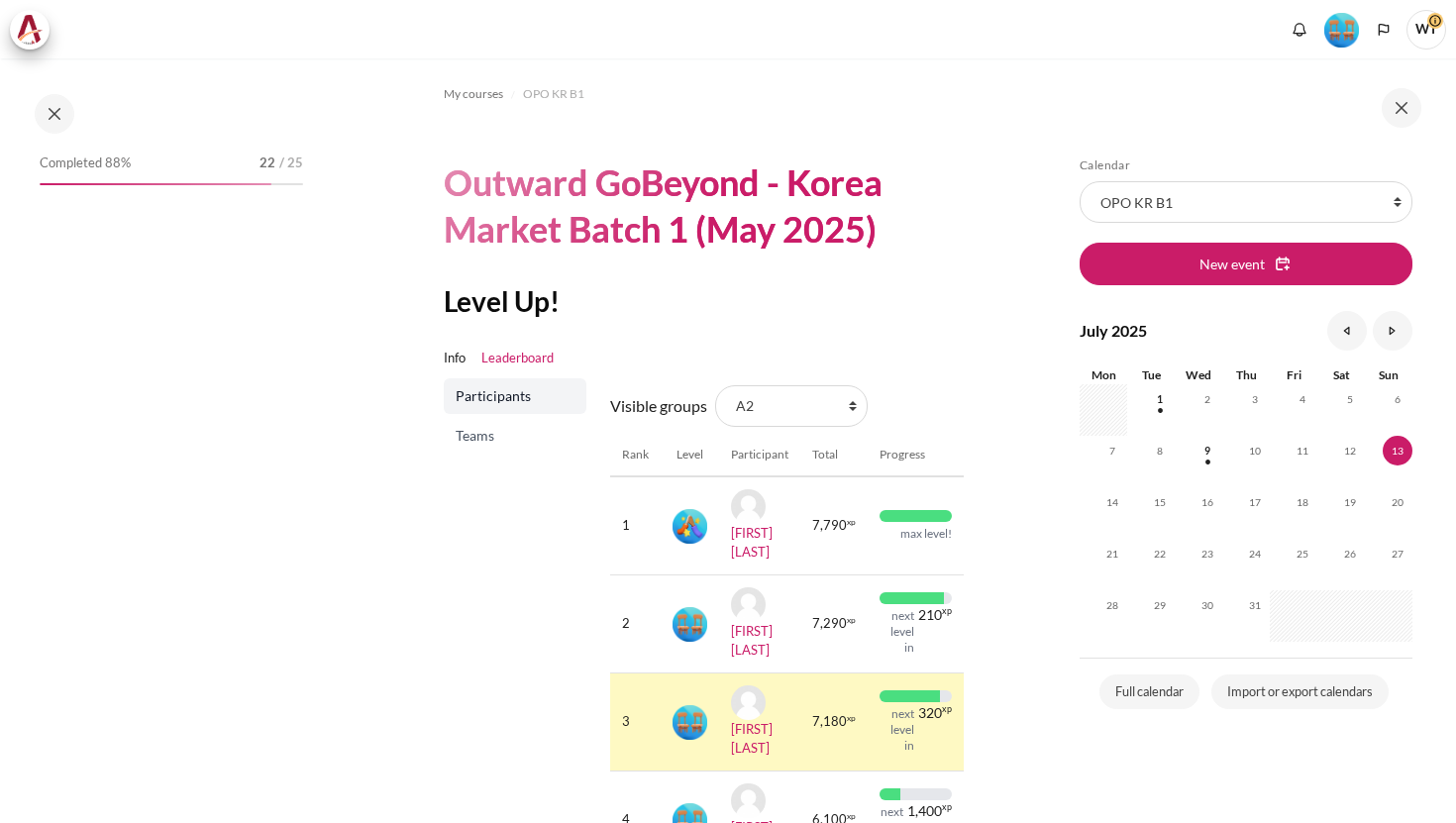 scroll, scrollTop: 0, scrollLeft: 0, axis: both 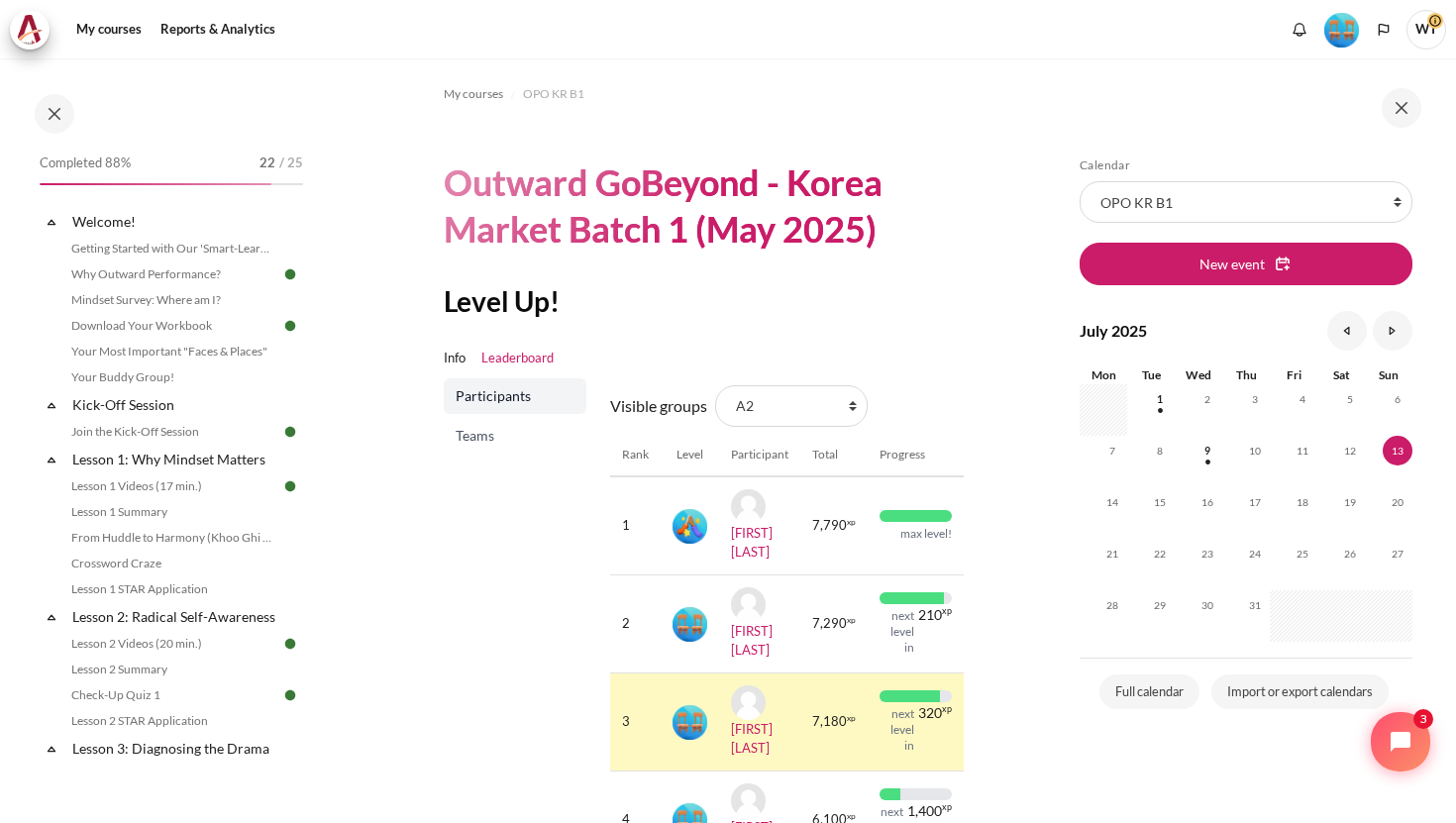click on "WT" at bounding box center (1426, 30) 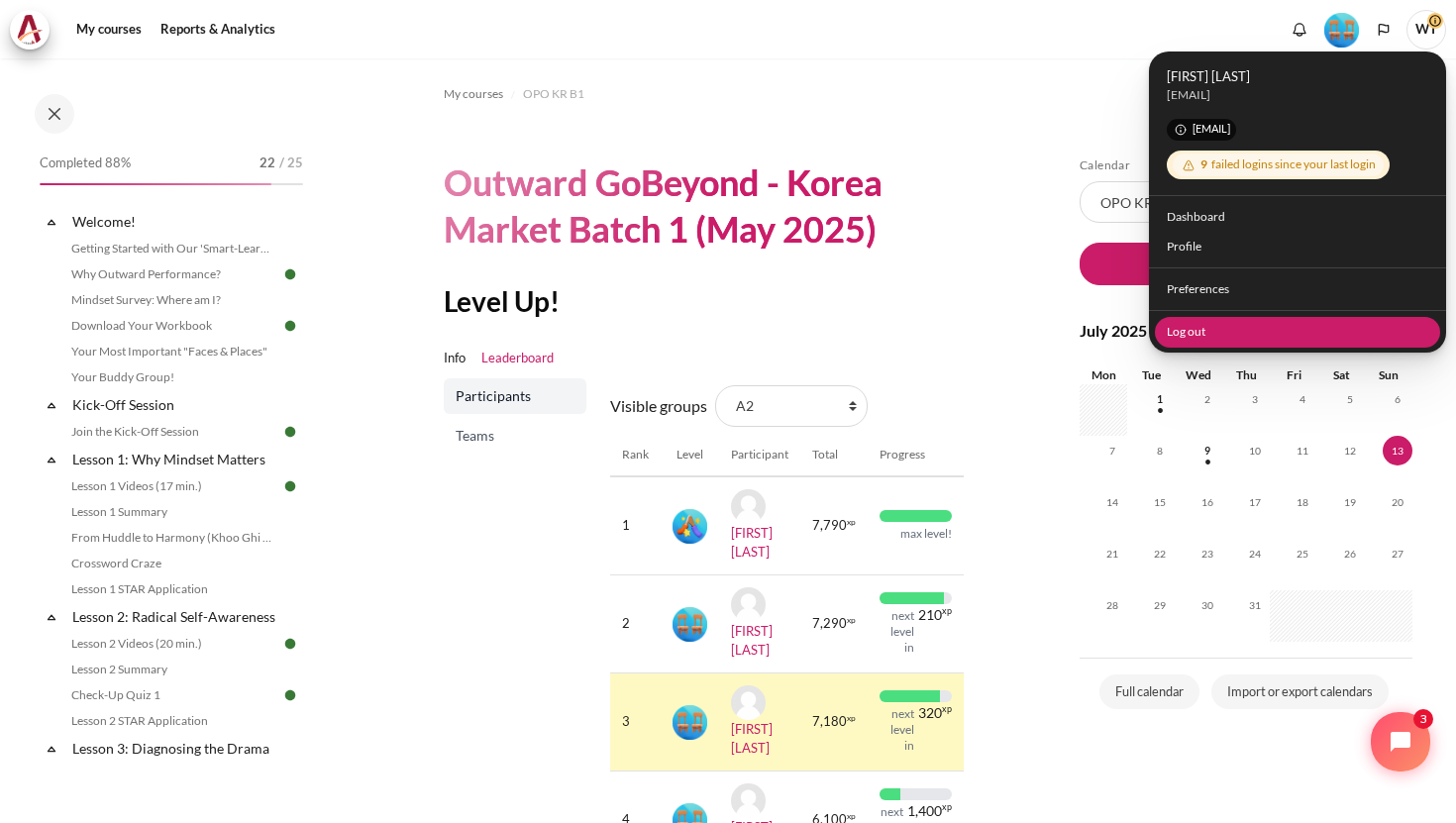 click on "Log out" at bounding box center (1298, 331) 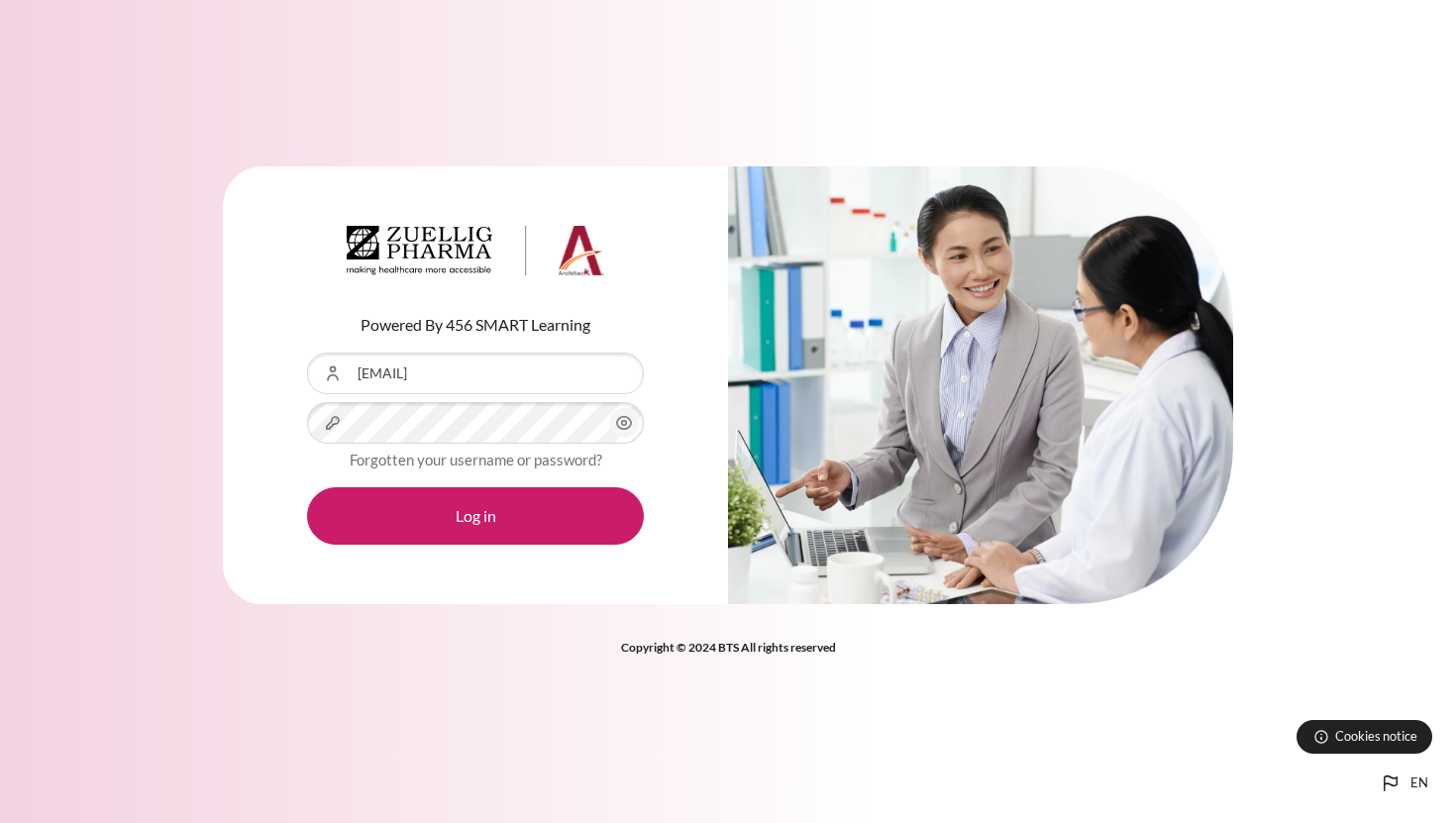 scroll, scrollTop: 0, scrollLeft: 0, axis: both 